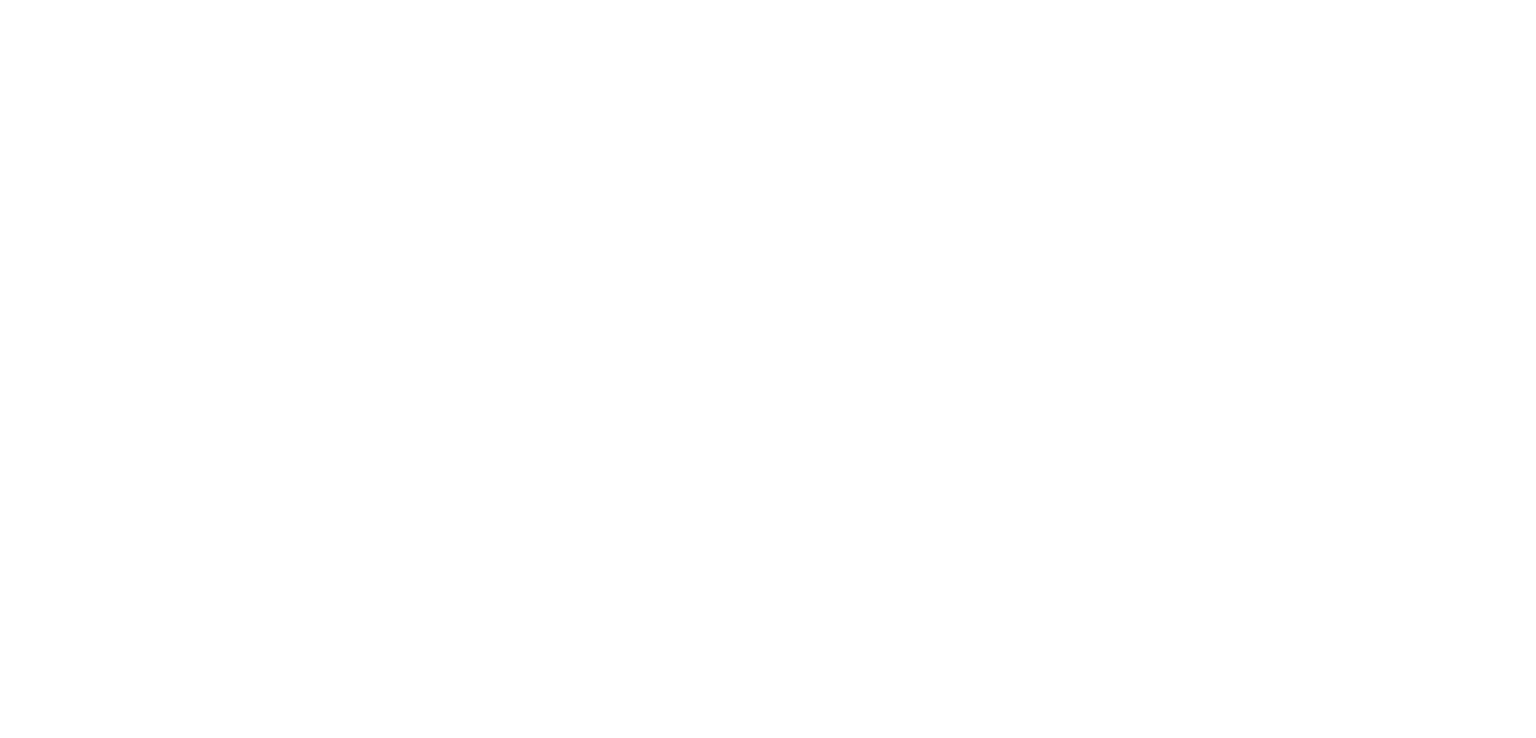 scroll, scrollTop: 0, scrollLeft: 0, axis: both 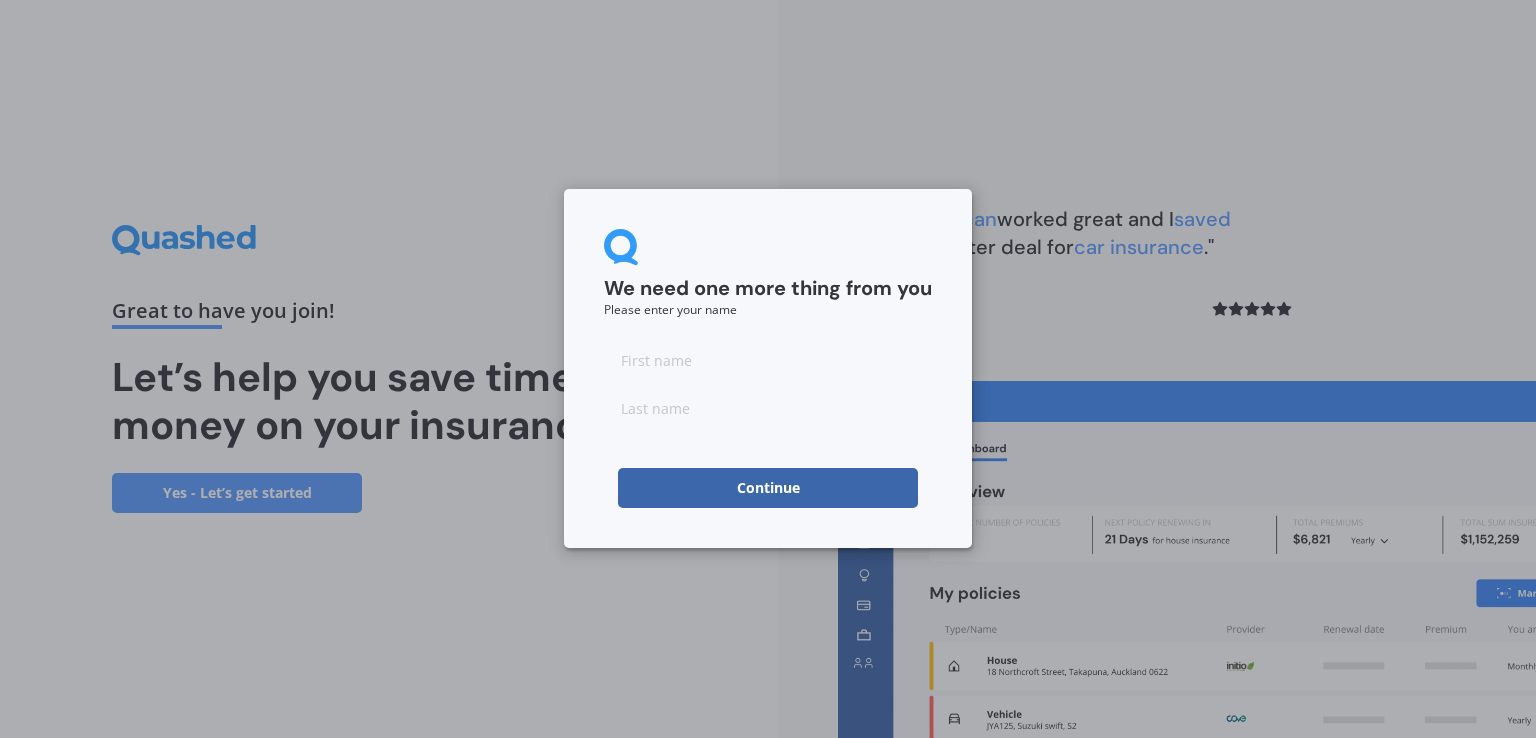 click at bounding box center [768, 360] 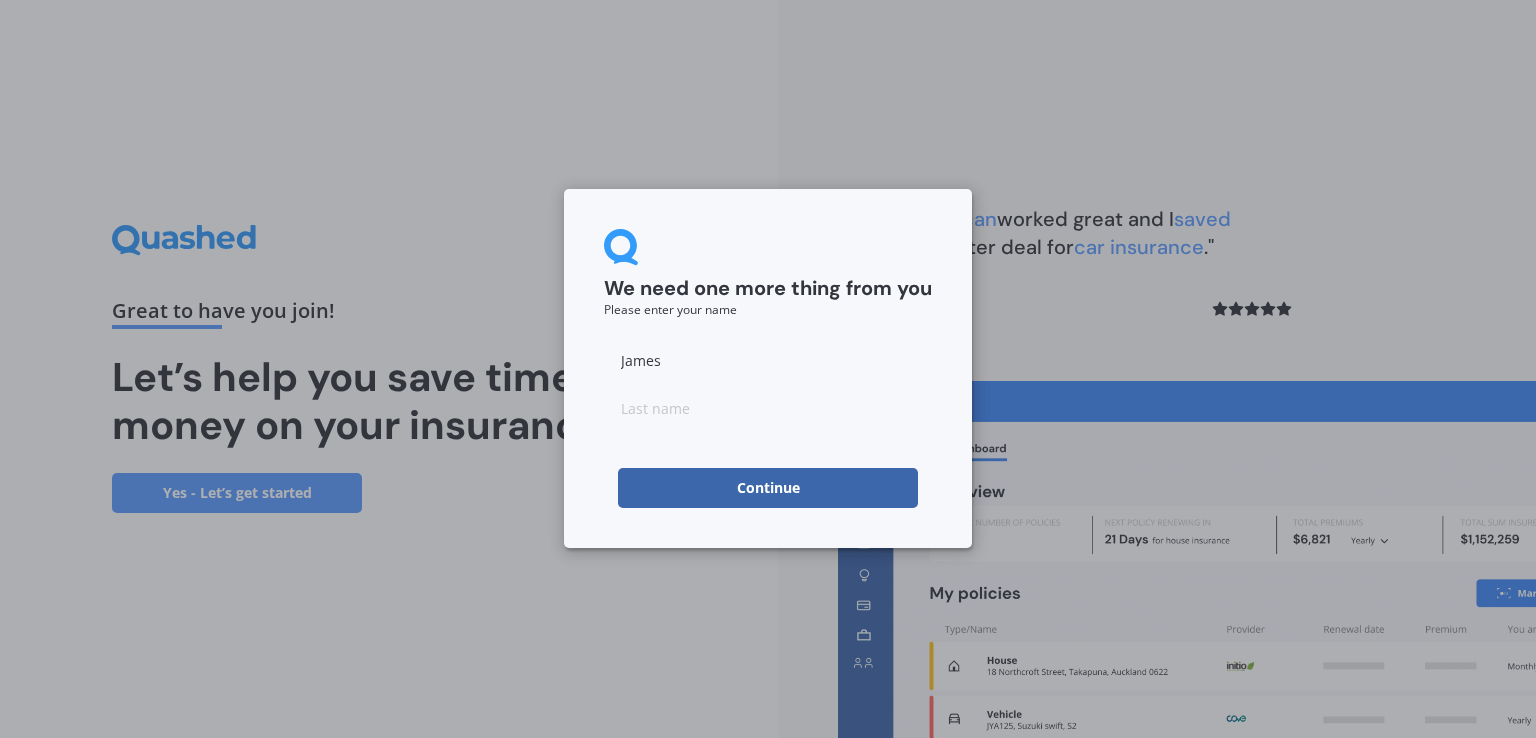 click at bounding box center [768, 408] 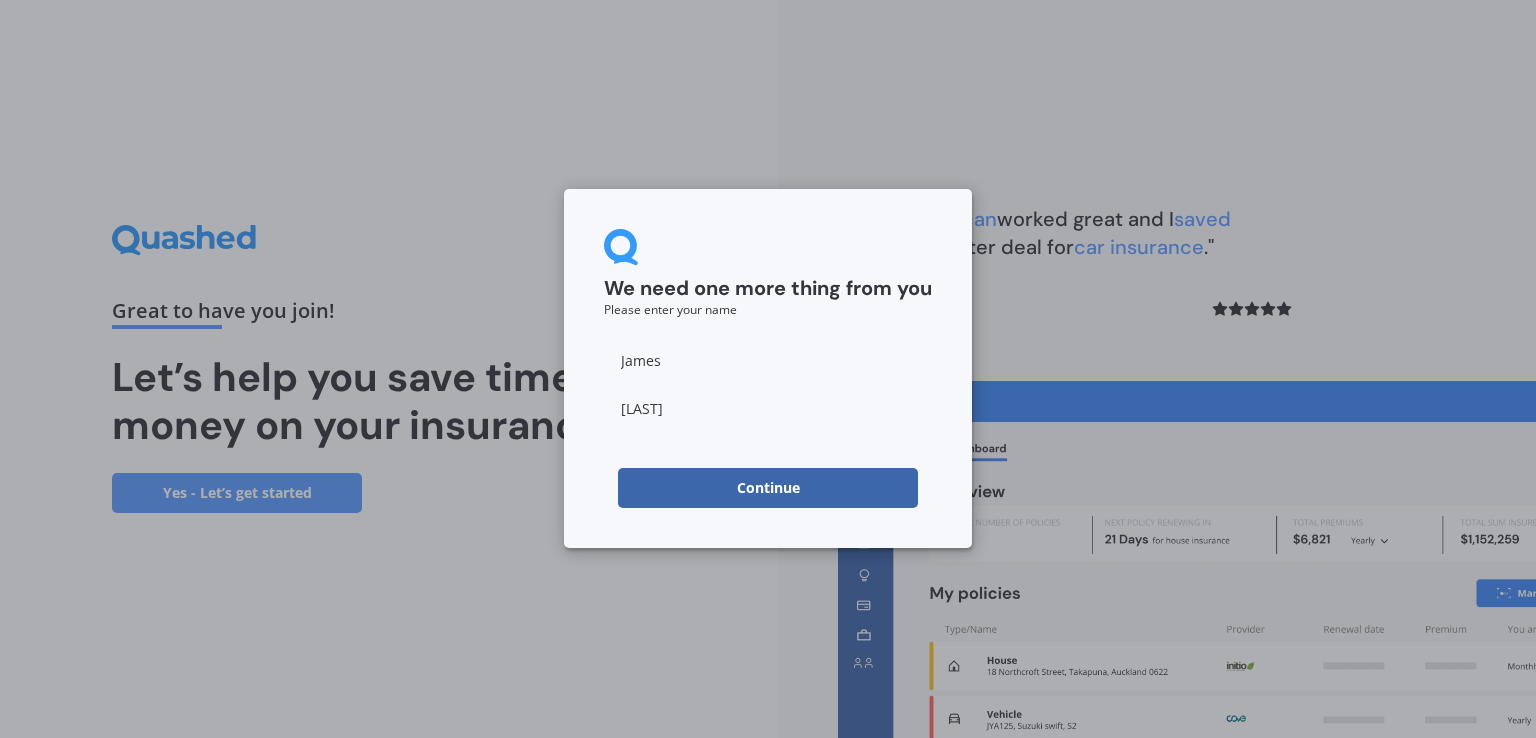 click on "Continue" at bounding box center (768, 488) 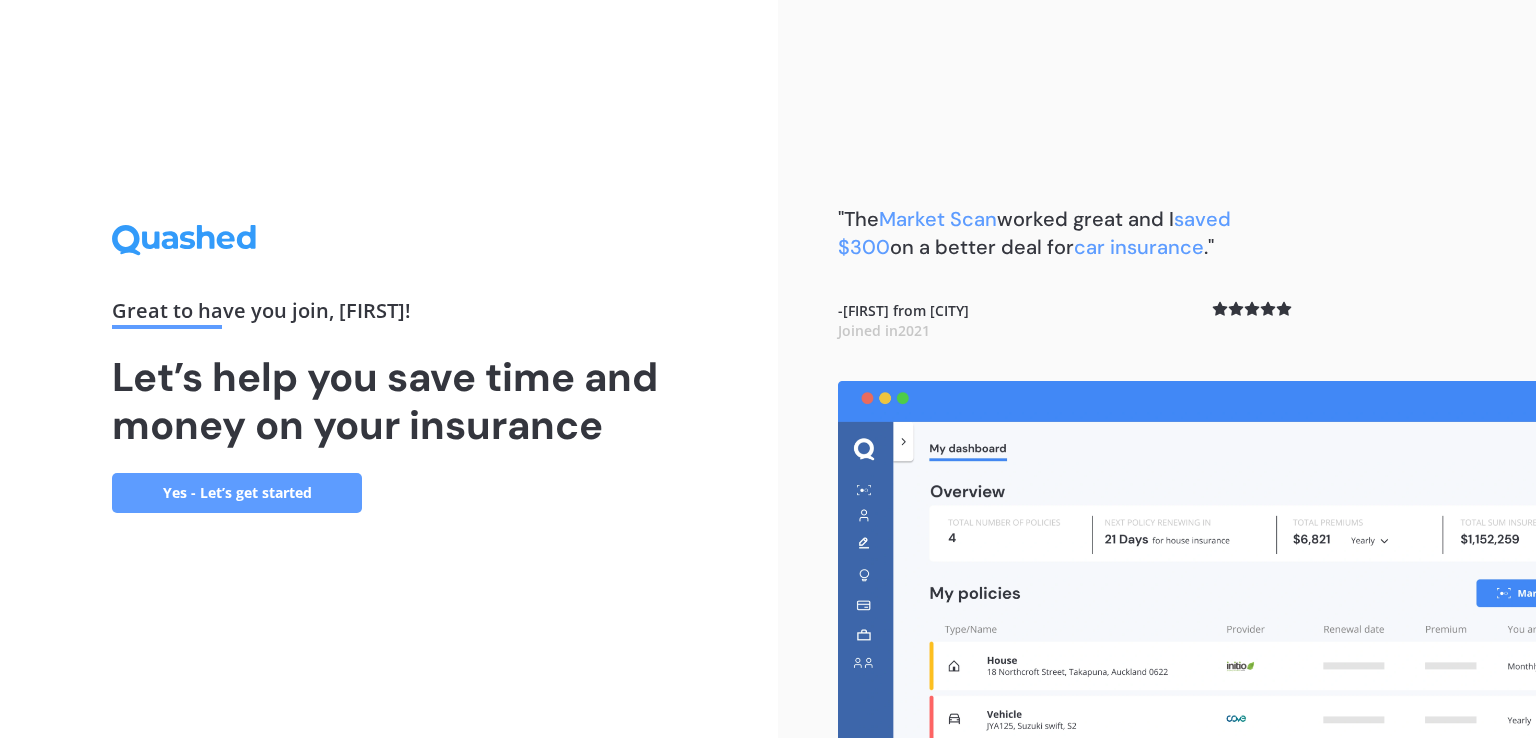 click on "Yes - Let’s get started" at bounding box center (237, 493) 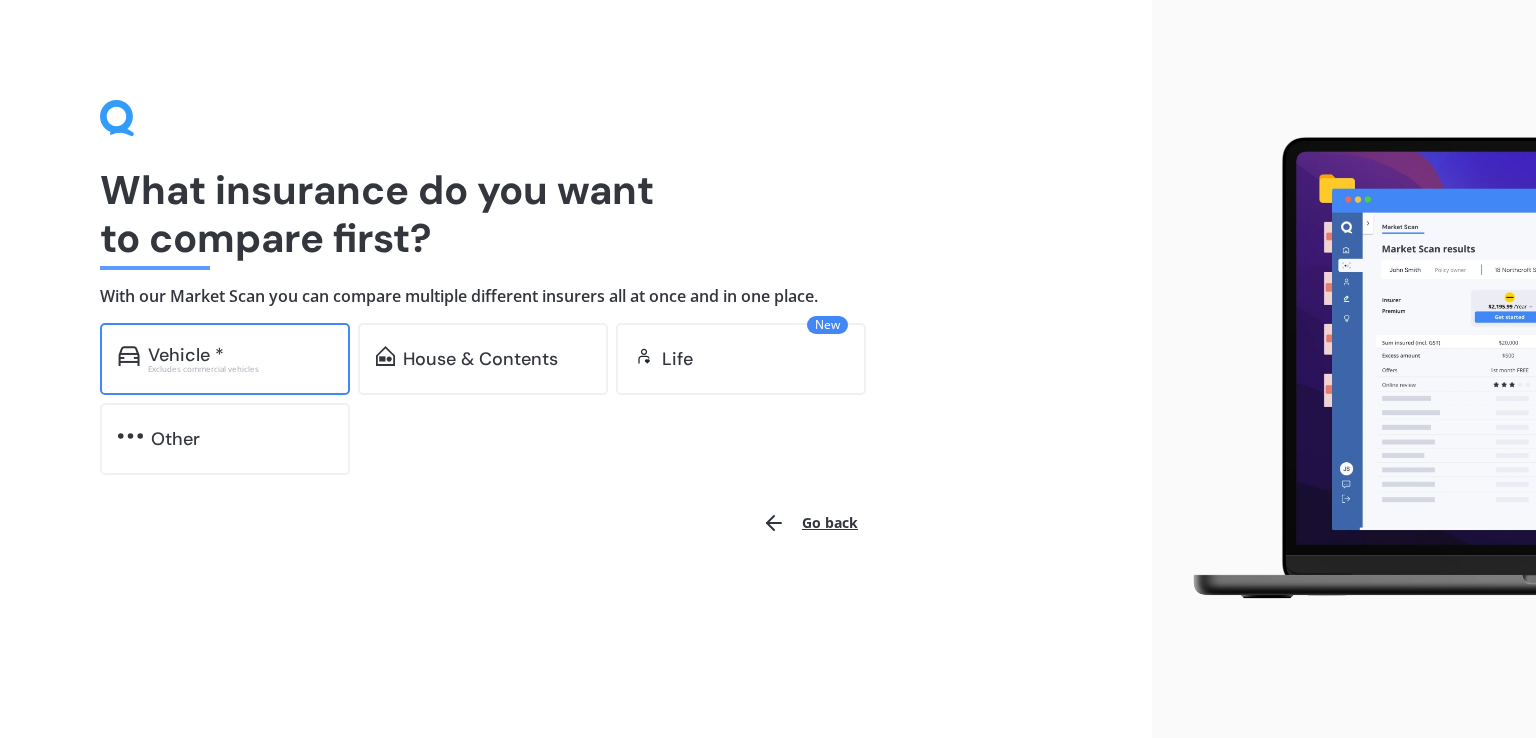 click on "Vehicle *" at bounding box center (186, 355) 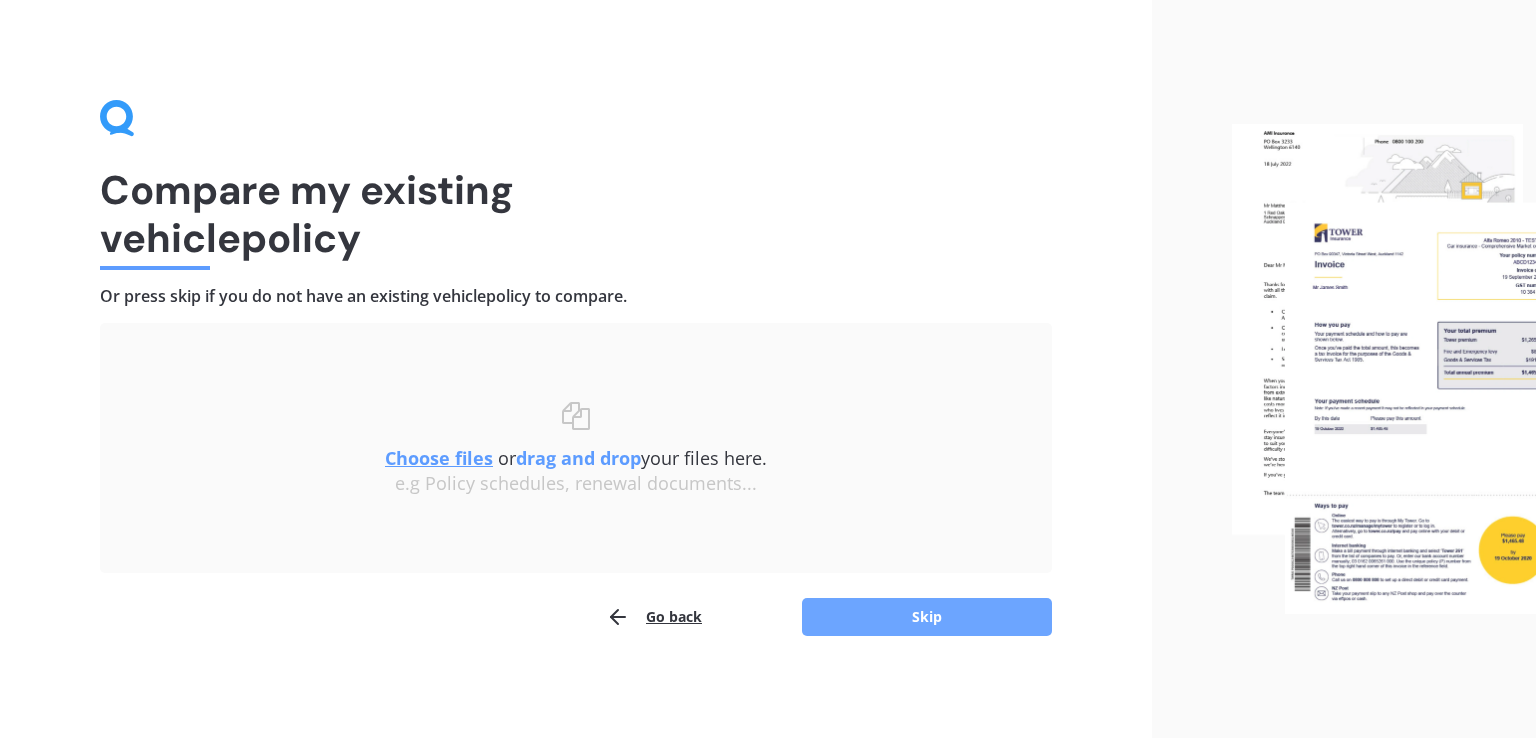click on "Skip" at bounding box center (927, 617) 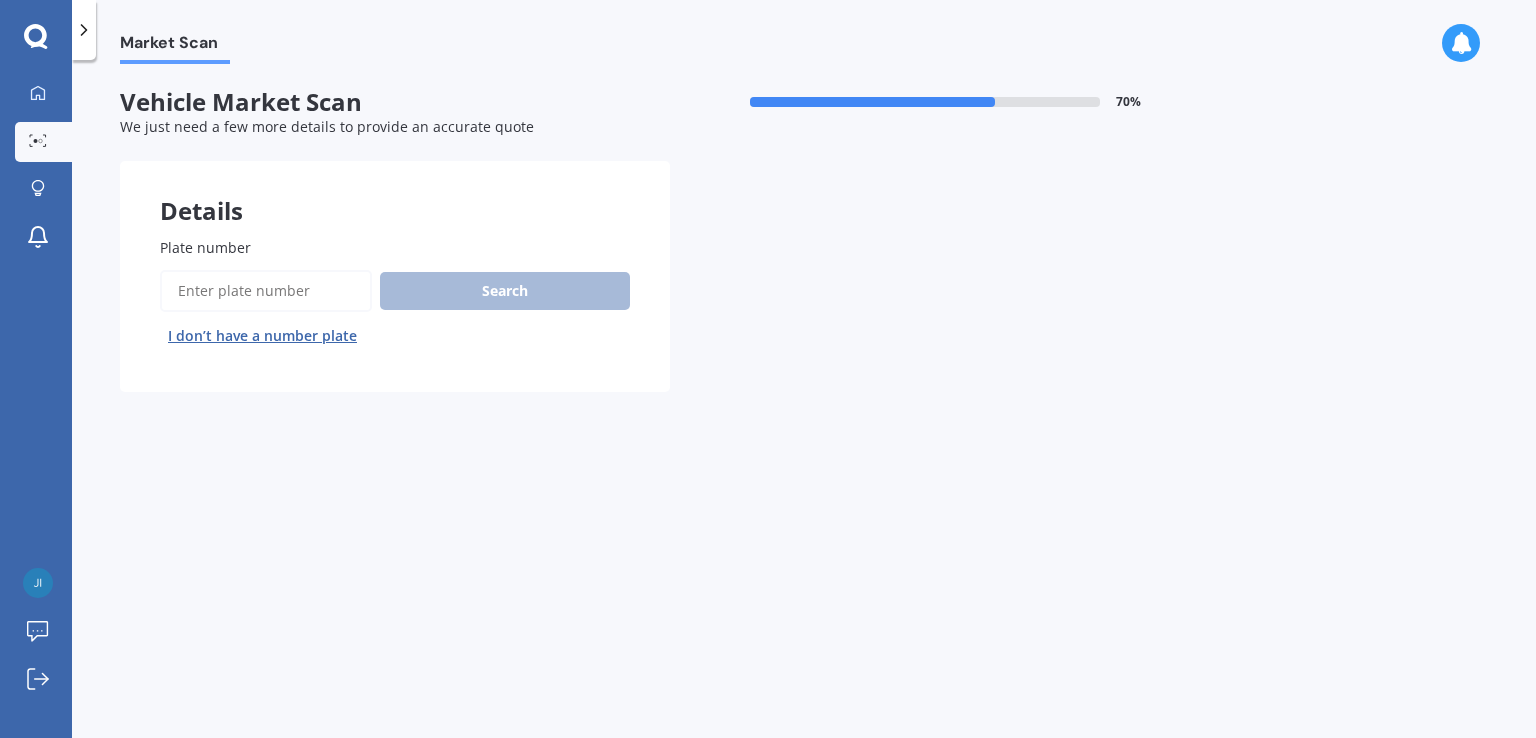 click on "Plate number" at bounding box center (266, 291) 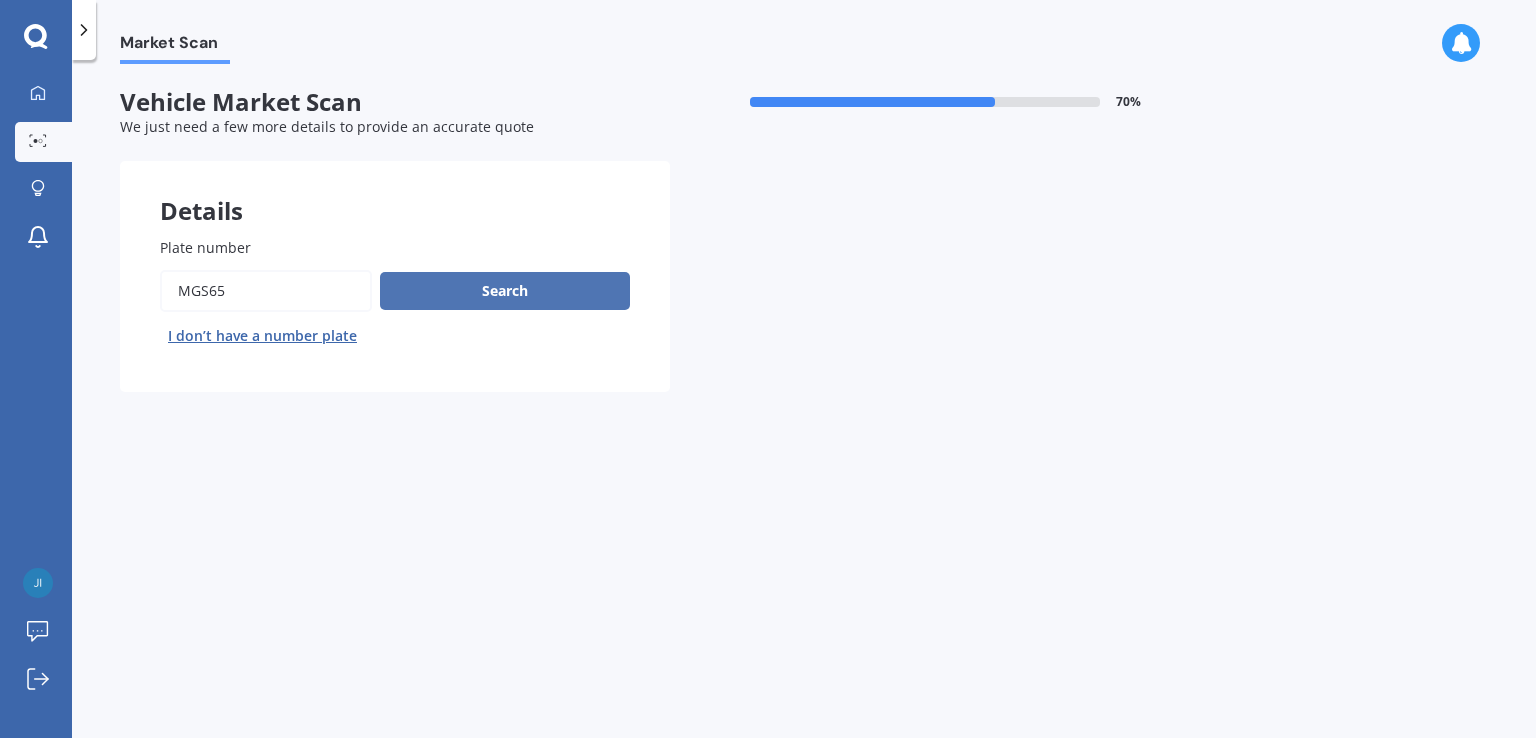 type on "mgs65" 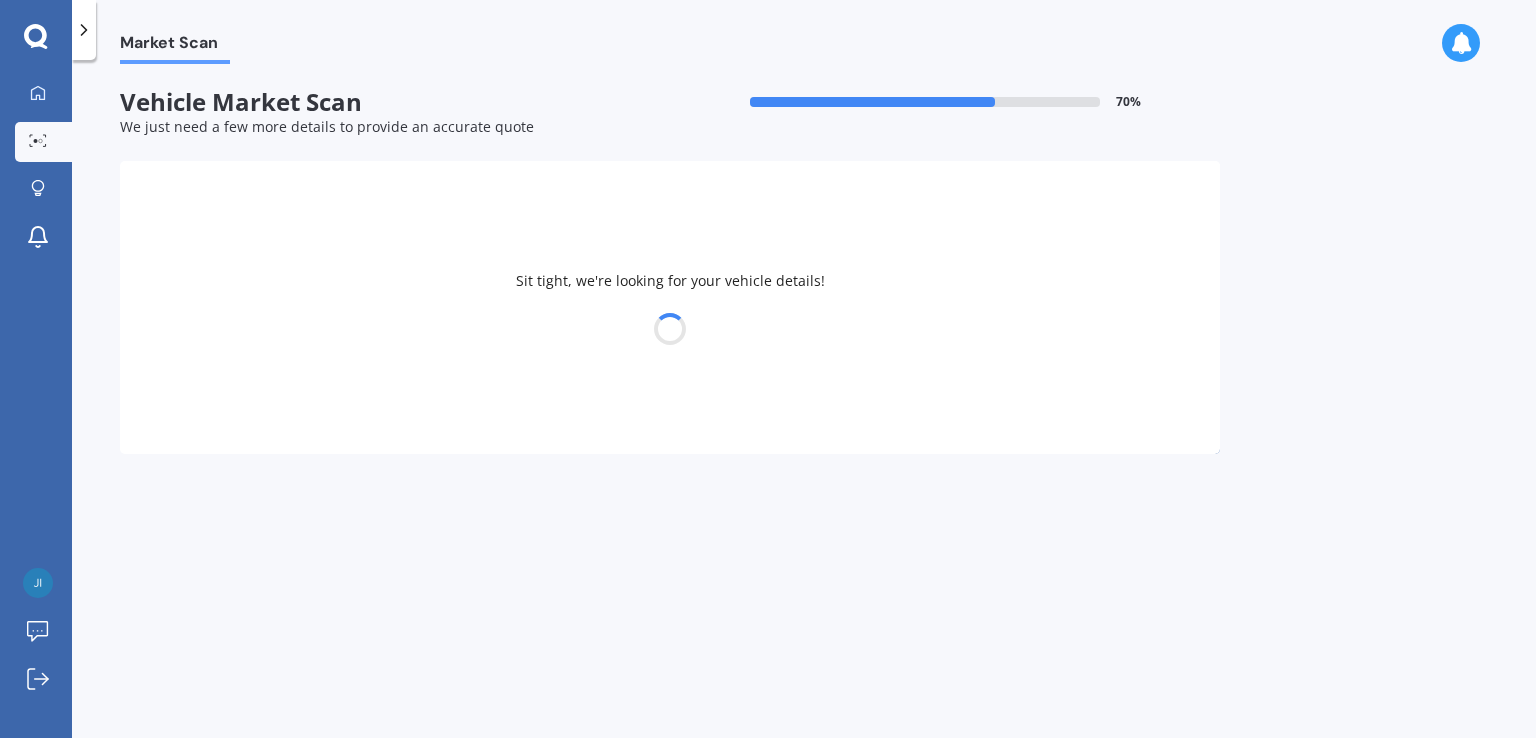 select on "KIA" 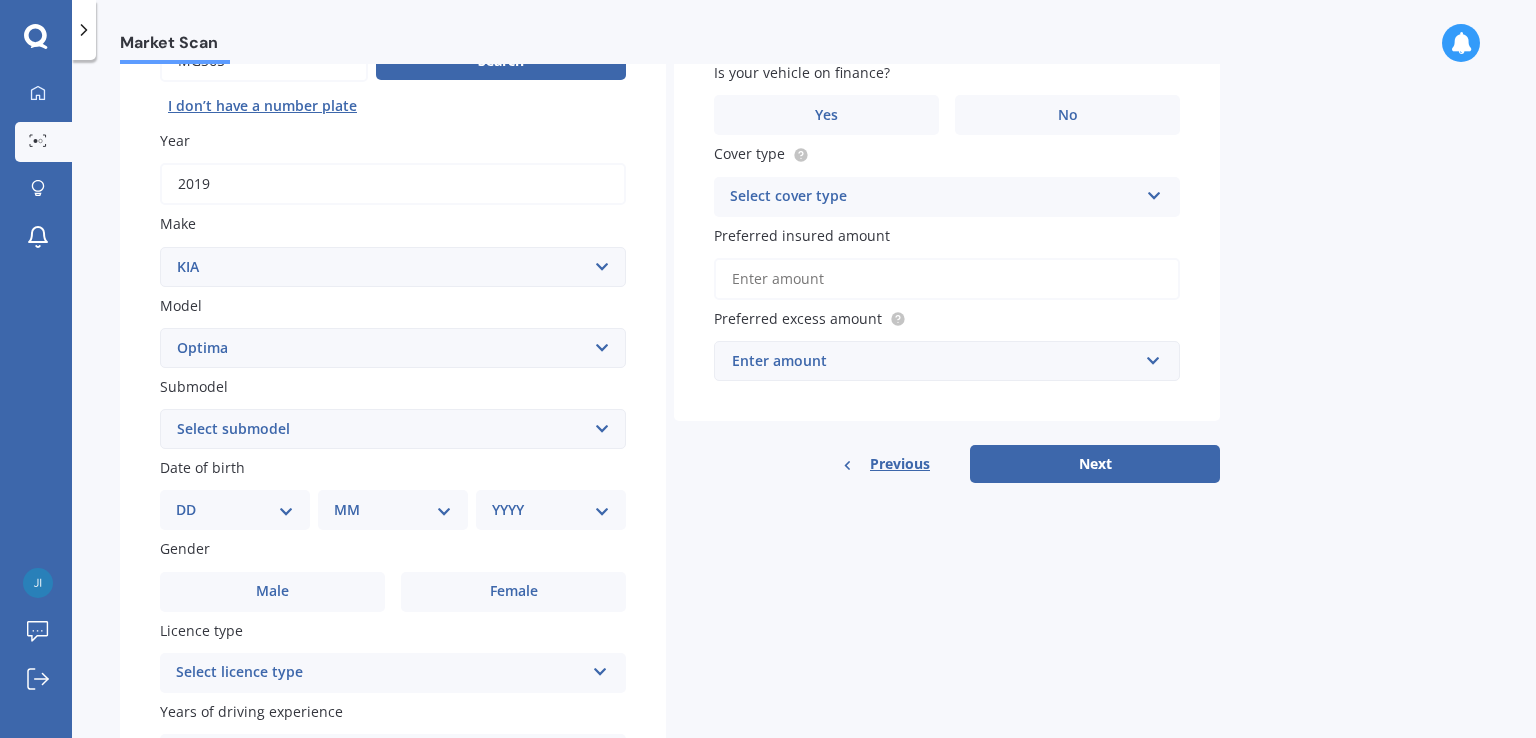 scroll, scrollTop: 250, scrollLeft: 0, axis: vertical 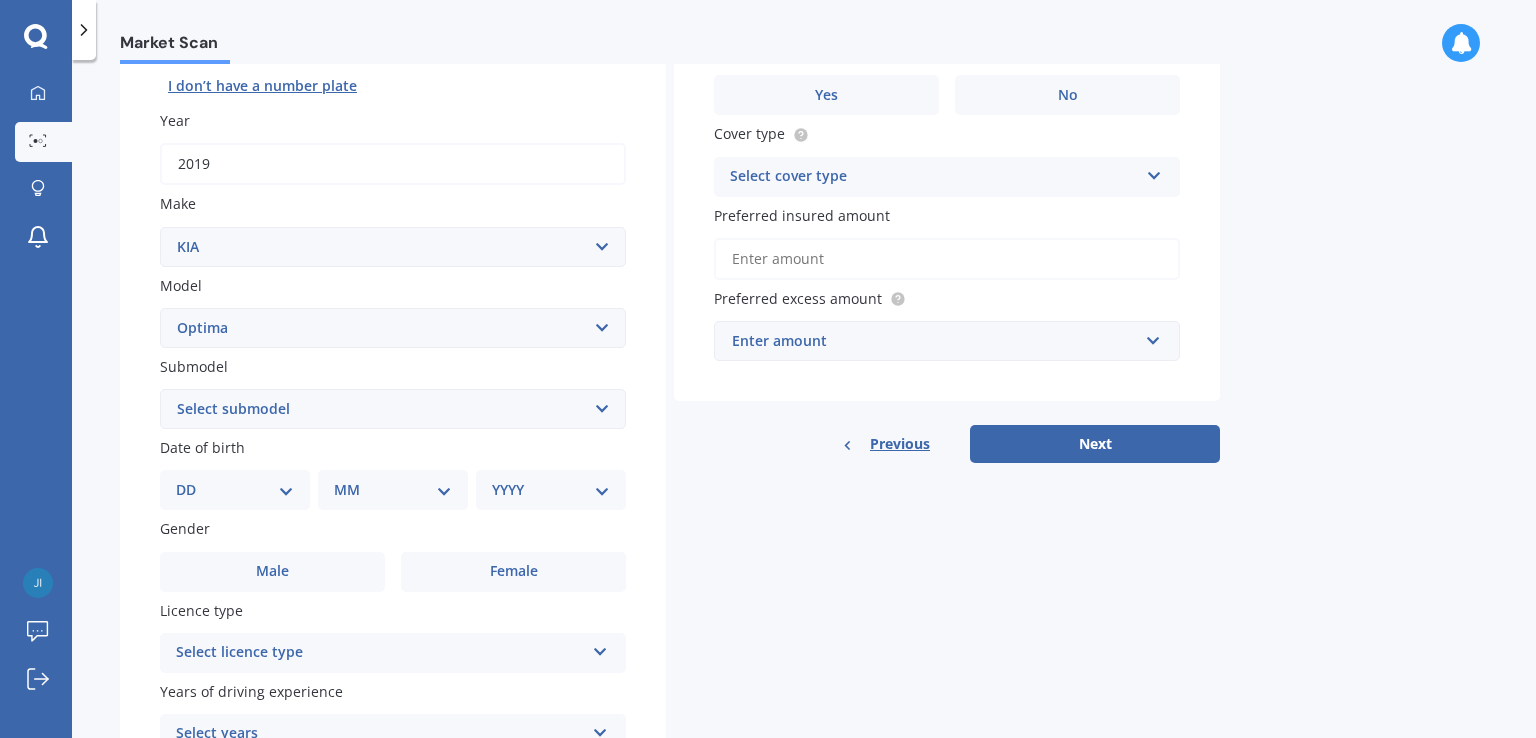 click on "Select submodel (All Other) 2.4 EX Sedan 2.4 LTD Sedan GT" at bounding box center [393, 409] 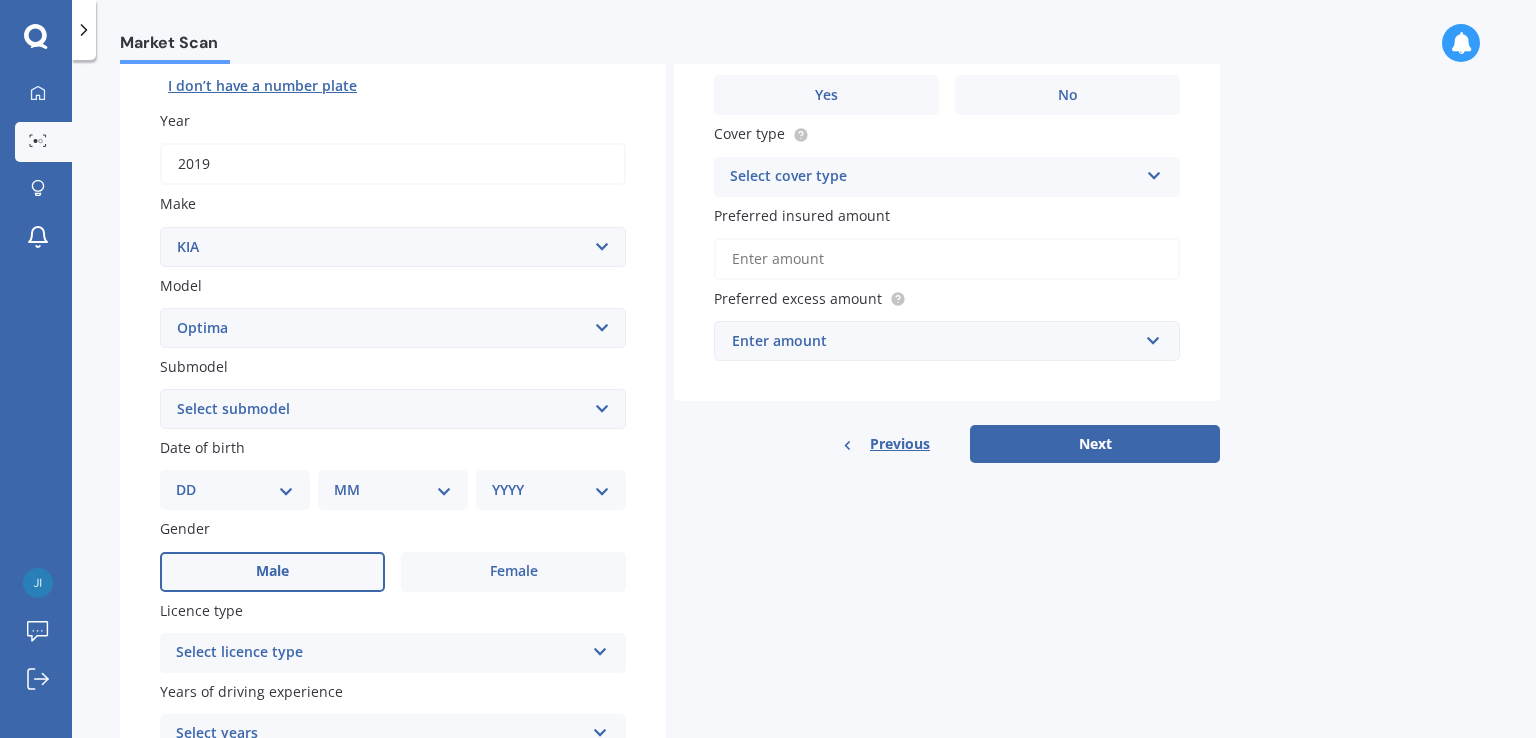 select on "GT" 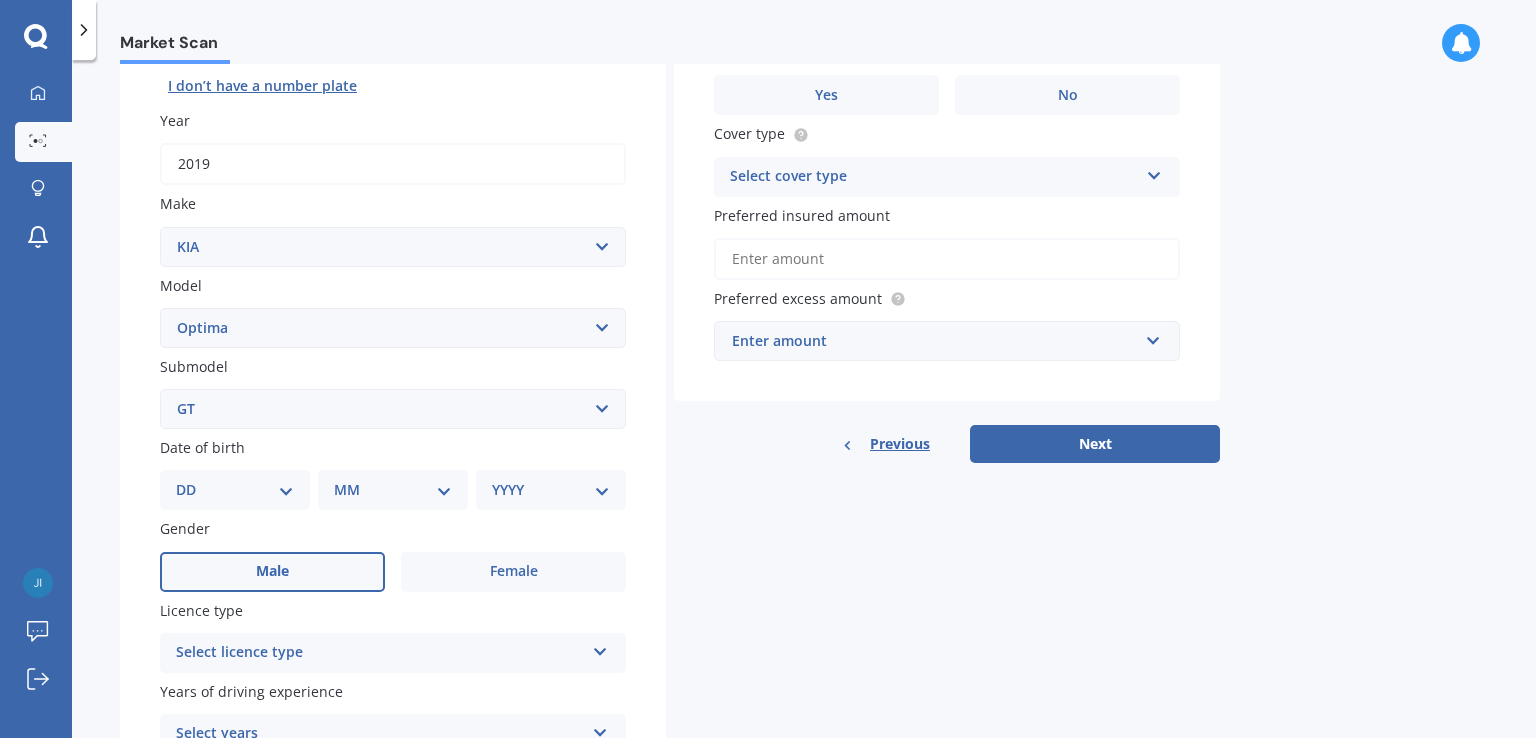 click on "Select submodel (All Other) 2.4 EX Sedan 2.4 LTD Sedan GT" at bounding box center (393, 409) 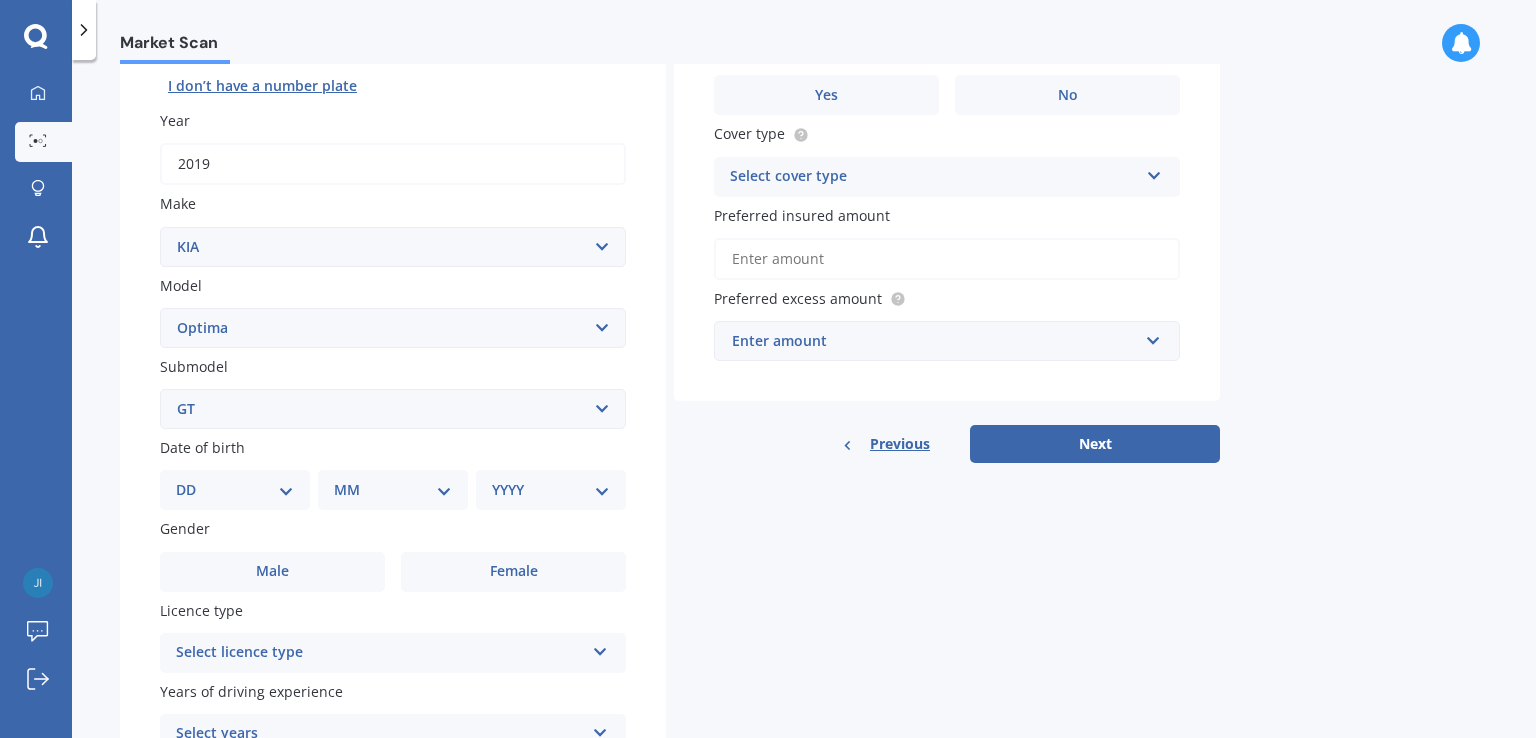 click on "DD 01 02 03 04 05 06 07 08 09 10 11 12 13 14 15 16 17 18 19 20 21 22 23 24 25 26 27 28 29 30 31" at bounding box center (235, 490) 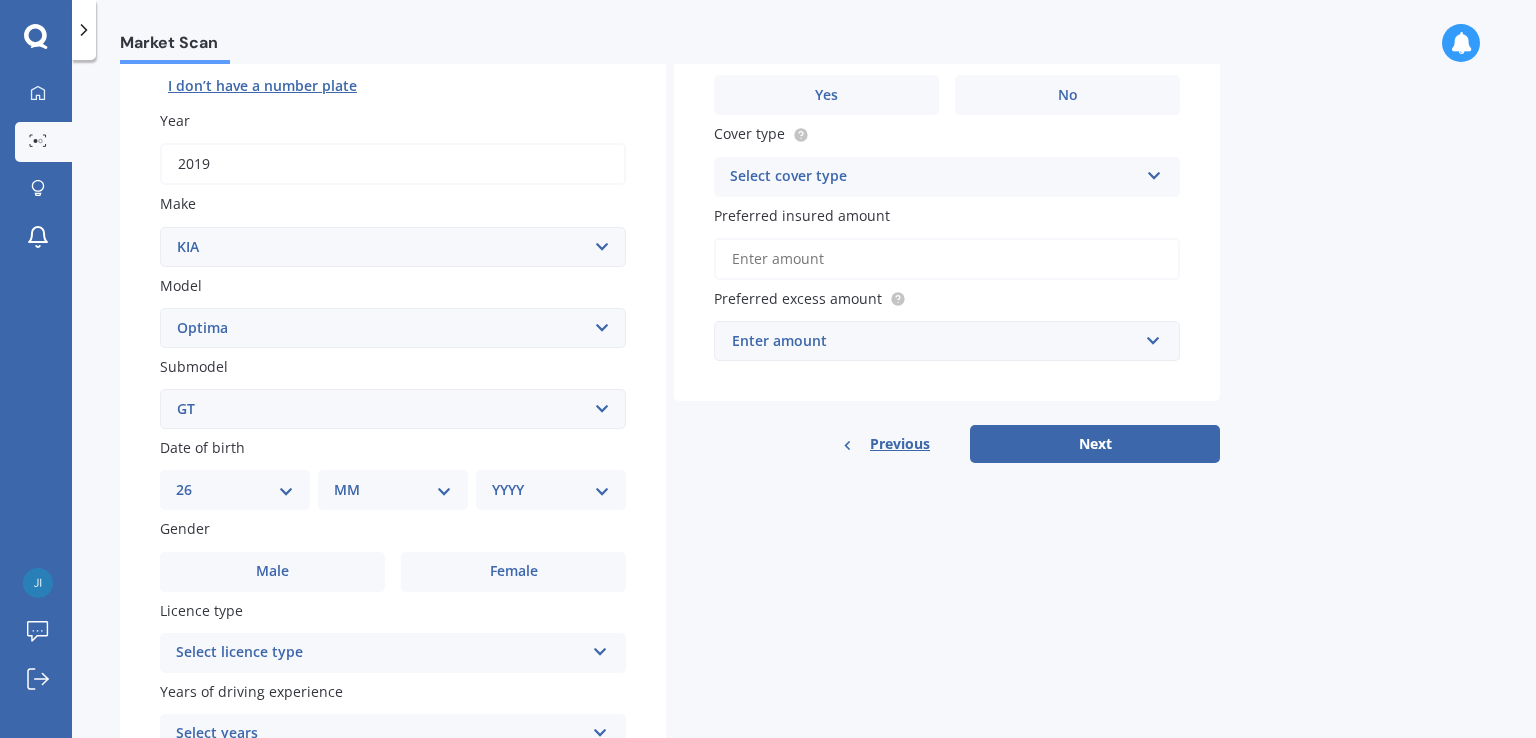 click on "DD 01 02 03 04 05 06 07 08 09 10 11 12 13 14 15 16 17 18 19 20 21 22 23 24 25 26 27 28 29 30 31" at bounding box center [235, 490] 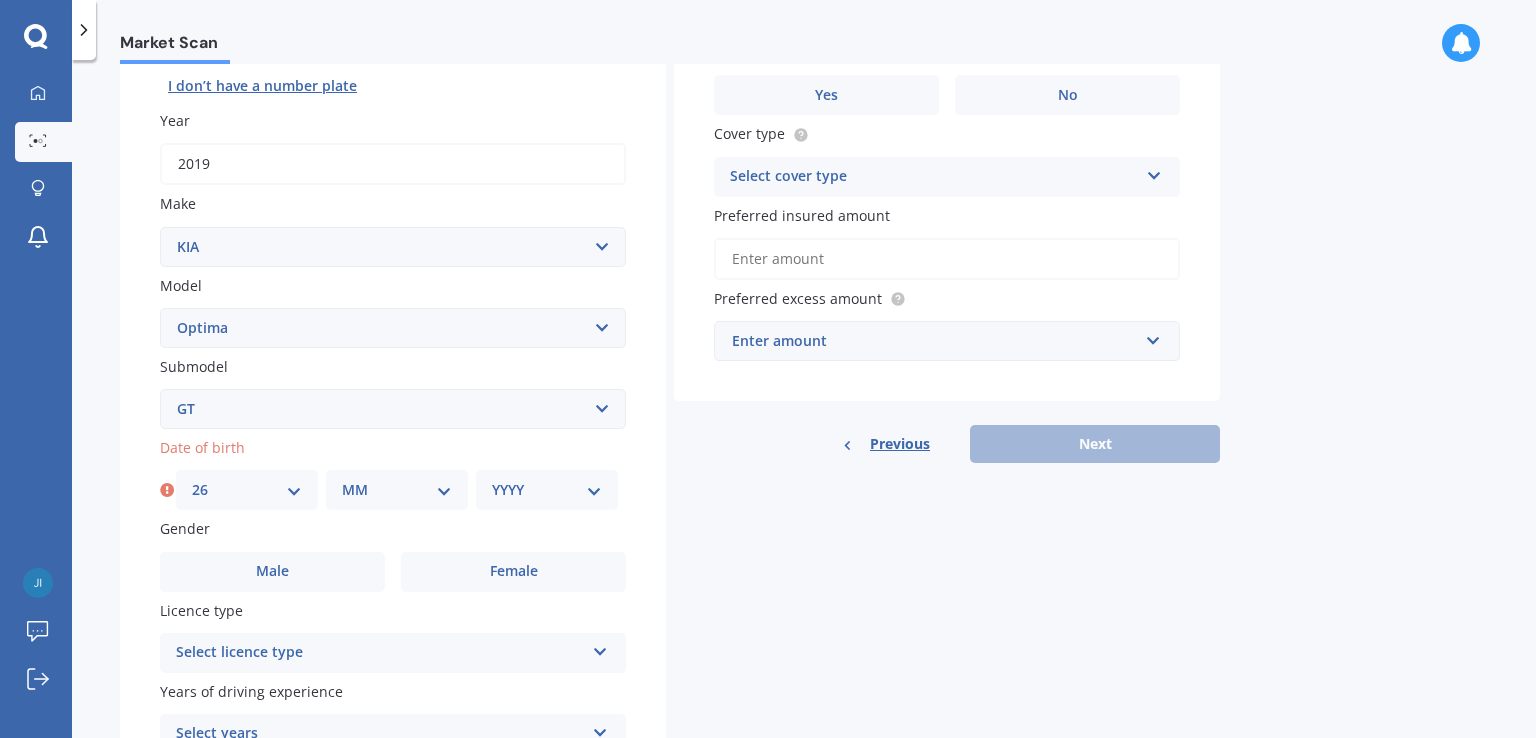 click on "MM 01 02 03 04 05 06 07 08 09 10 11 12" at bounding box center [397, 490] 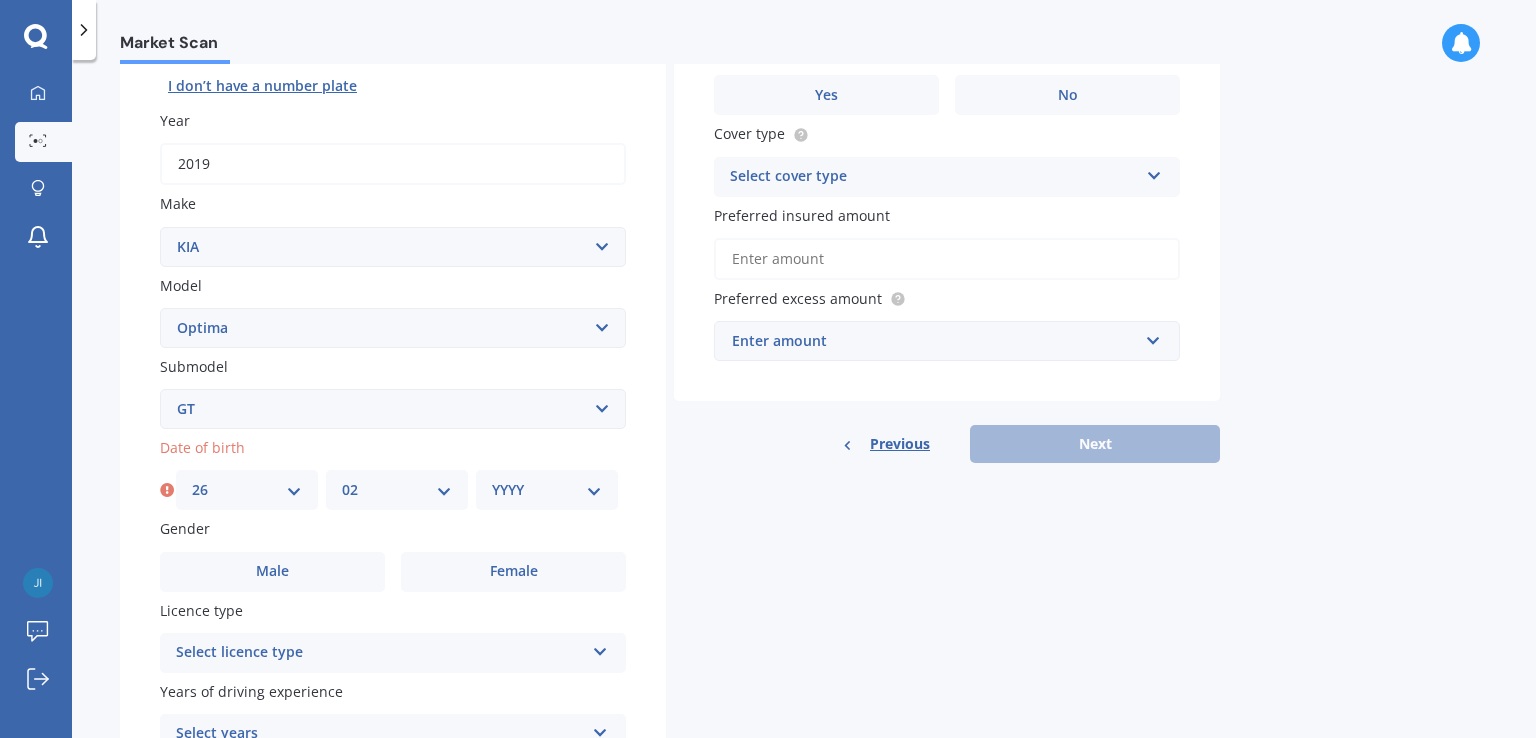 click on "MM 01 02 03 04 05 06 07 08 09 10 11 12" at bounding box center [397, 490] 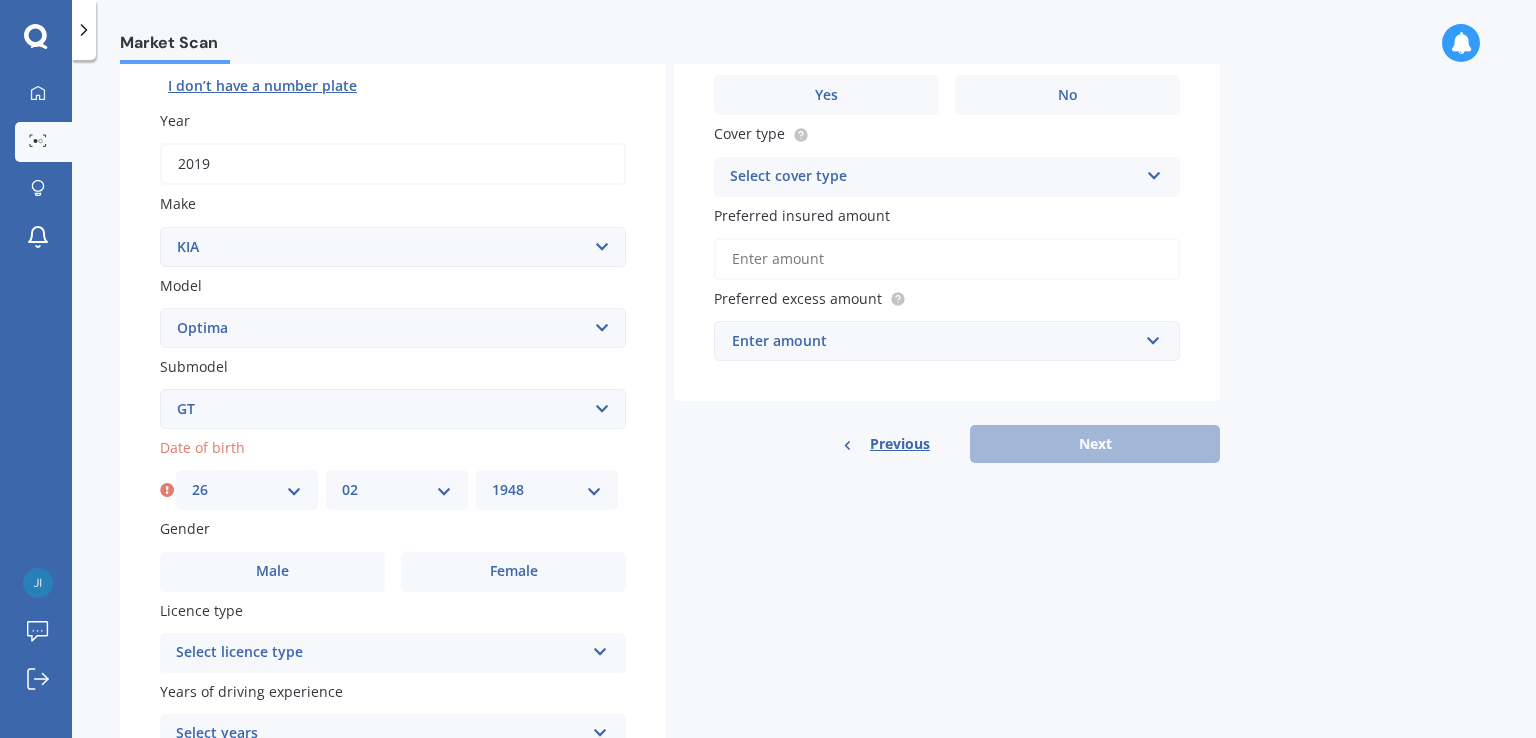 click on "YYYY 2025 2024 2023 2022 2021 2020 2019 2018 2017 2016 2015 2014 2013 2012 2011 2010 2009 2008 2007 2006 2005 2004 2003 2002 2001 2000 1999 1998 1997 1996 1995 1994 1993 1992 1991 1990 1989 1988 1987 1986 1985 1984 1983 1982 1981 1980 1979 1978 1977 1976 1975 1974 1973 1972 1971 1970 1969 1968 1967 1966 1965 1964 1963 1962 1961 1960 1959 1958 1957 1956 1955 1954 1953 1952 1951 1950 1949 1948 1947 1946 1945 1944 1943 1942 1941 1940 1939 1938 1937 1936 1935 1934 1933 1932 1931 1930 1929 1928 1927 1926" at bounding box center (547, 490) 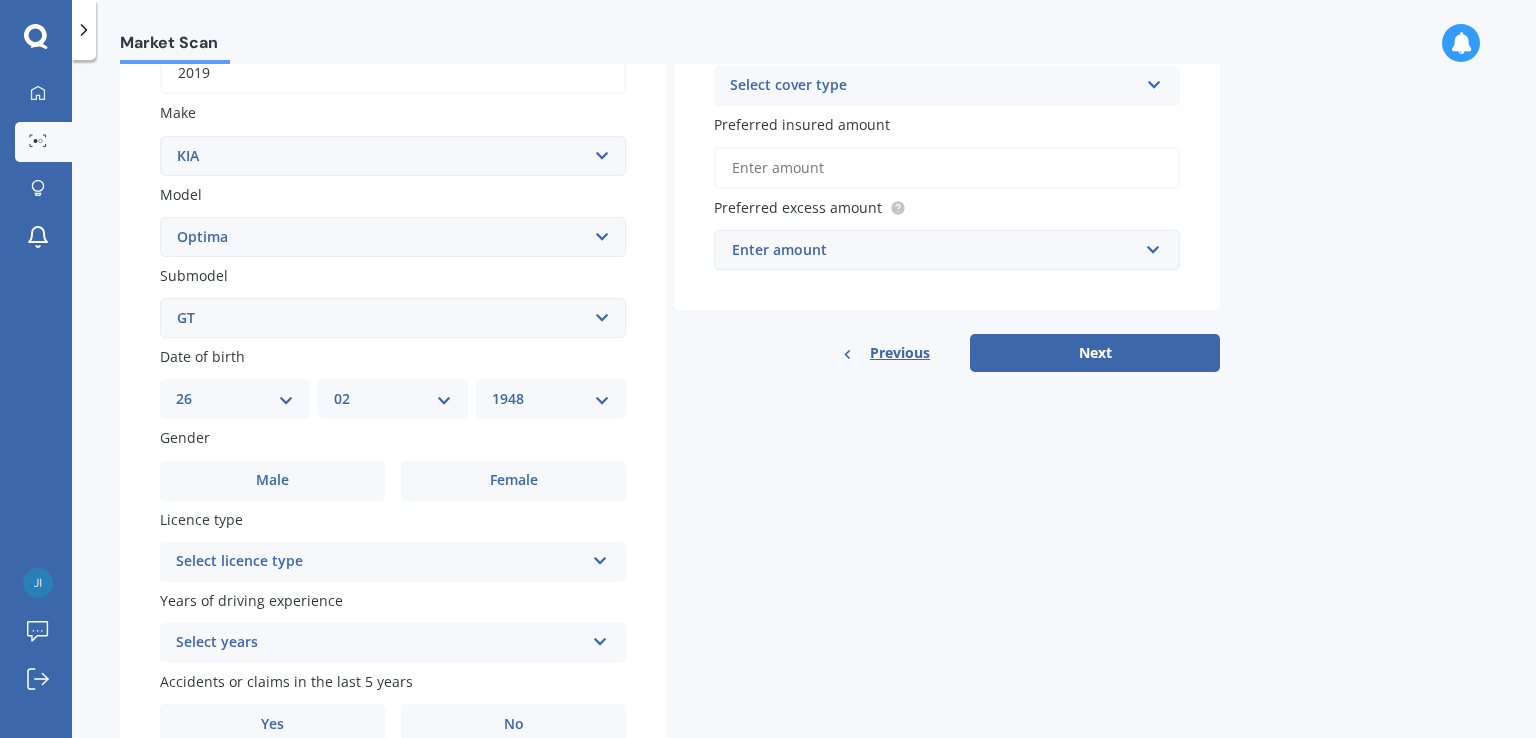 scroll, scrollTop: 350, scrollLeft: 0, axis: vertical 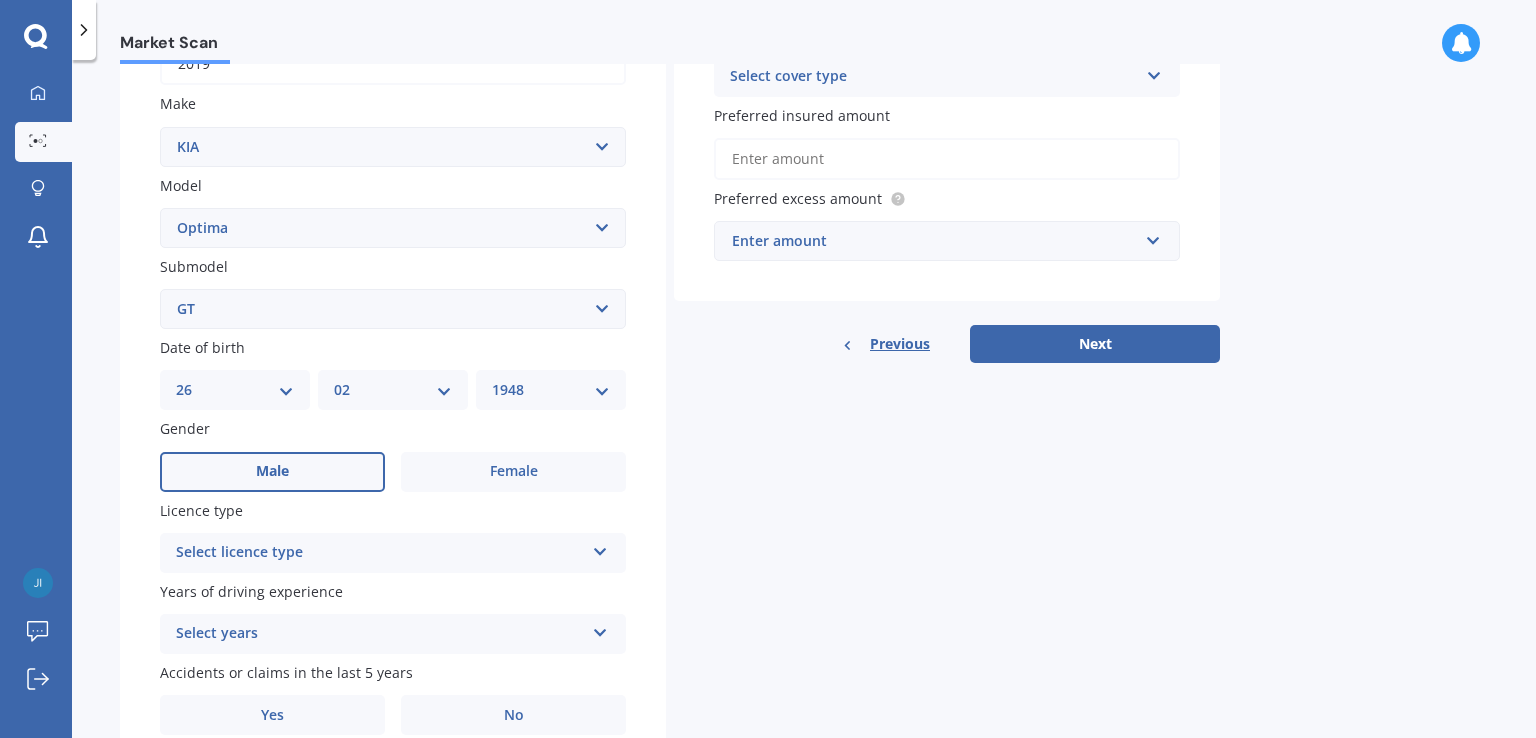 click on "Male" at bounding box center (272, 472) 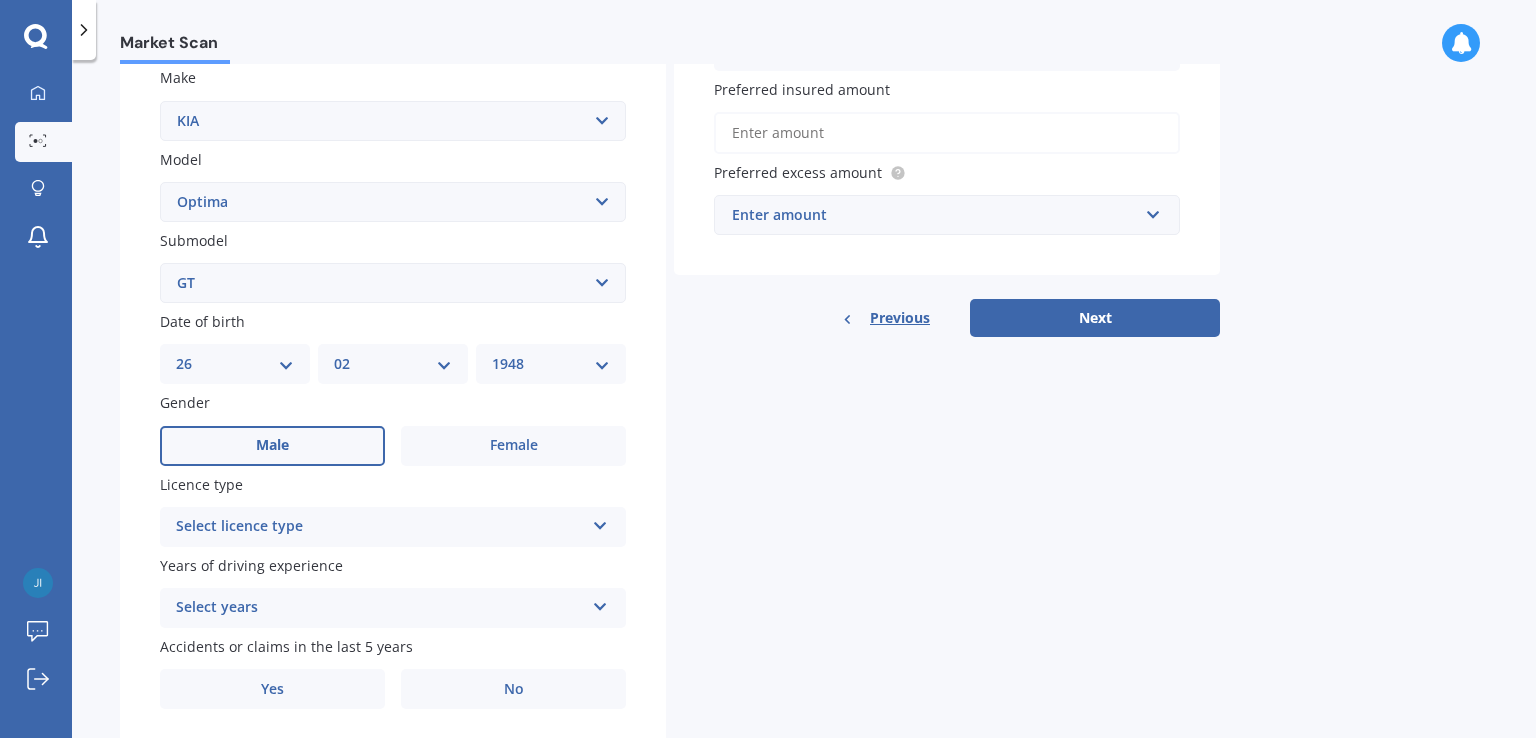 scroll, scrollTop: 424, scrollLeft: 0, axis: vertical 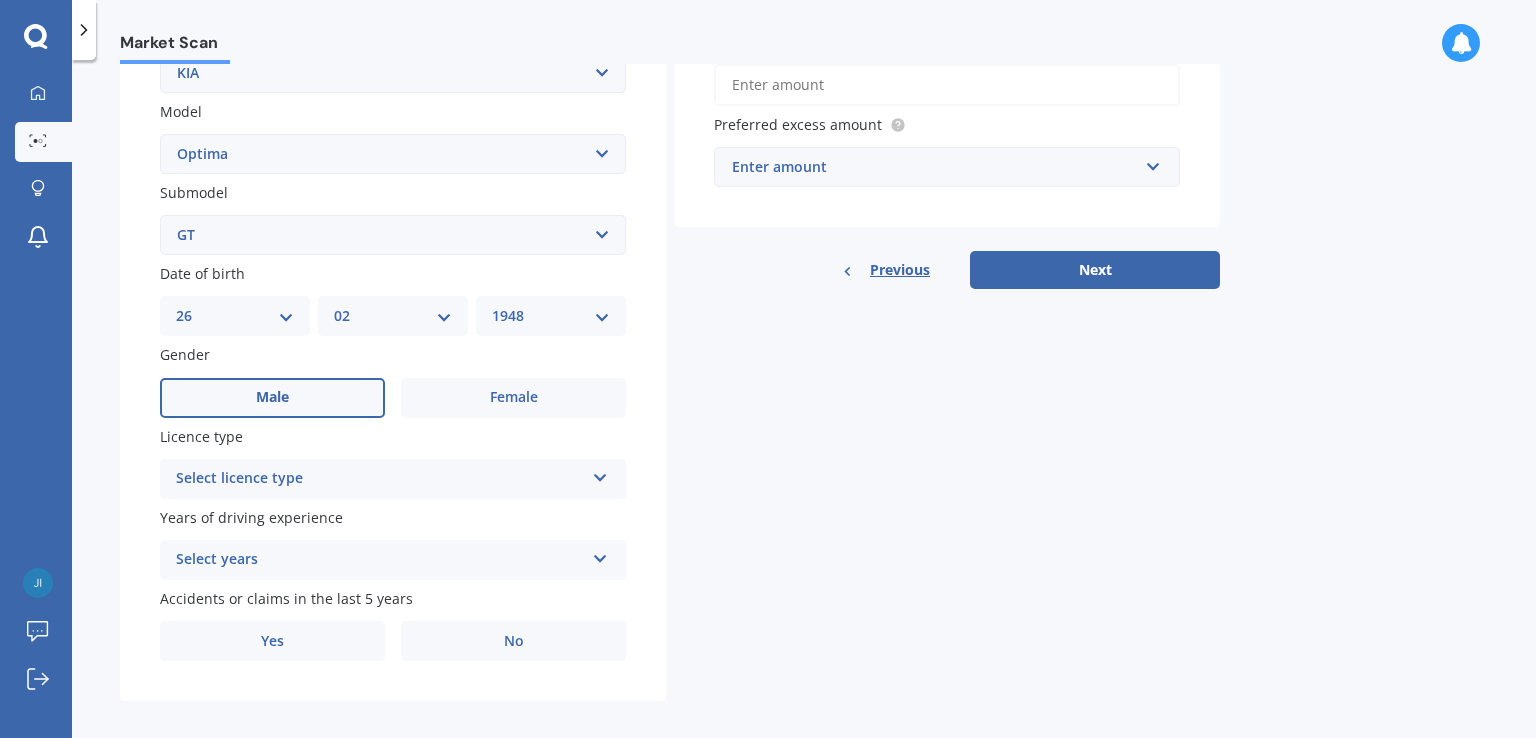 click on "Select licence type" at bounding box center (380, 479) 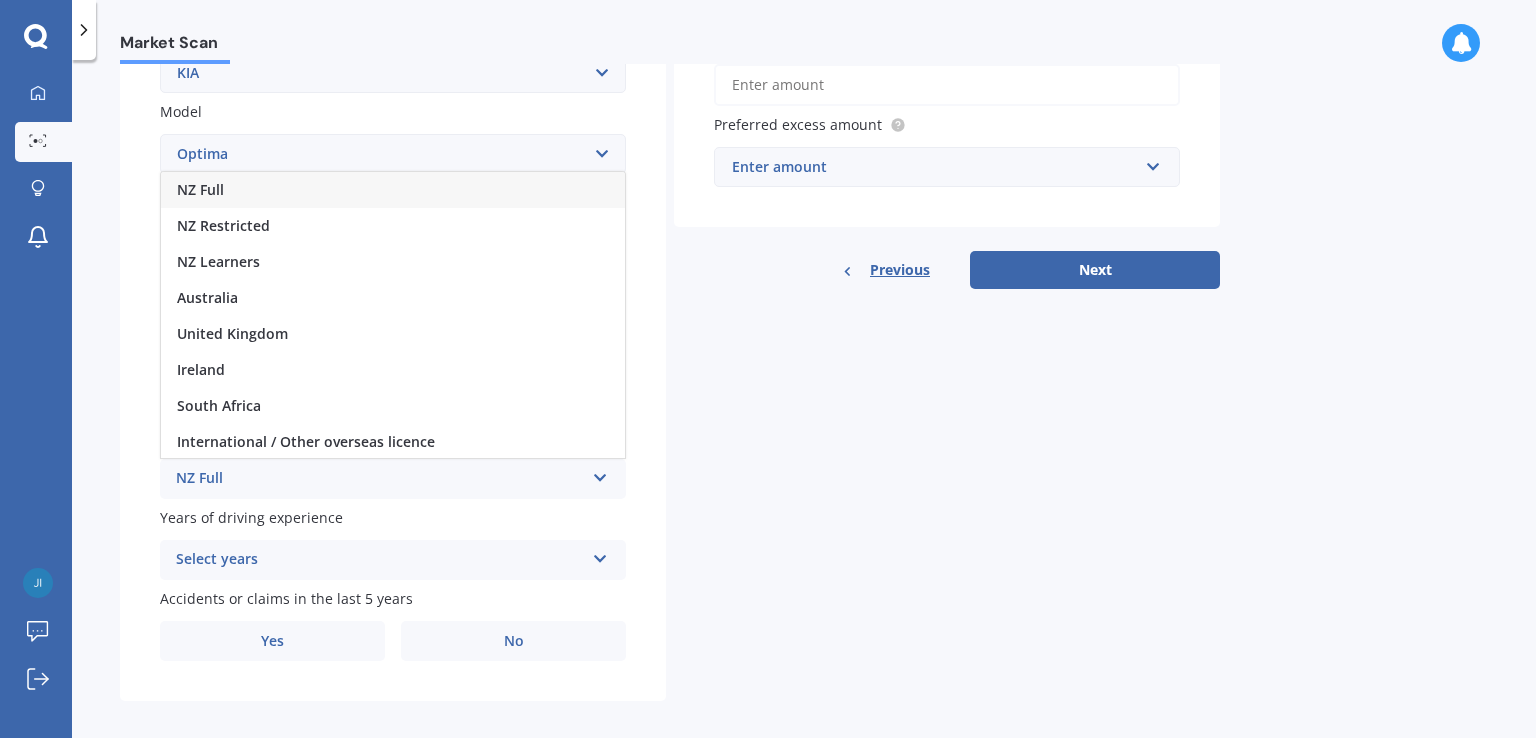 click on "NZ Full" at bounding box center (380, 479) 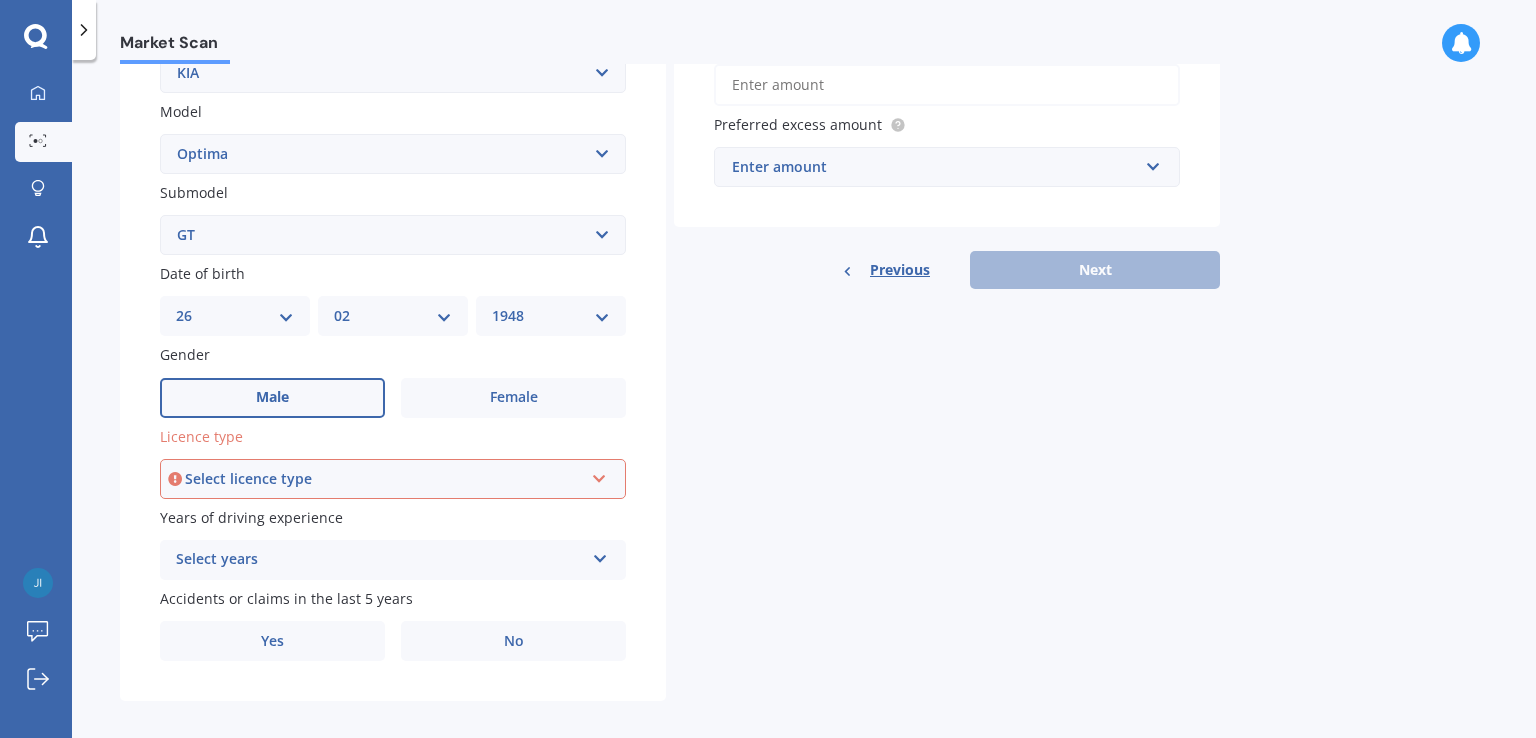 click on "Select licence type" at bounding box center [384, 479] 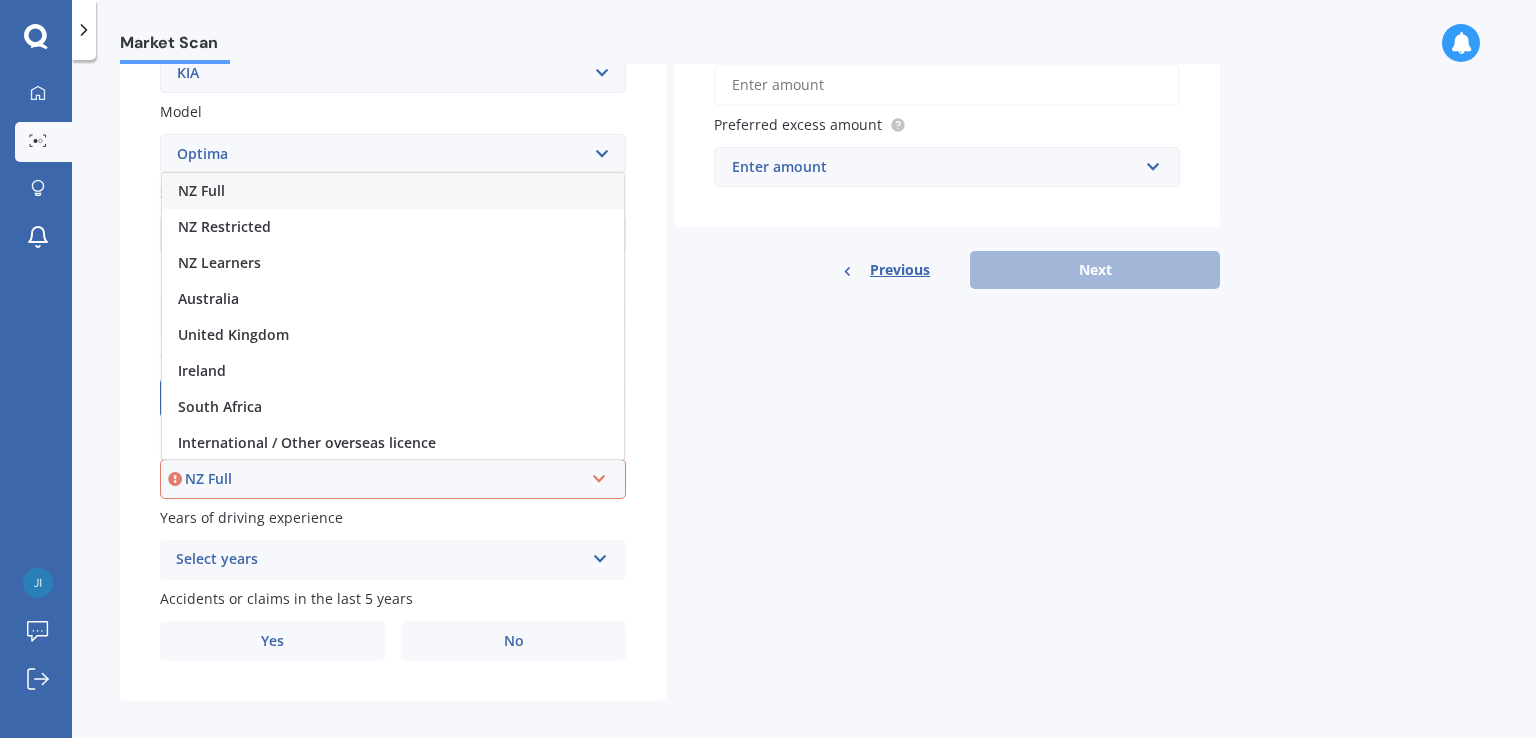 click on "NZ Full" at bounding box center (384, 479) 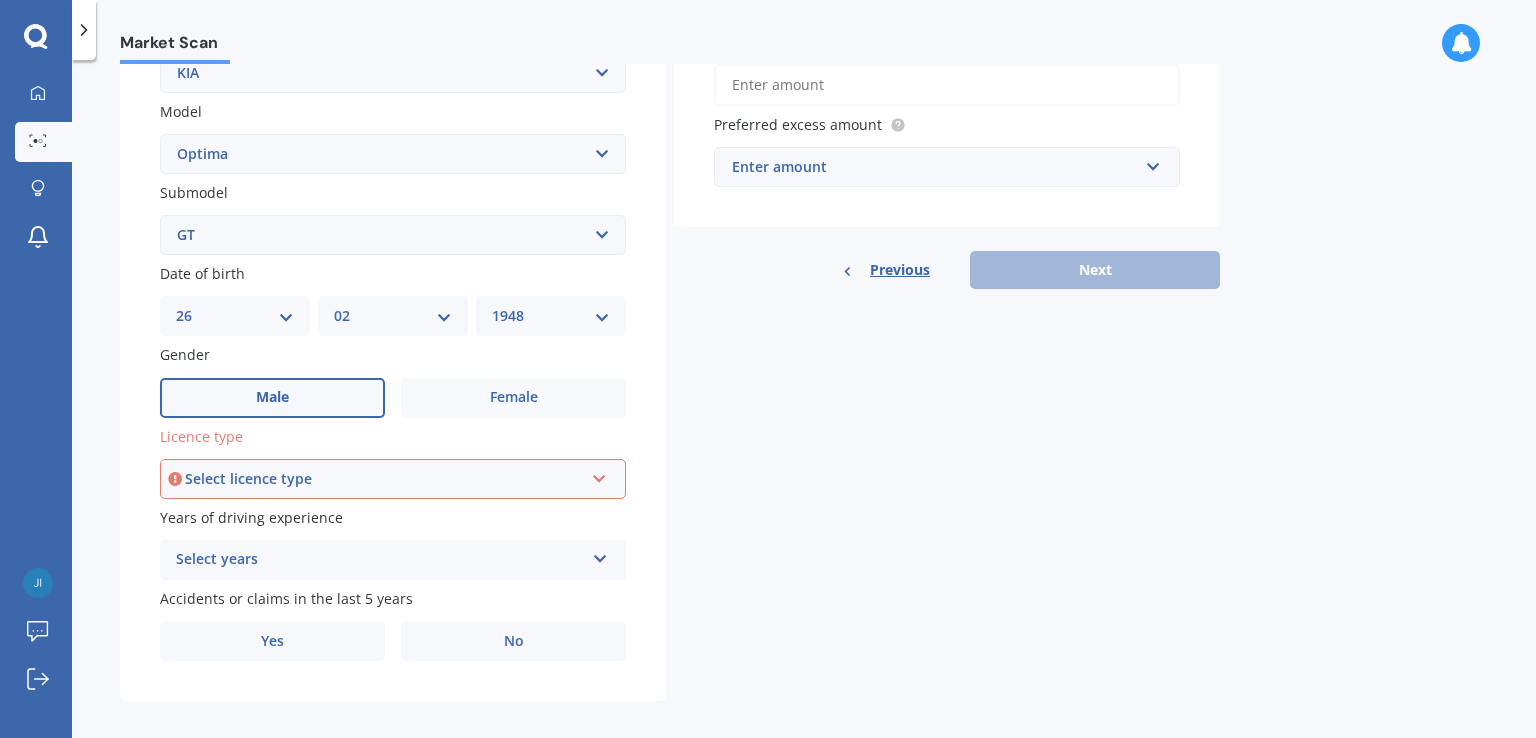 click on "Select licence type" at bounding box center (384, 479) 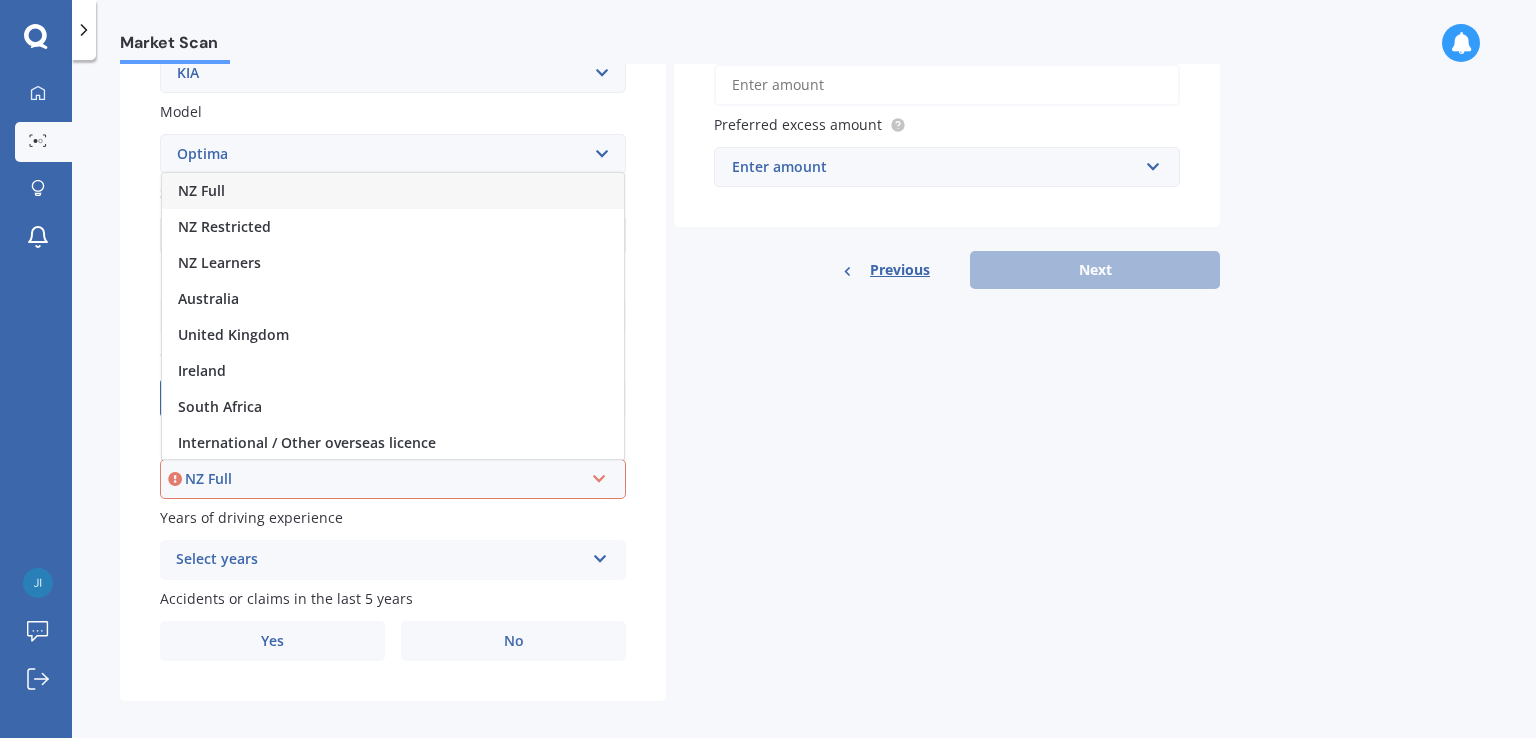 click on "NZ Full" at bounding box center (393, 191) 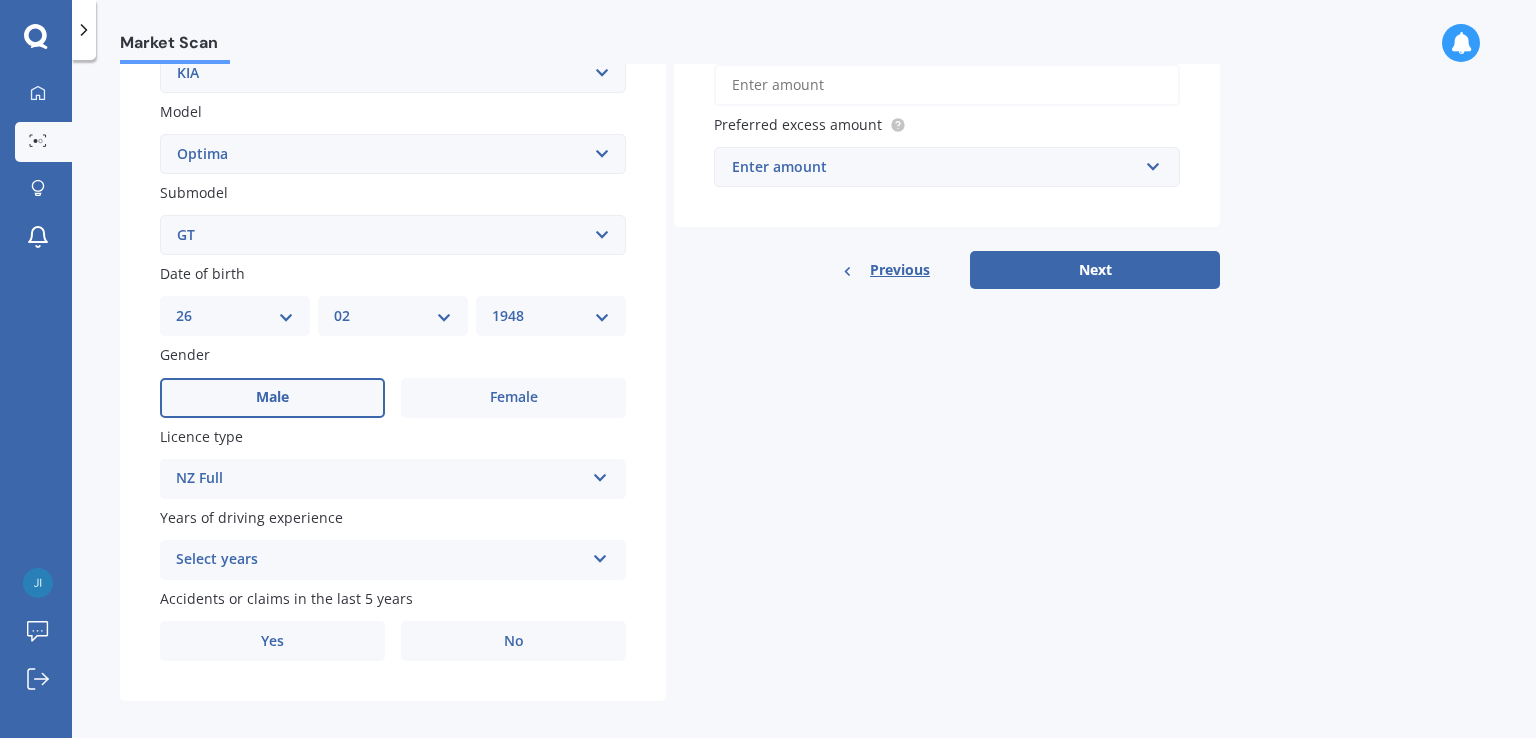 click on "Select years" at bounding box center [380, 560] 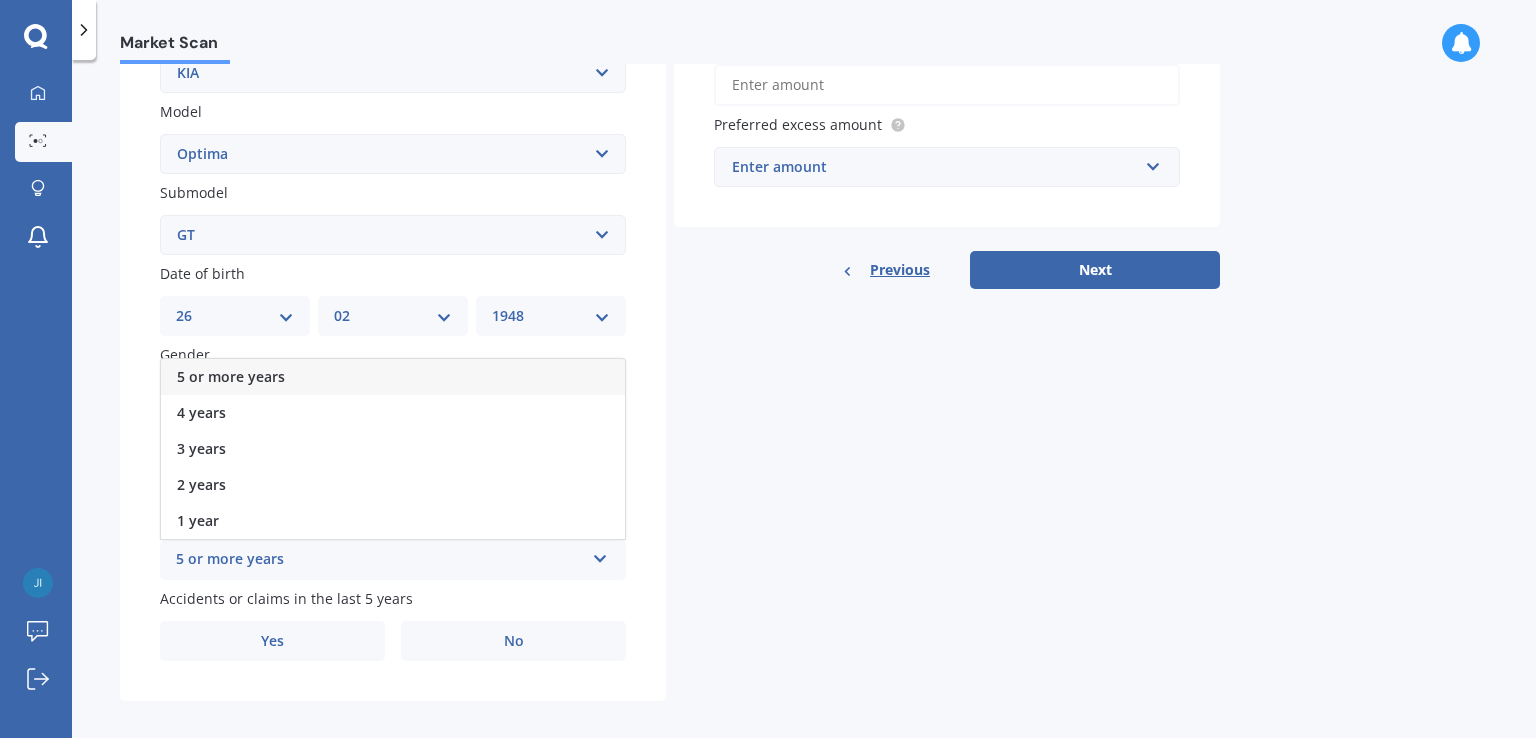 click on "5 or more years" at bounding box center (380, 560) 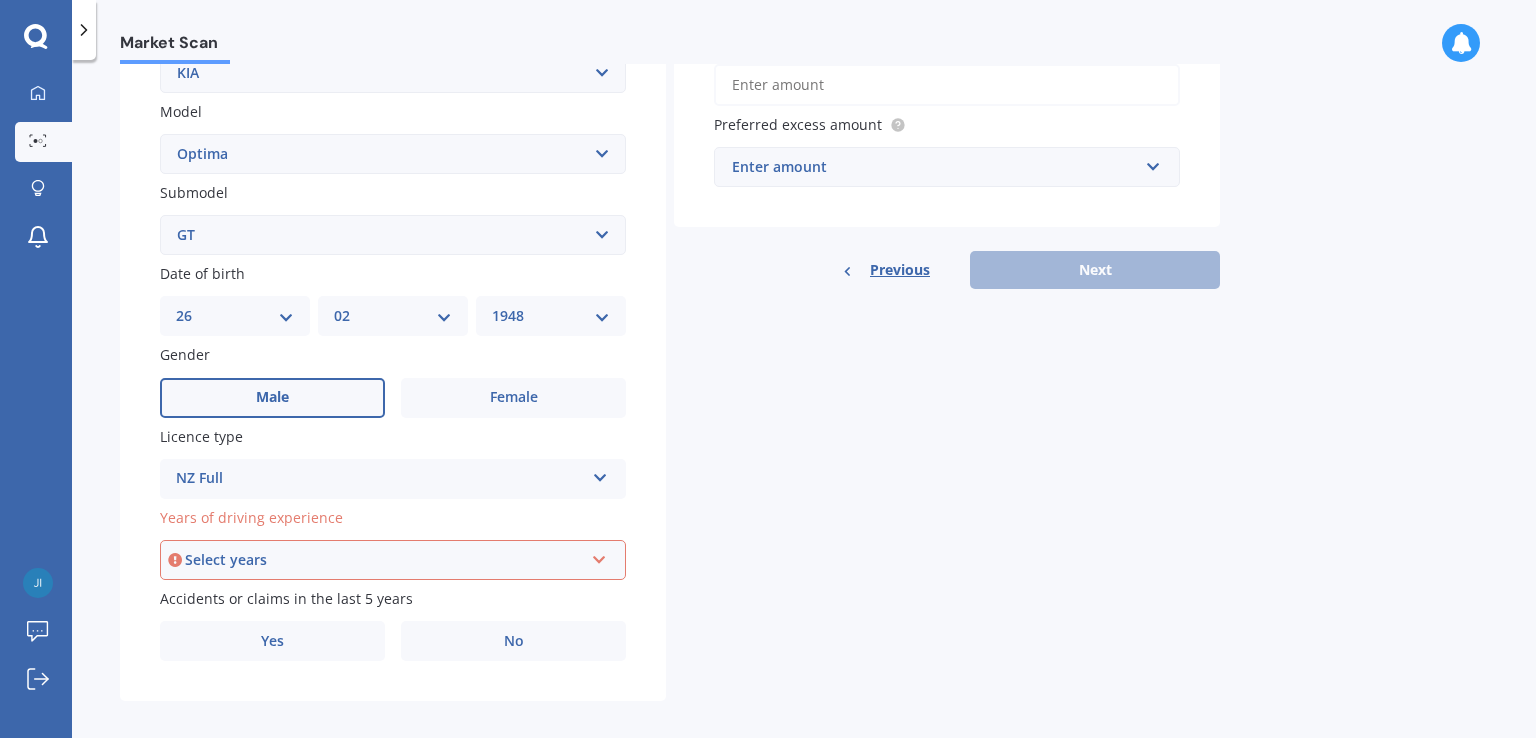 click on "Select years" at bounding box center (384, 560) 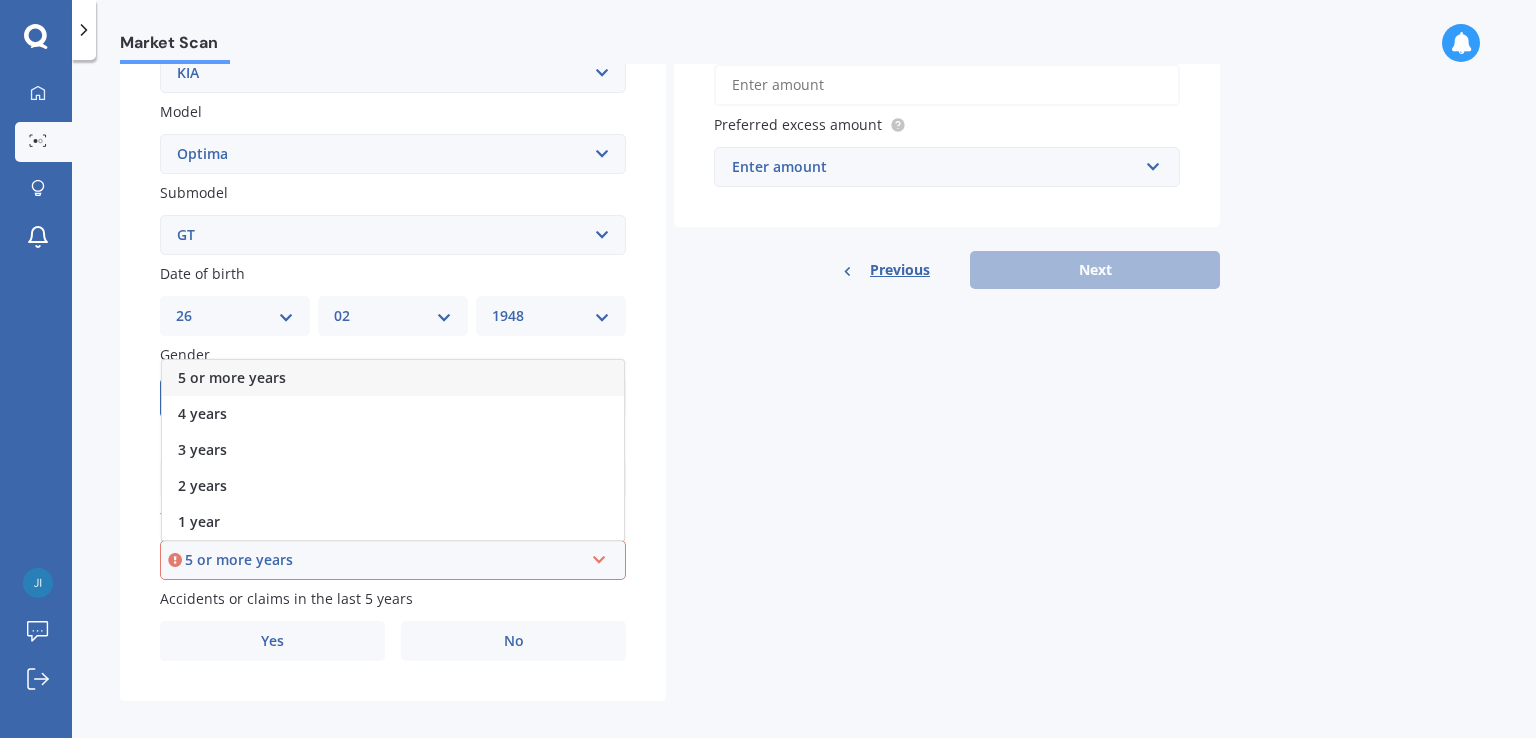 click on "5 or more years" at bounding box center (393, 378) 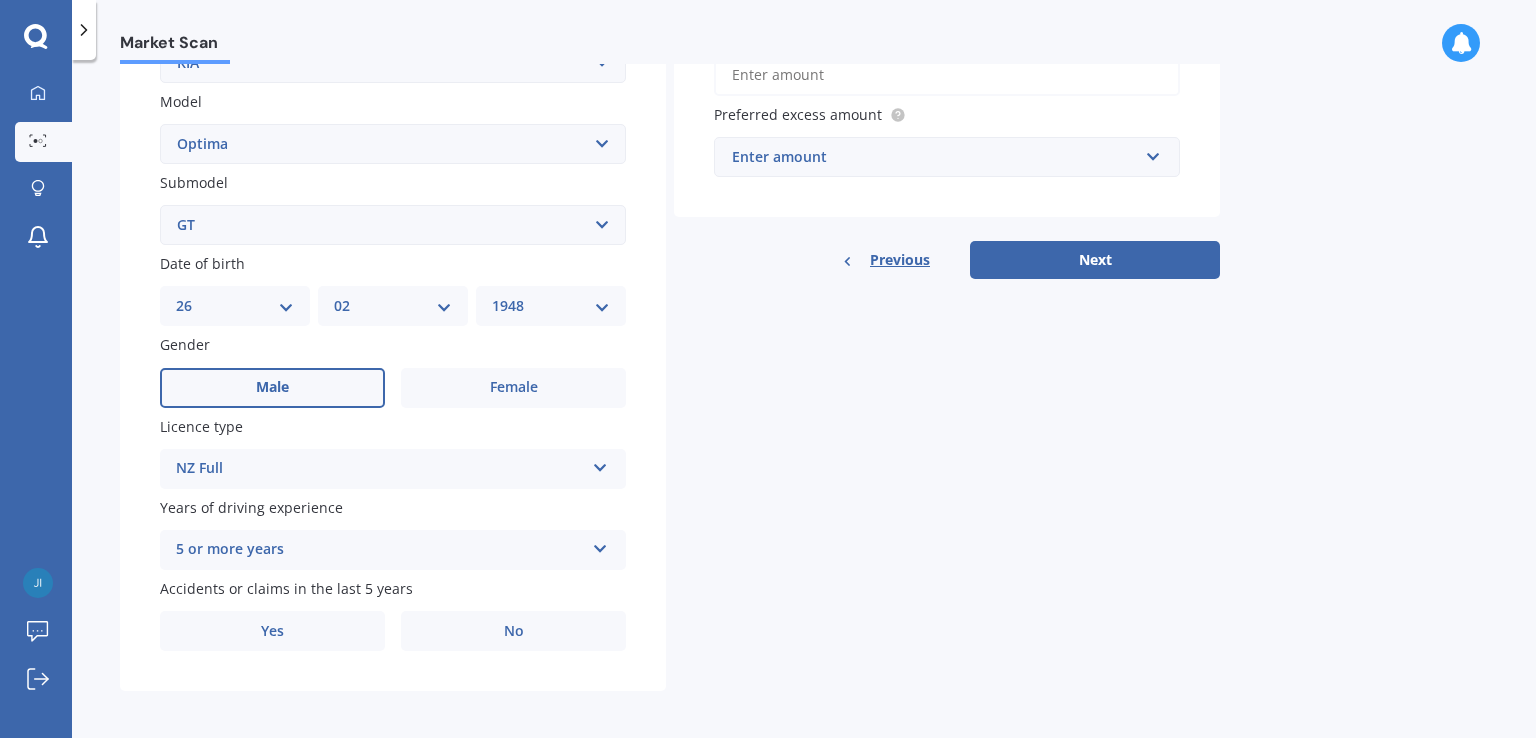 scroll, scrollTop: 440, scrollLeft: 0, axis: vertical 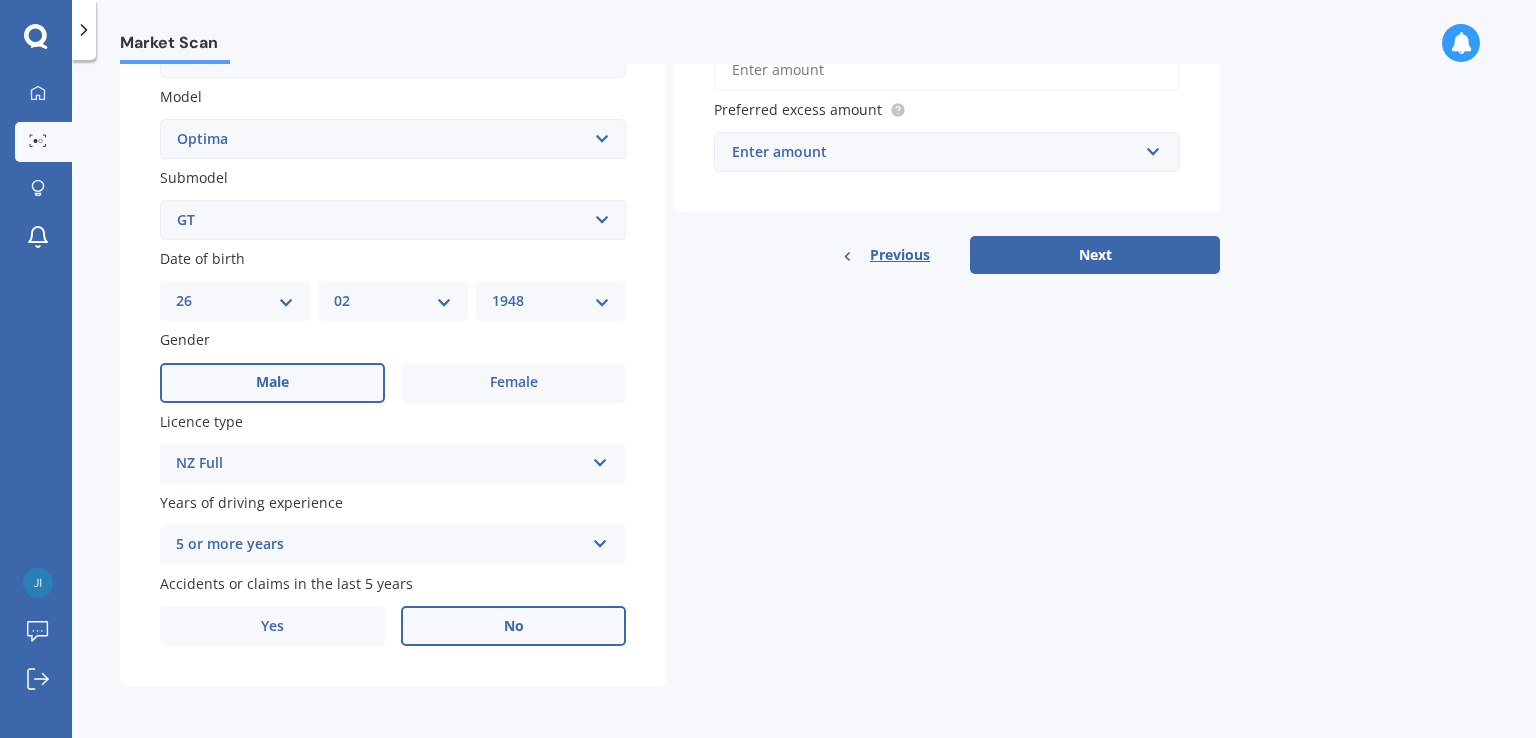 click on "No" at bounding box center (514, 626) 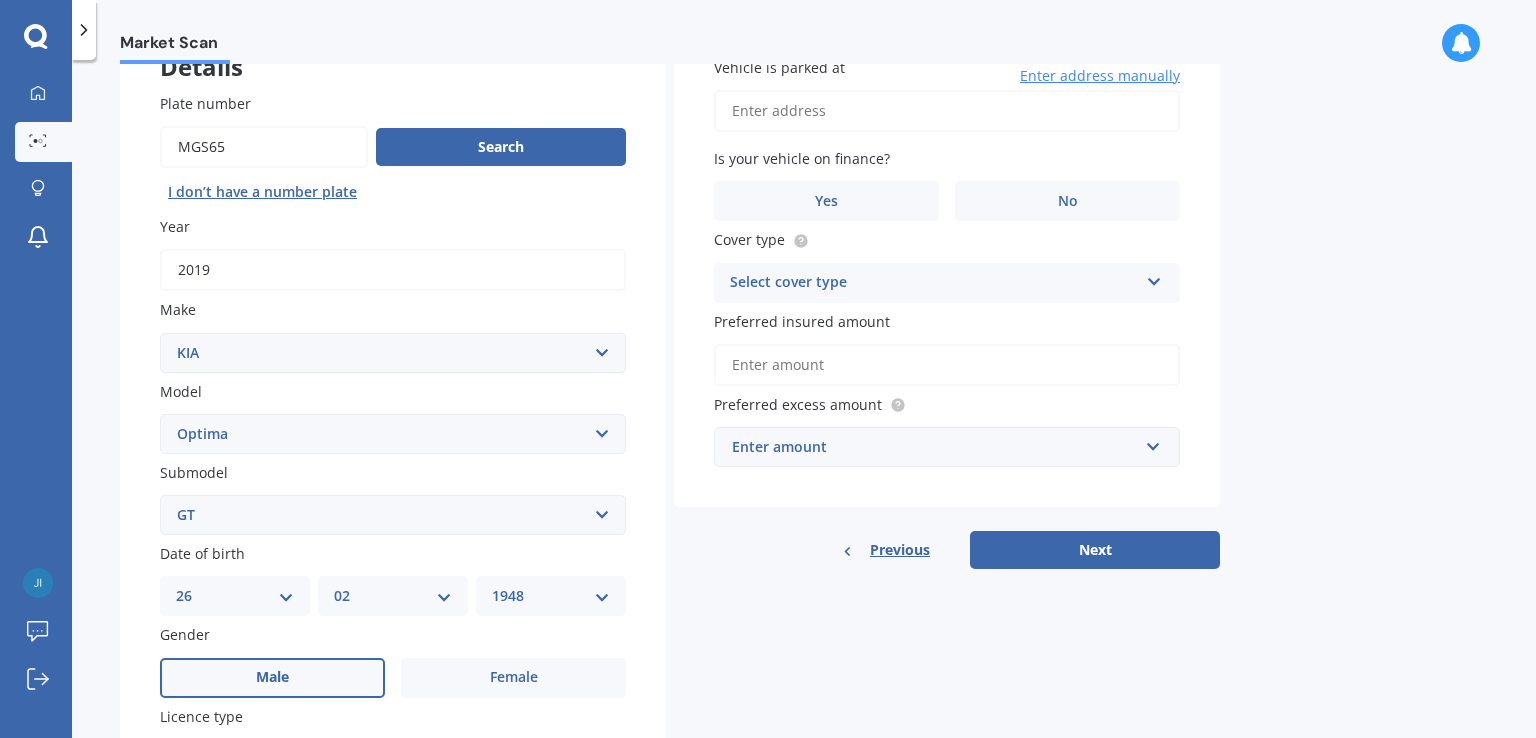 scroll, scrollTop: 140, scrollLeft: 0, axis: vertical 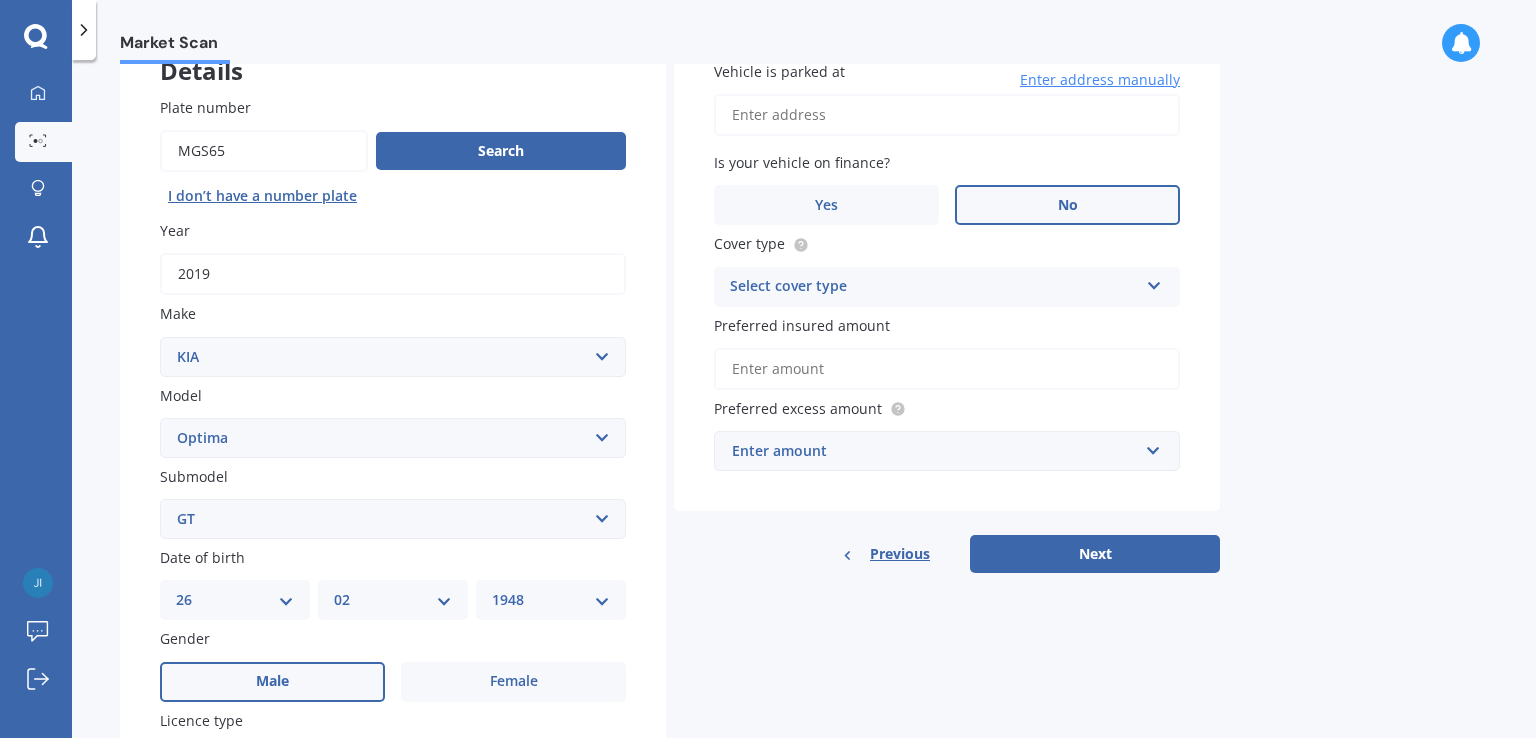 click on "No" at bounding box center [1067, 205] 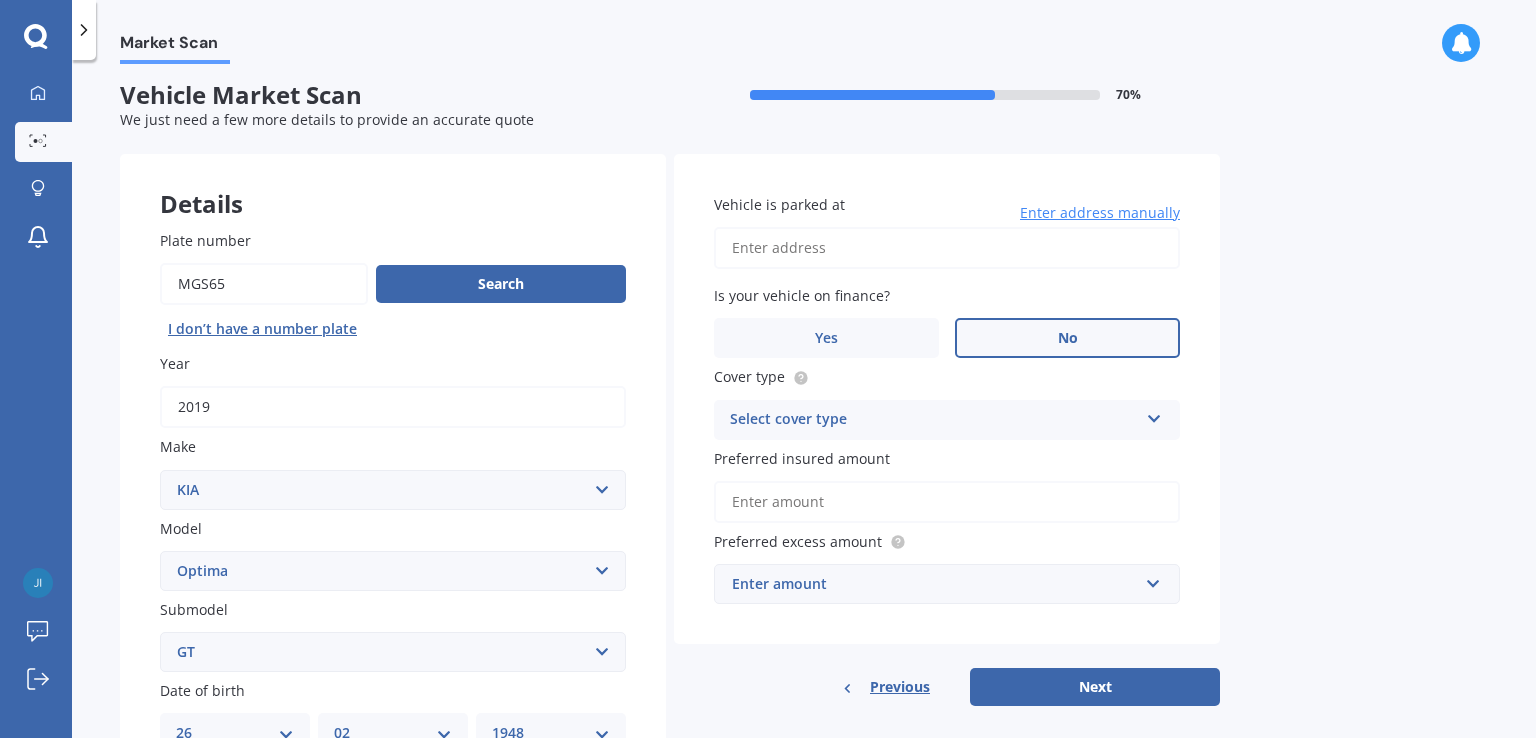 scroll, scrollTop: 0, scrollLeft: 0, axis: both 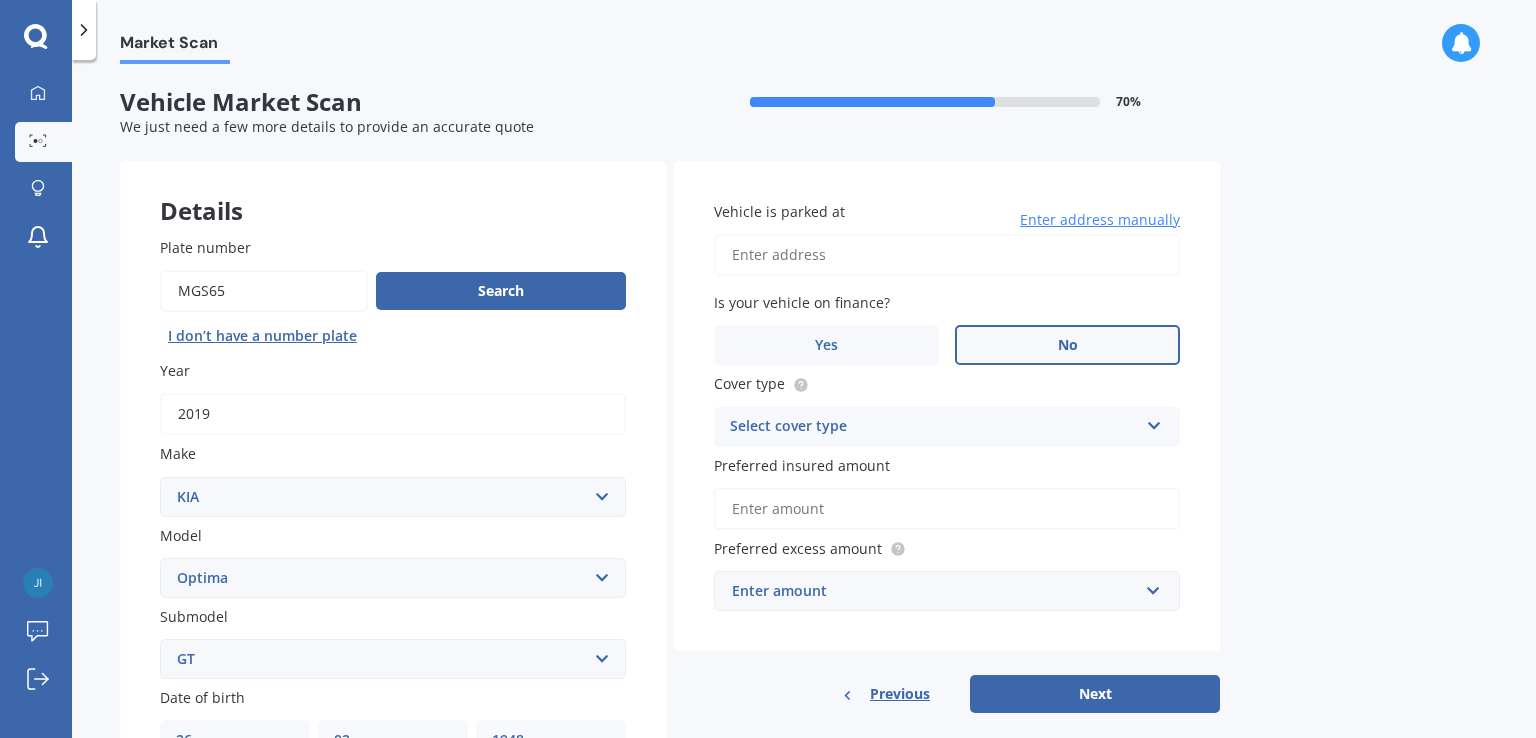 click on "Vehicle is parked at" at bounding box center [947, 255] 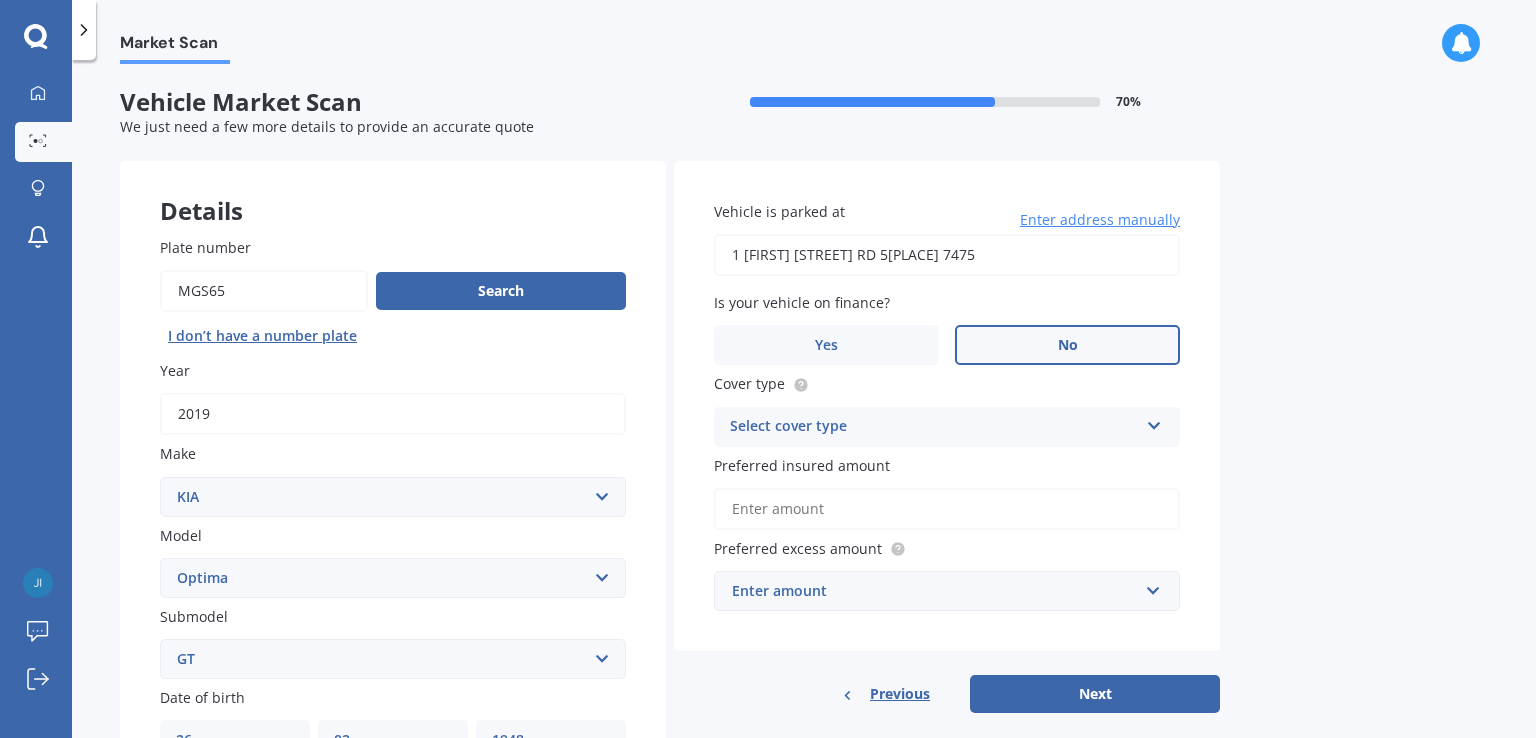 click on "Select cover type" at bounding box center [934, 427] 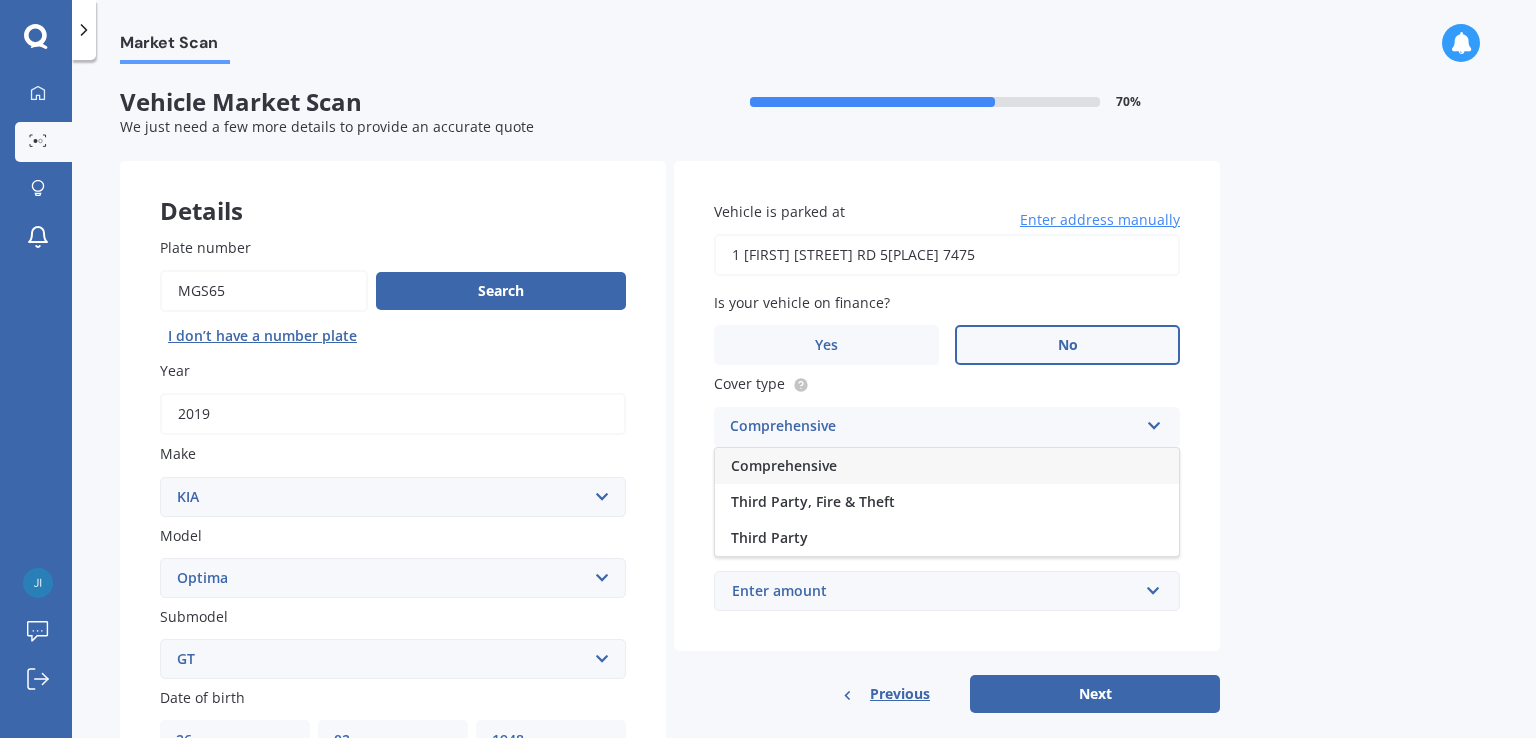 click on "Comprehensive" at bounding box center (784, 465) 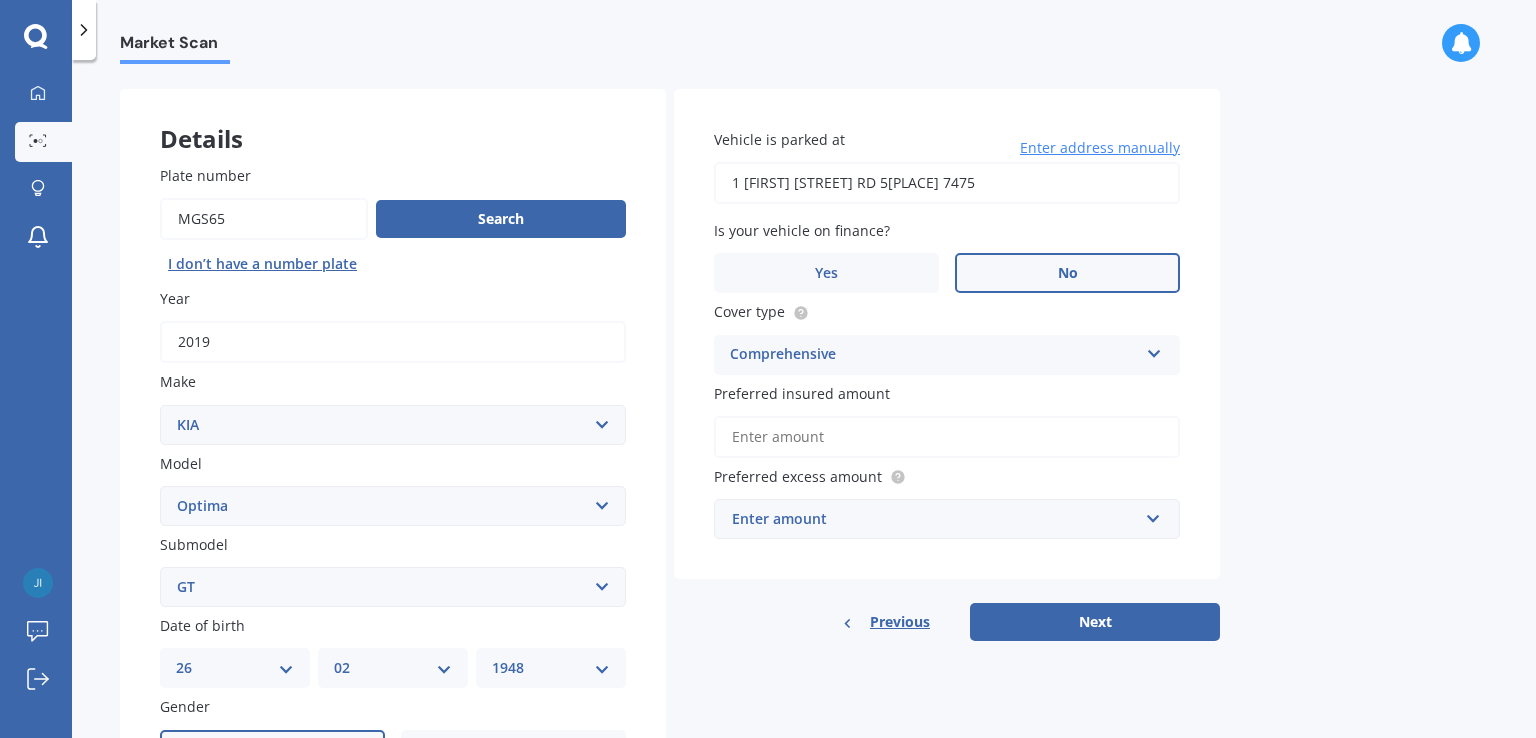 scroll, scrollTop: 75, scrollLeft: 0, axis: vertical 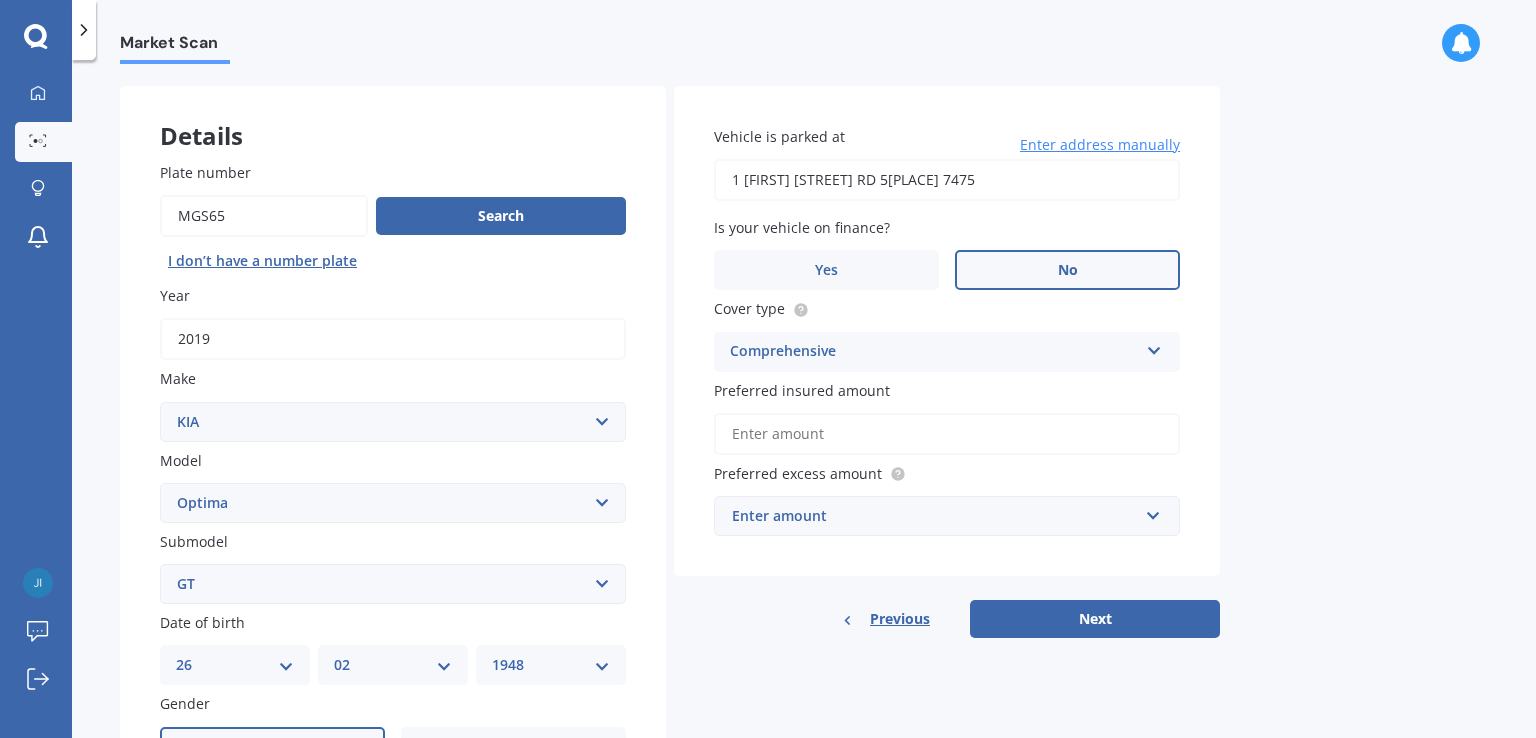 click on "Preferred insured amount" at bounding box center (947, 434) 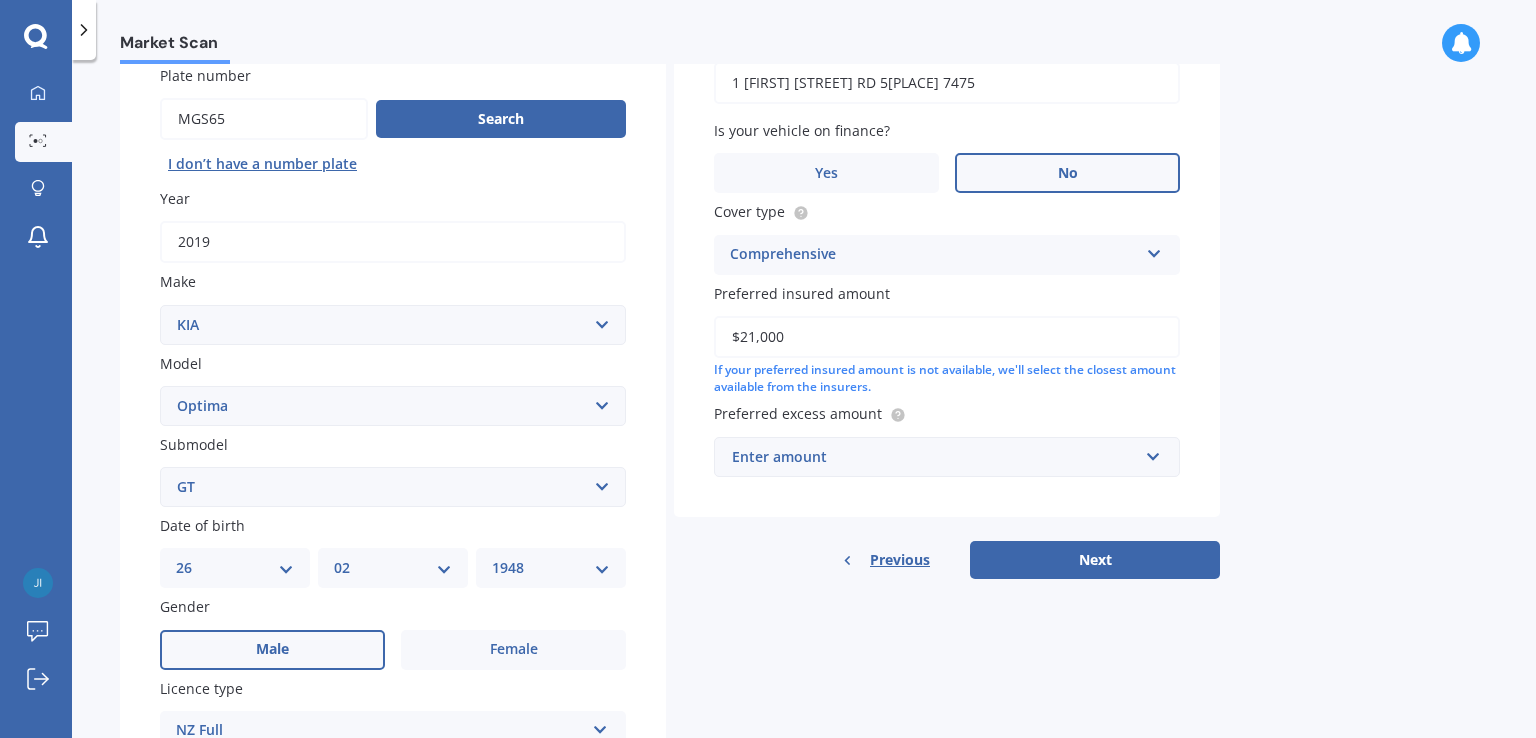 scroll, scrollTop: 175, scrollLeft: 0, axis: vertical 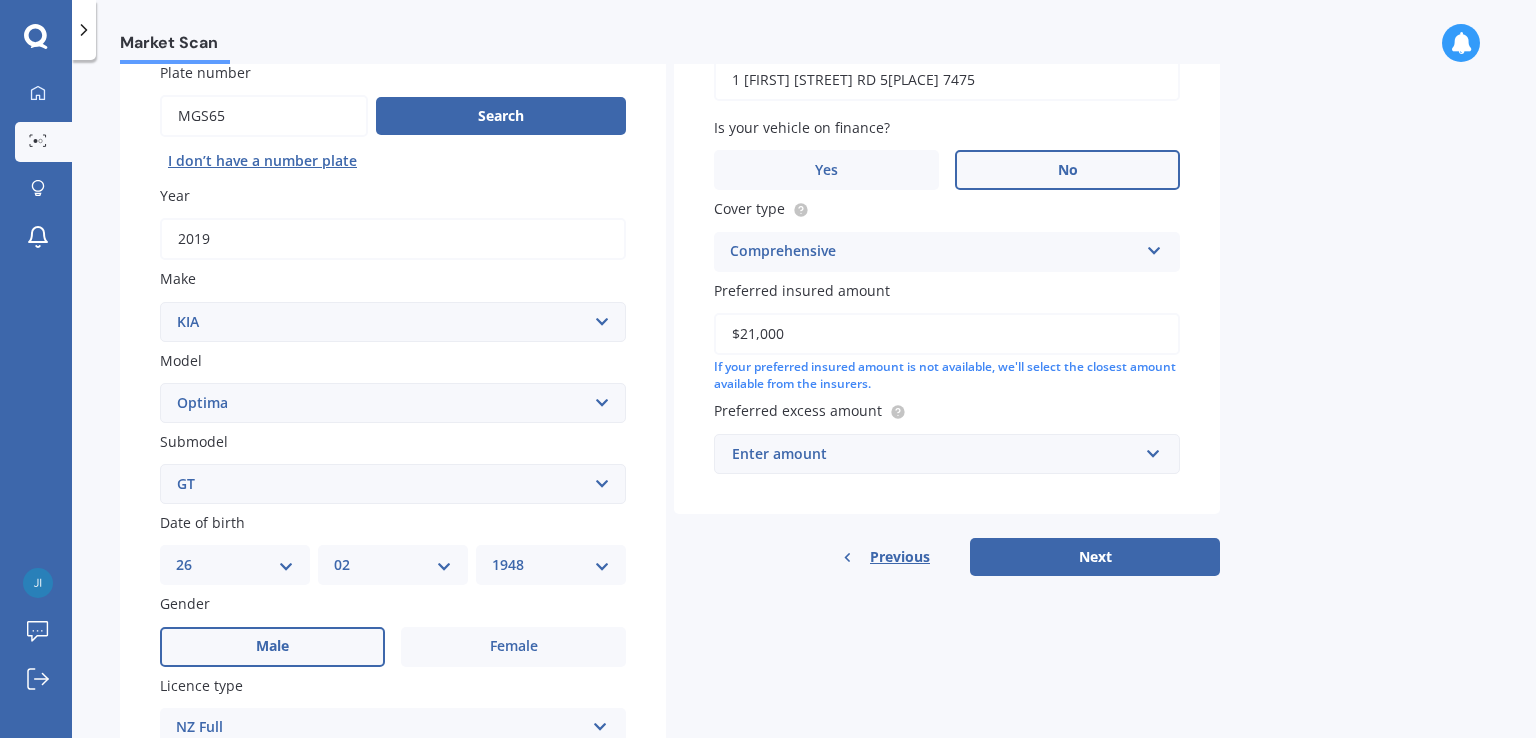 type on "$21,000" 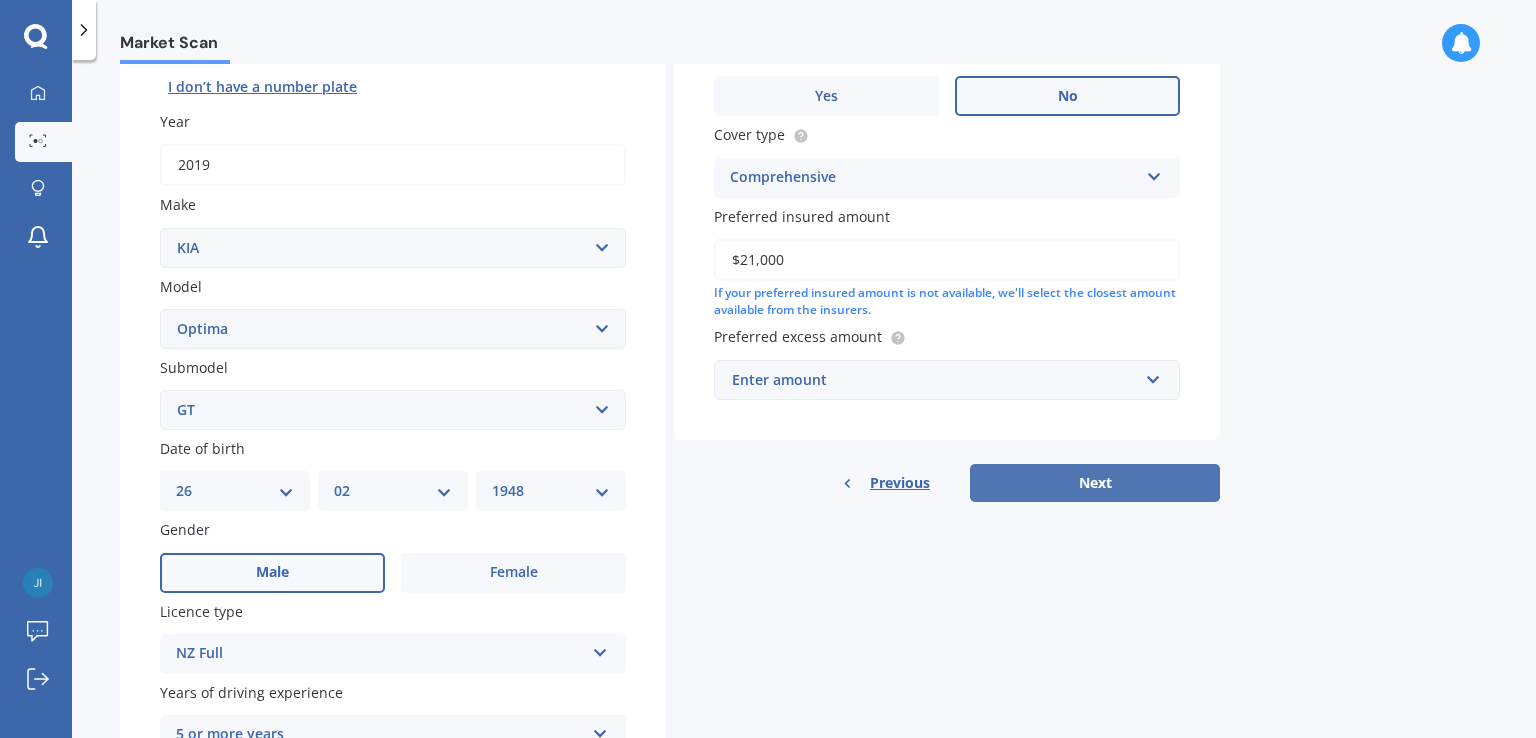 scroll, scrollTop: 250, scrollLeft: 0, axis: vertical 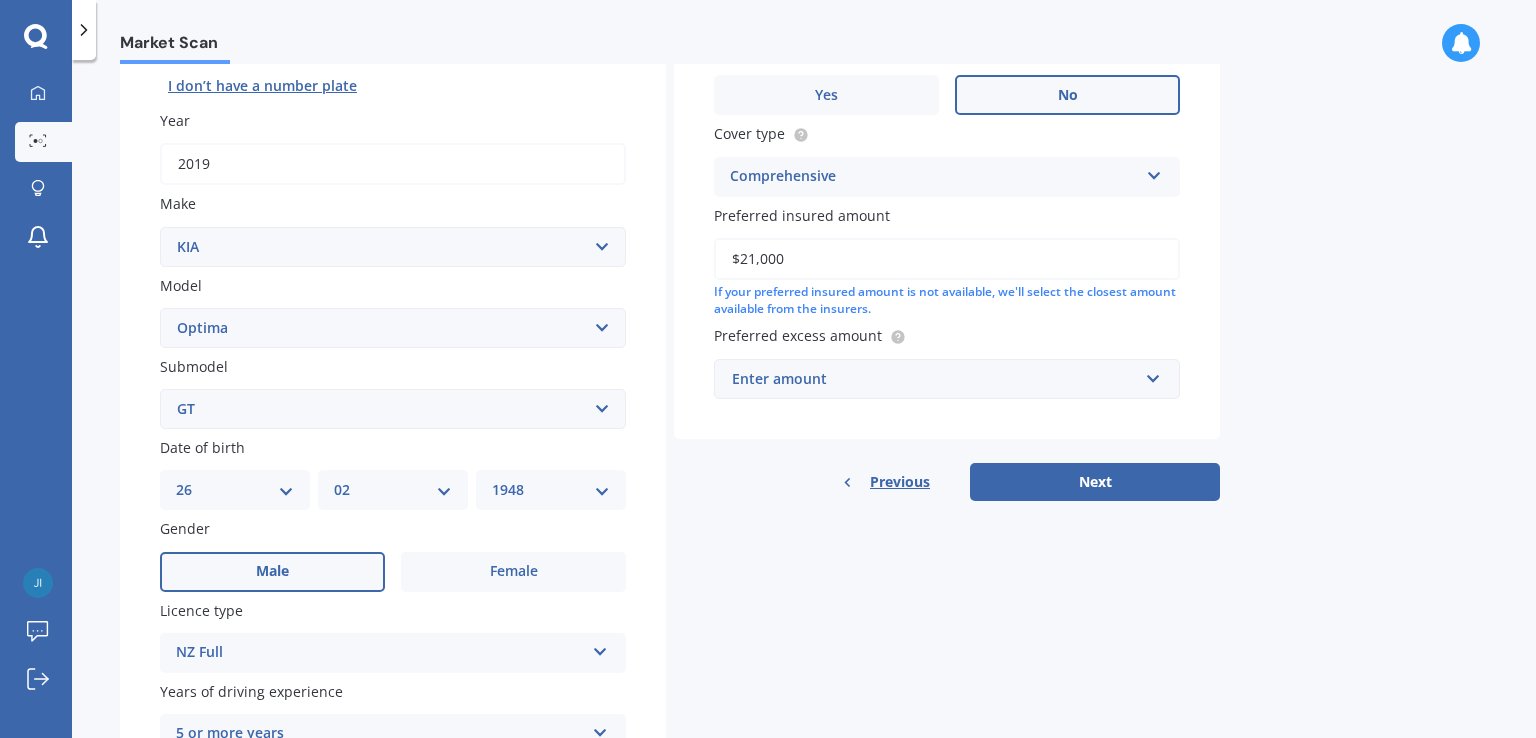 click on "Enter amount" at bounding box center [935, 379] 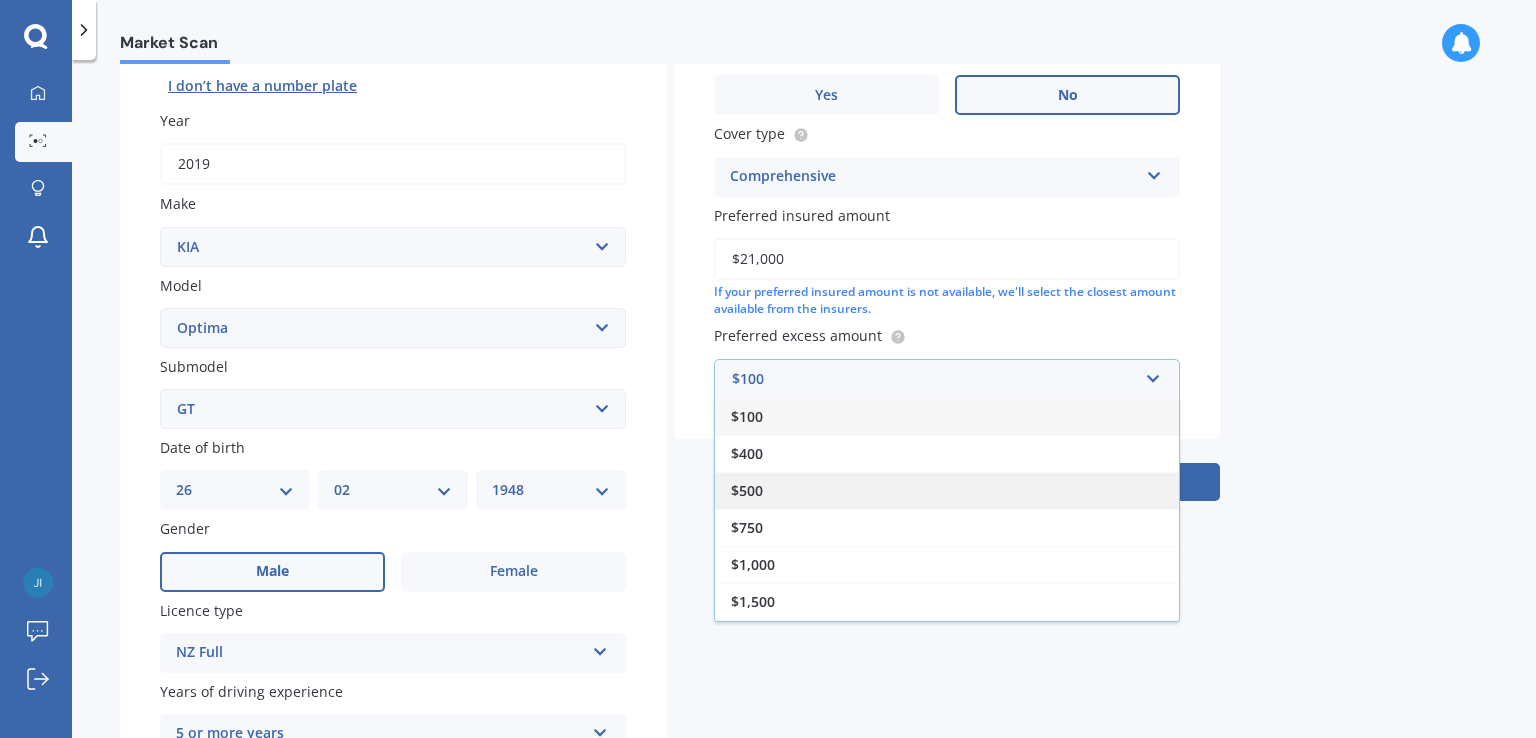 click on "$500" at bounding box center [947, 490] 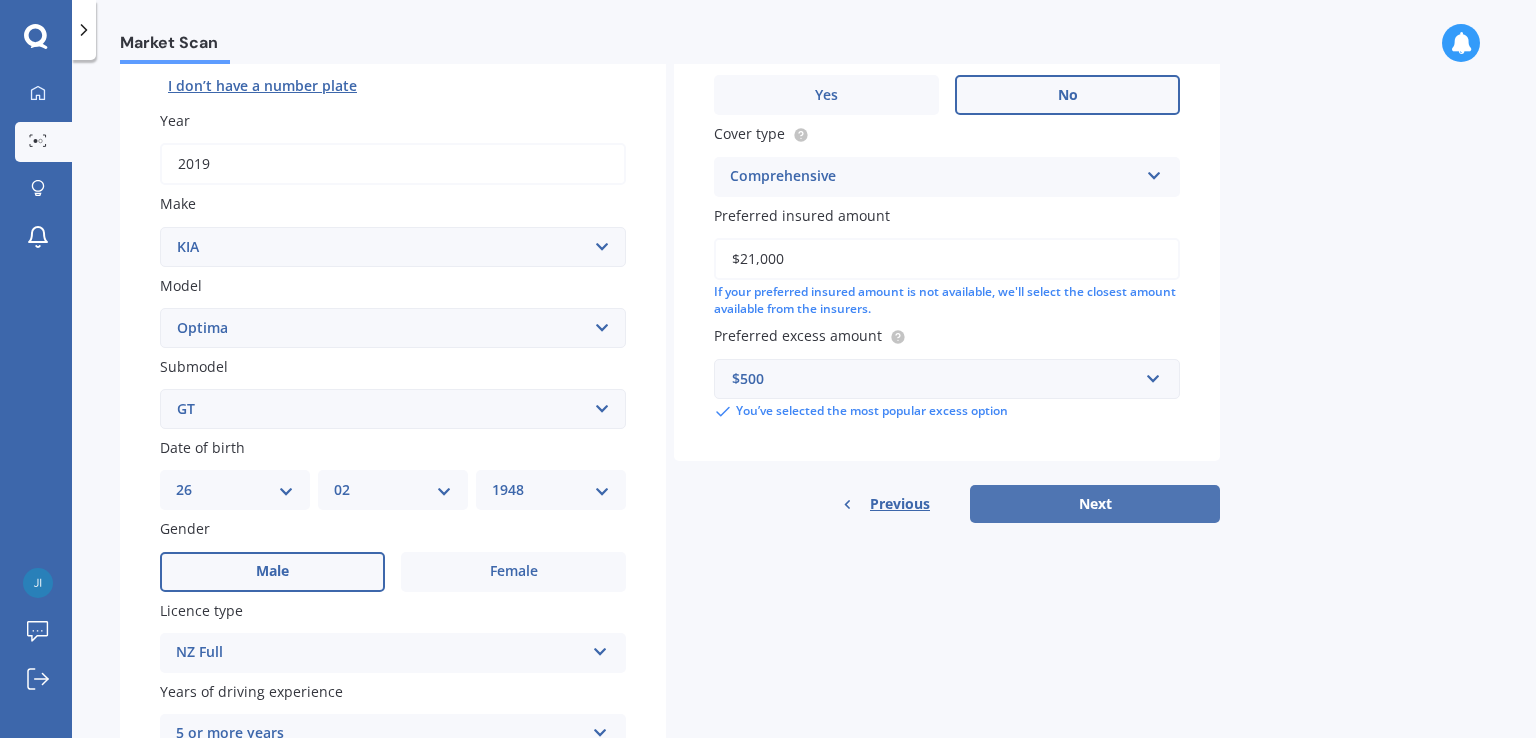 click on "Next" at bounding box center [1095, 504] 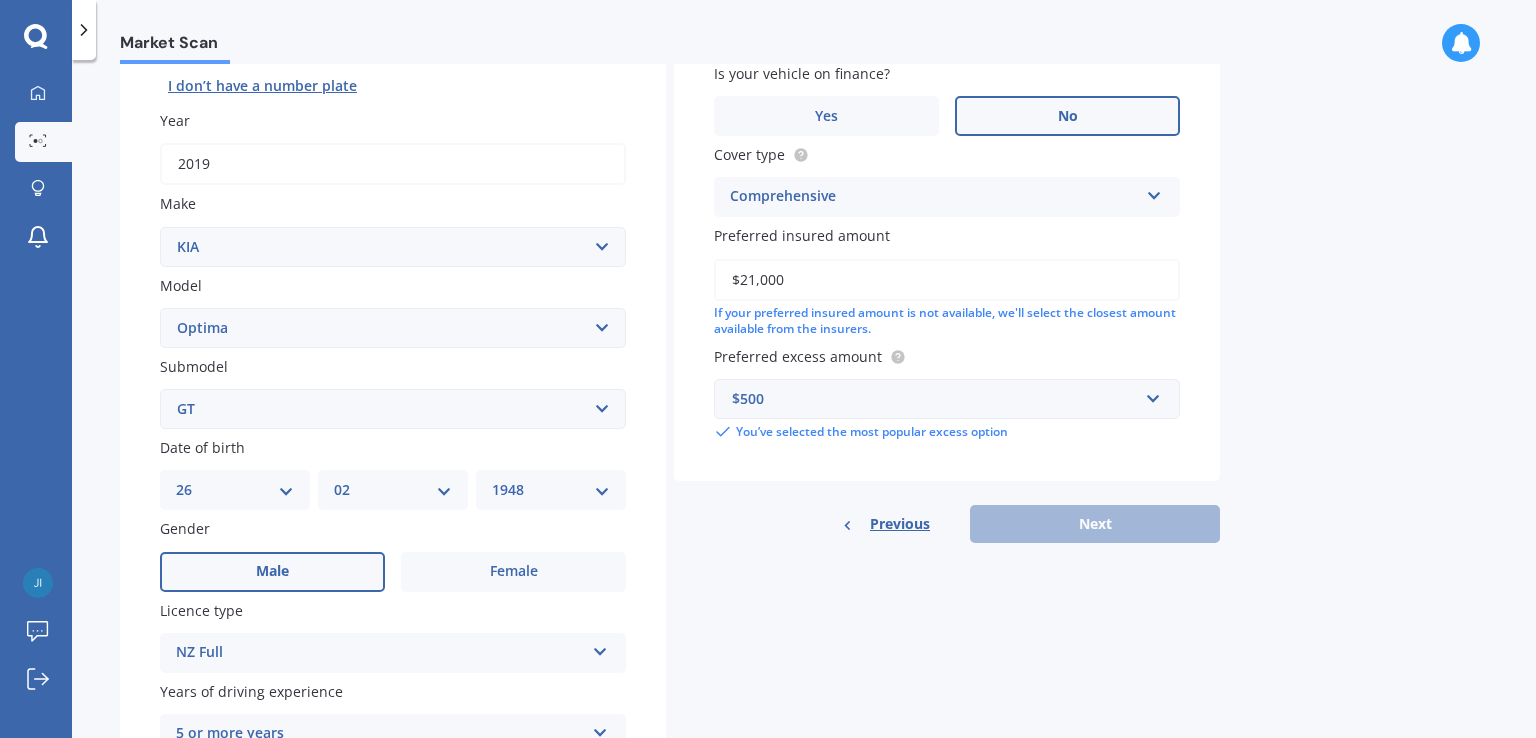 scroll, scrollTop: 136, scrollLeft: 0, axis: vertical 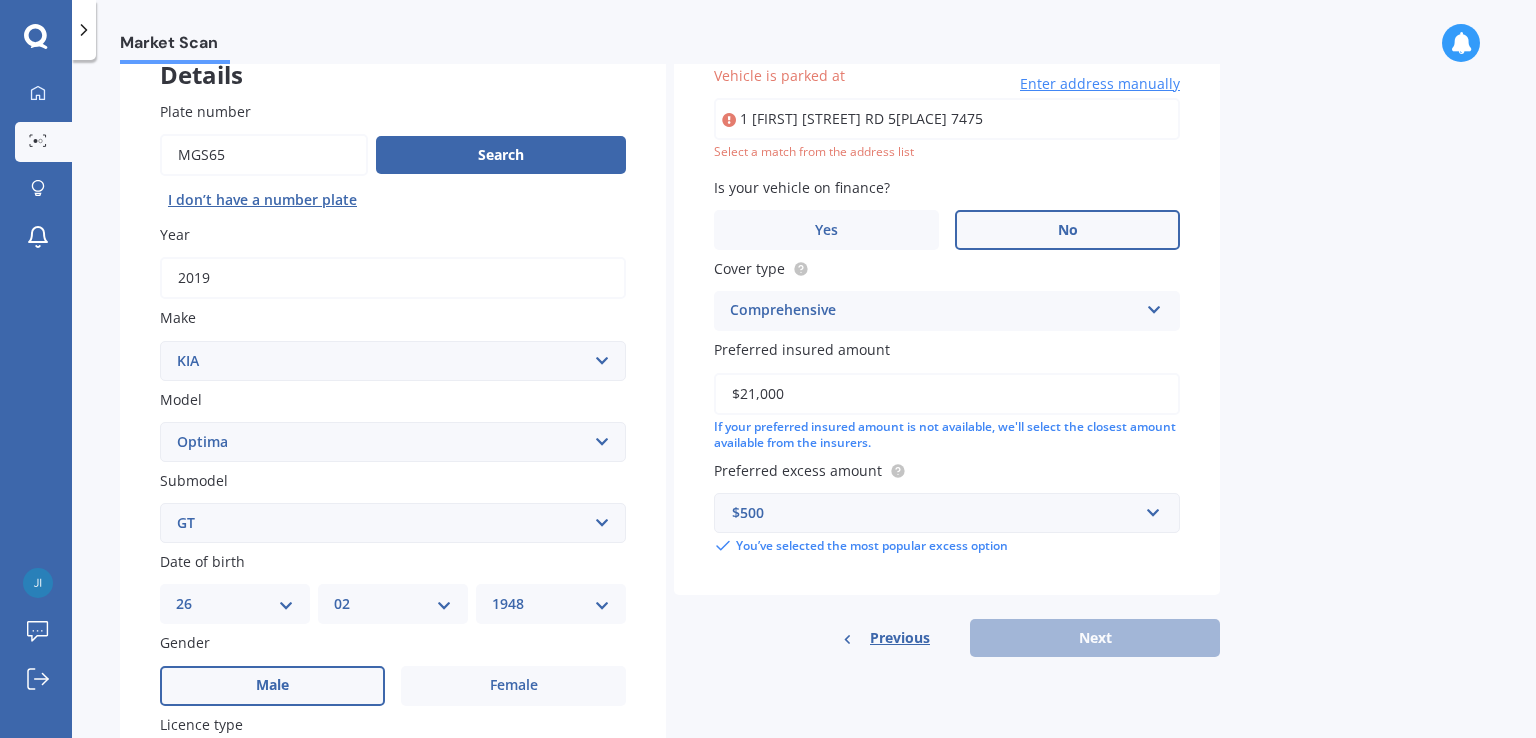click on "1 [FIRST] [STREET] RD 5[PLACE] 7475" at bounding box center [947, 119] 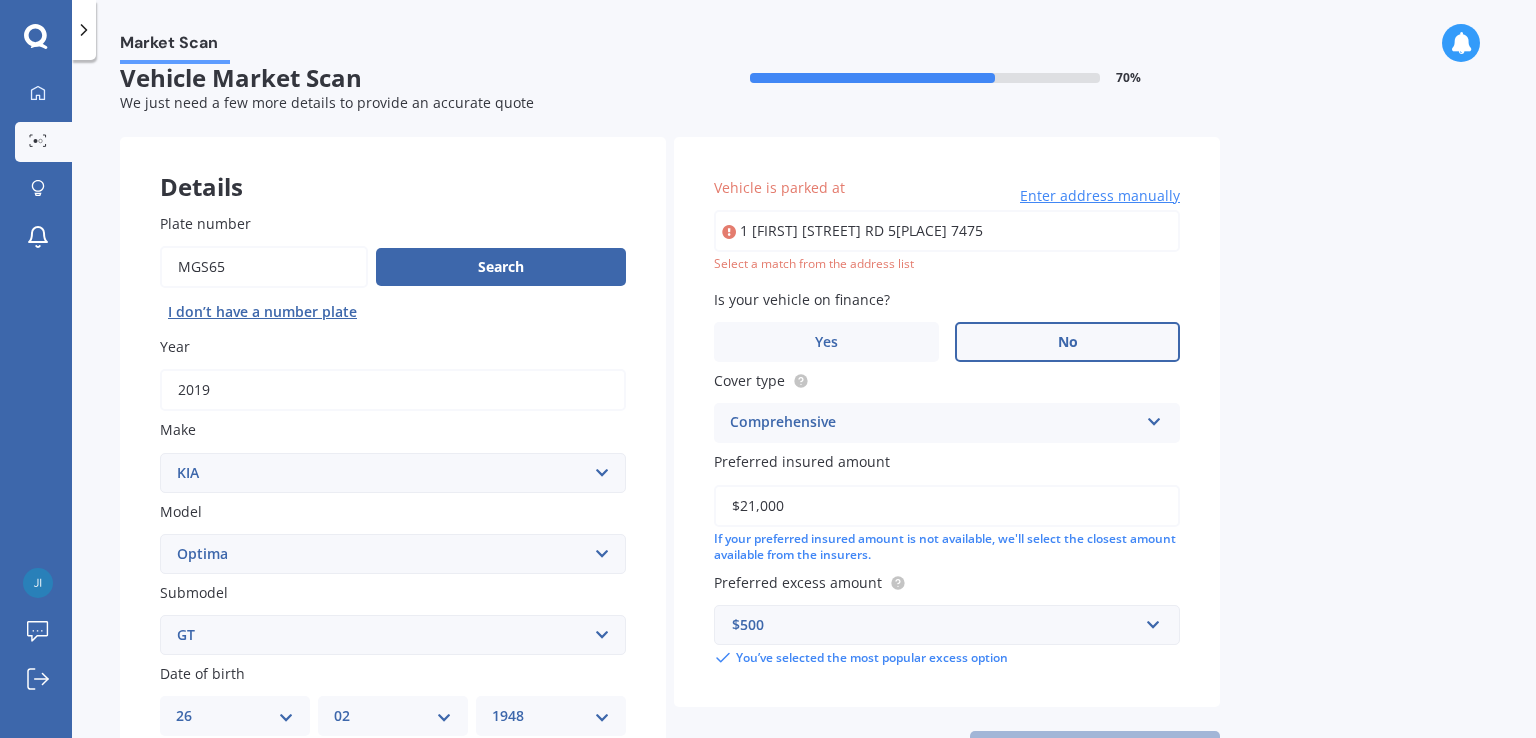 scroll, scrollTop: 0, scrollLeft: 0, axis: both 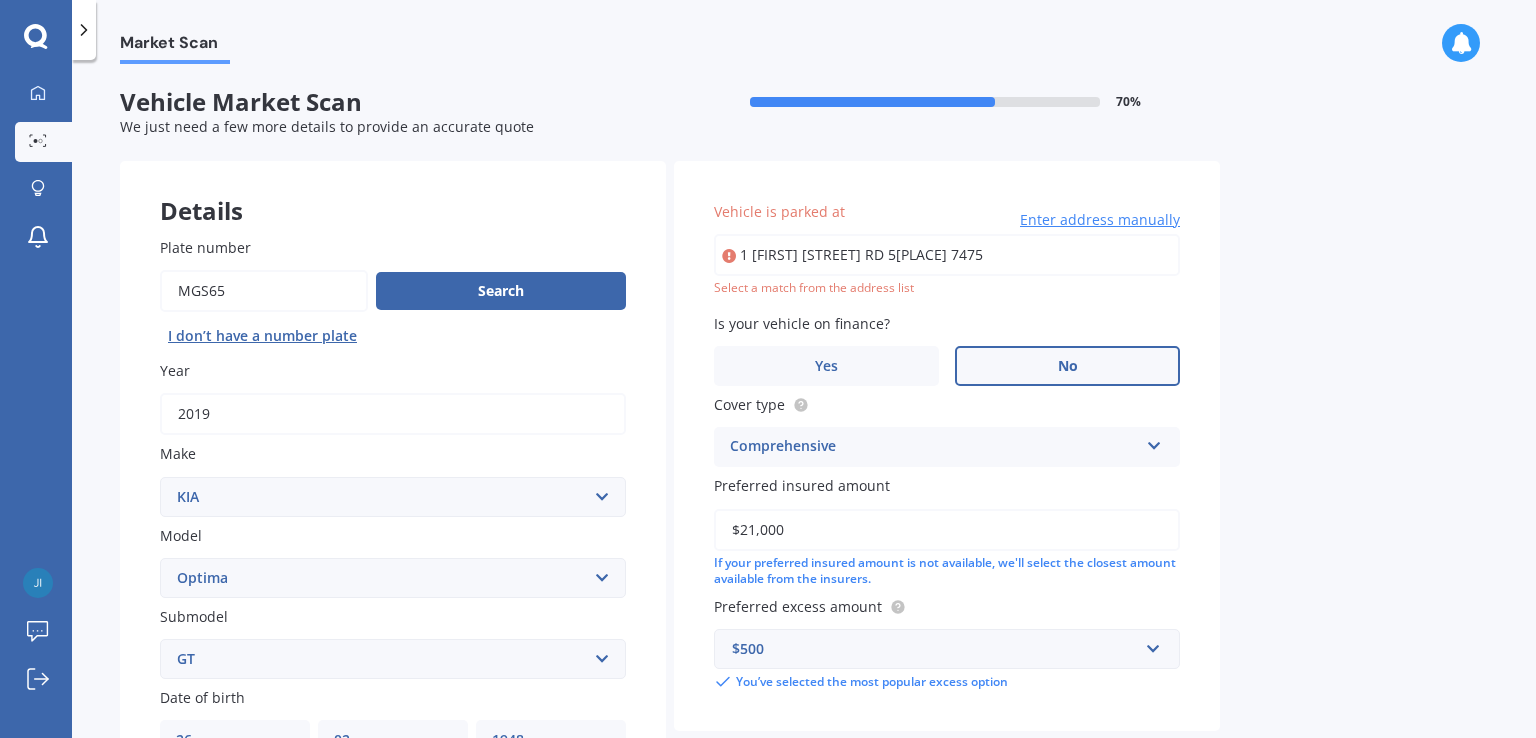 drag, startPoint x: 730, startPoint y: 256, endPoint x: 663, endPoint y: 266, distance: 67.74216 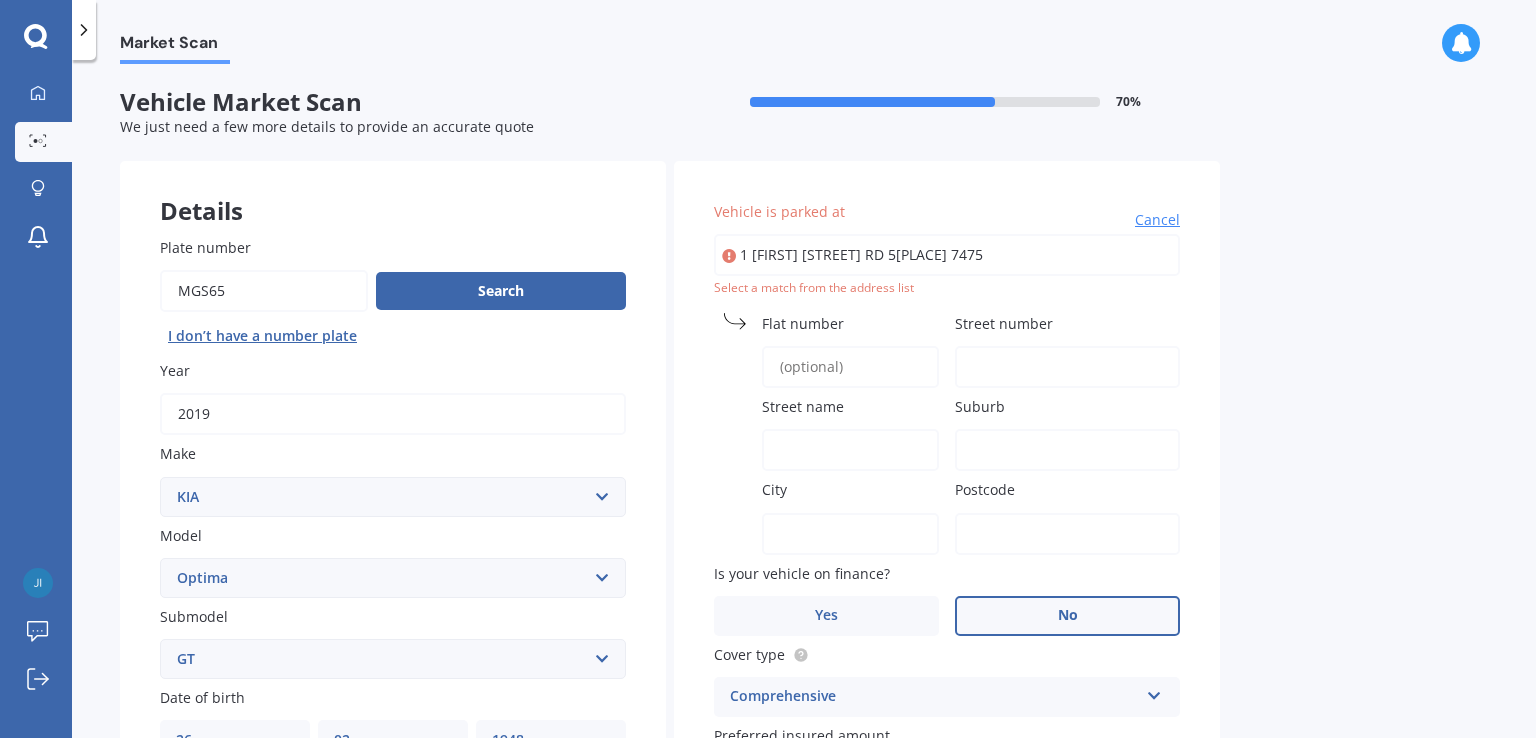 click on "Street number" at bounding box center (1004, 323) 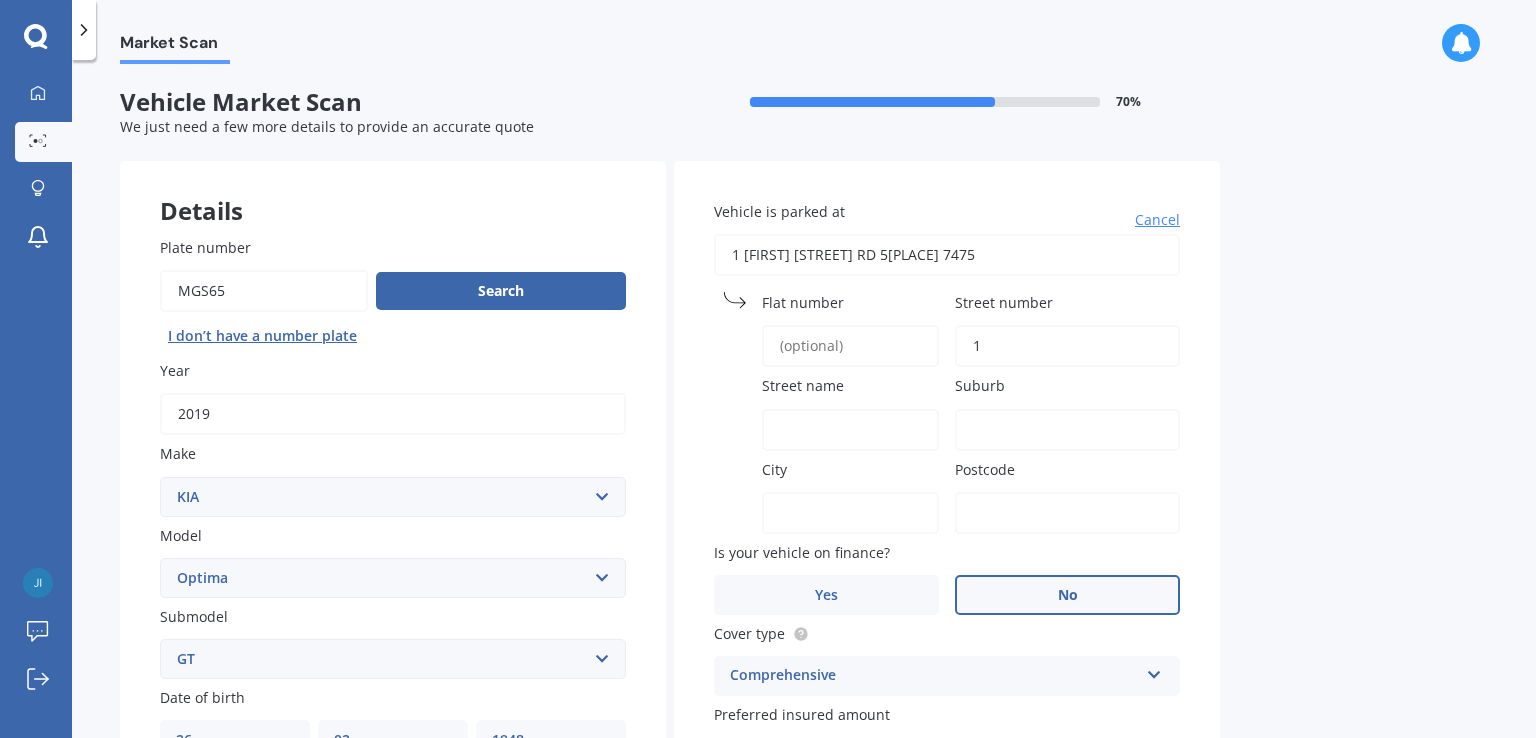 type 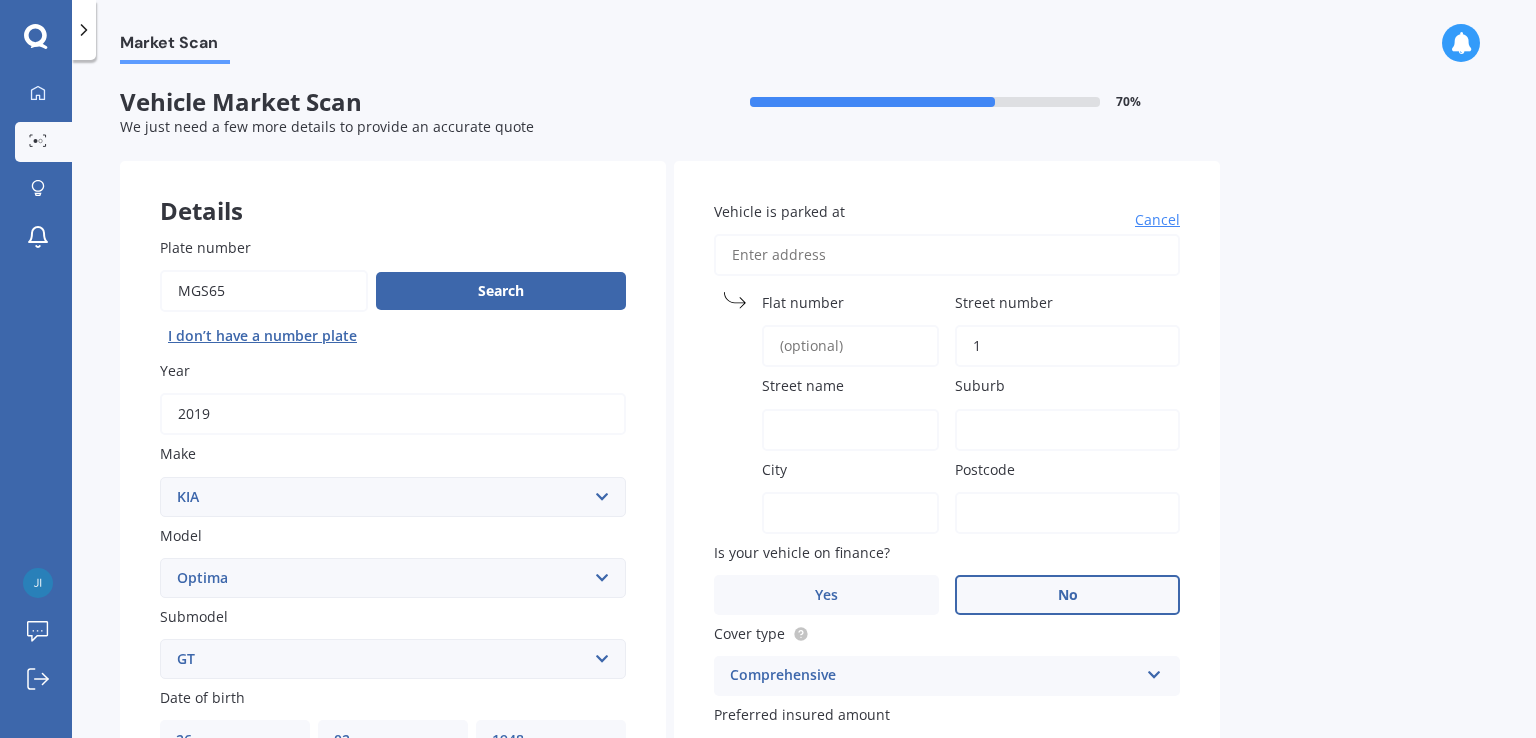type on "1" 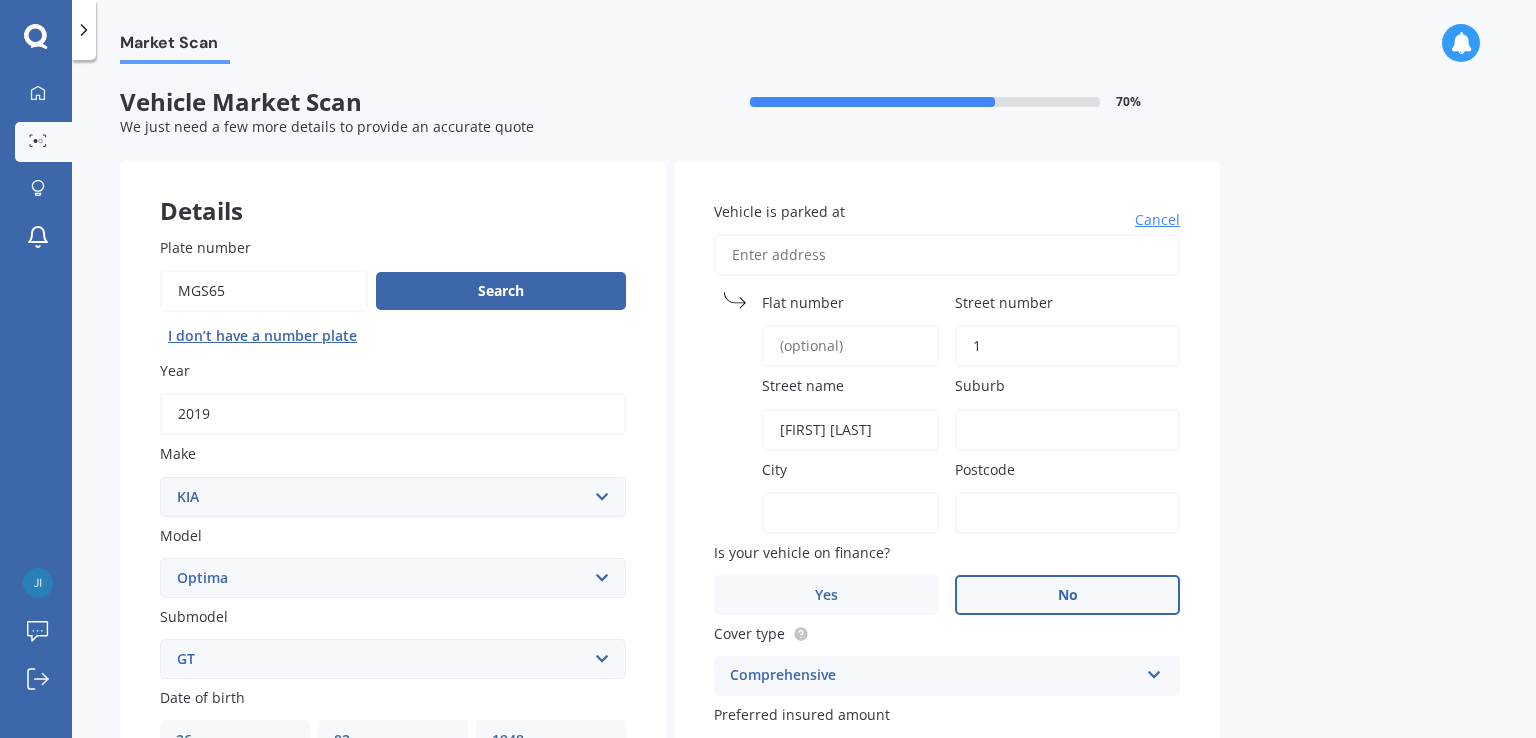 type on "[FIRST] [STREET]" 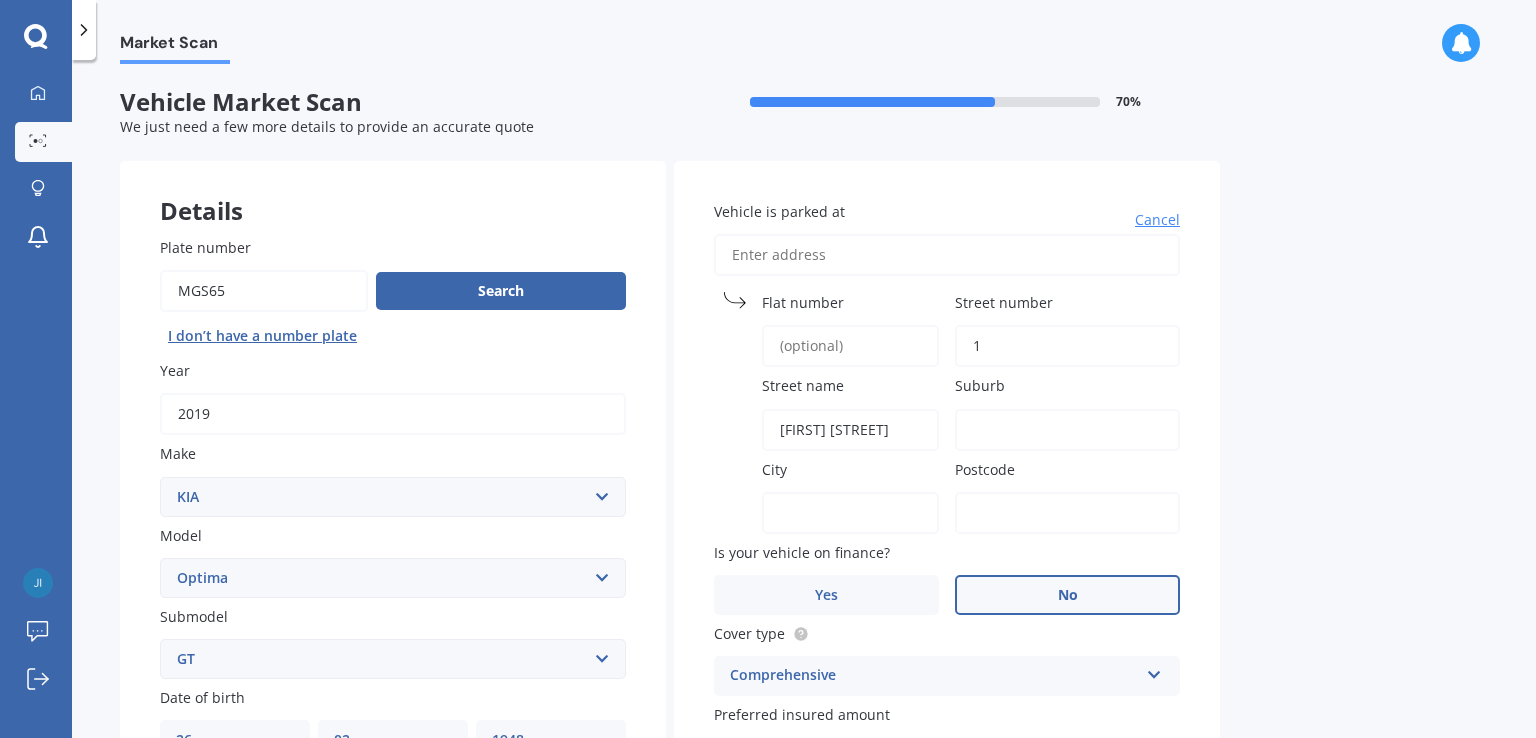 type on "1 [FIRST] [STREET]" 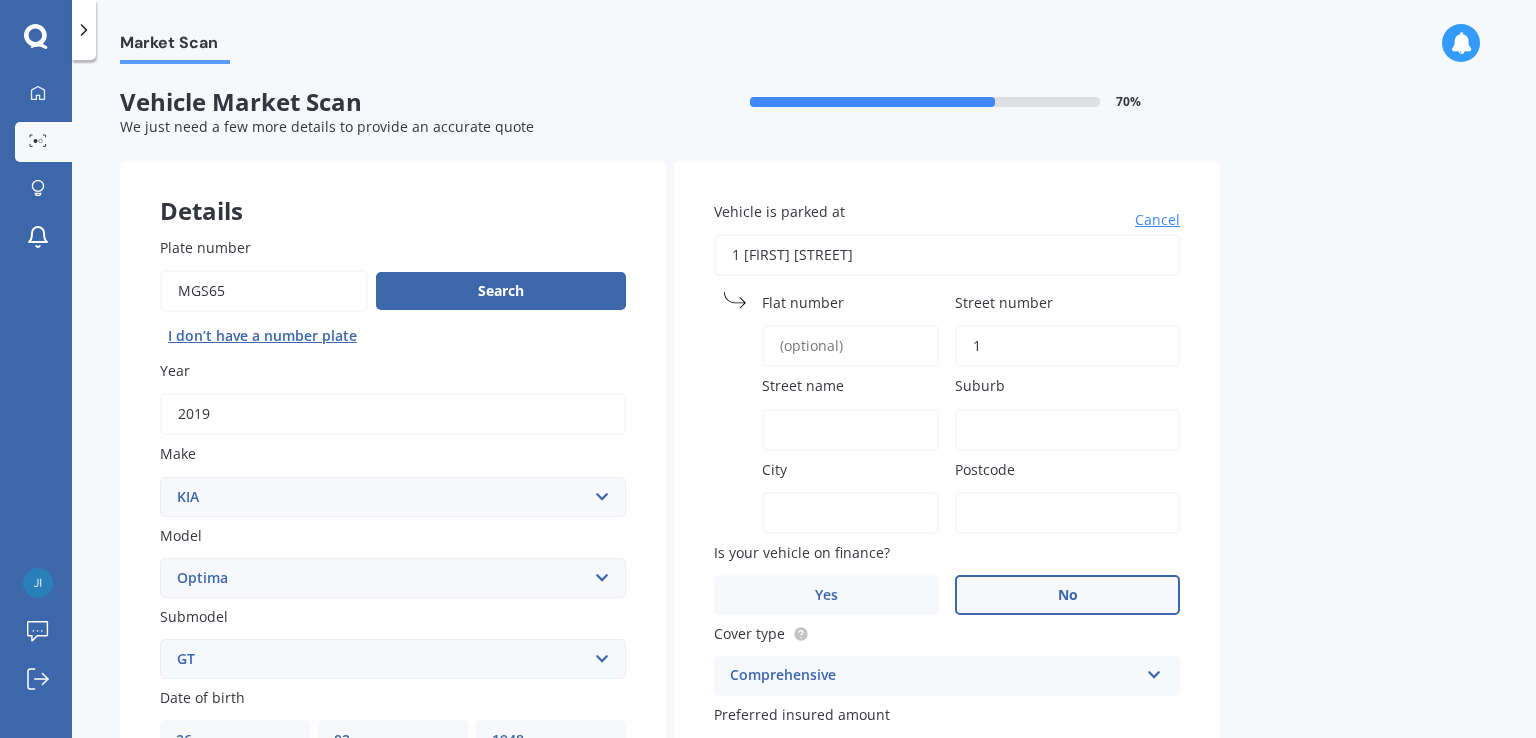 type on "1" 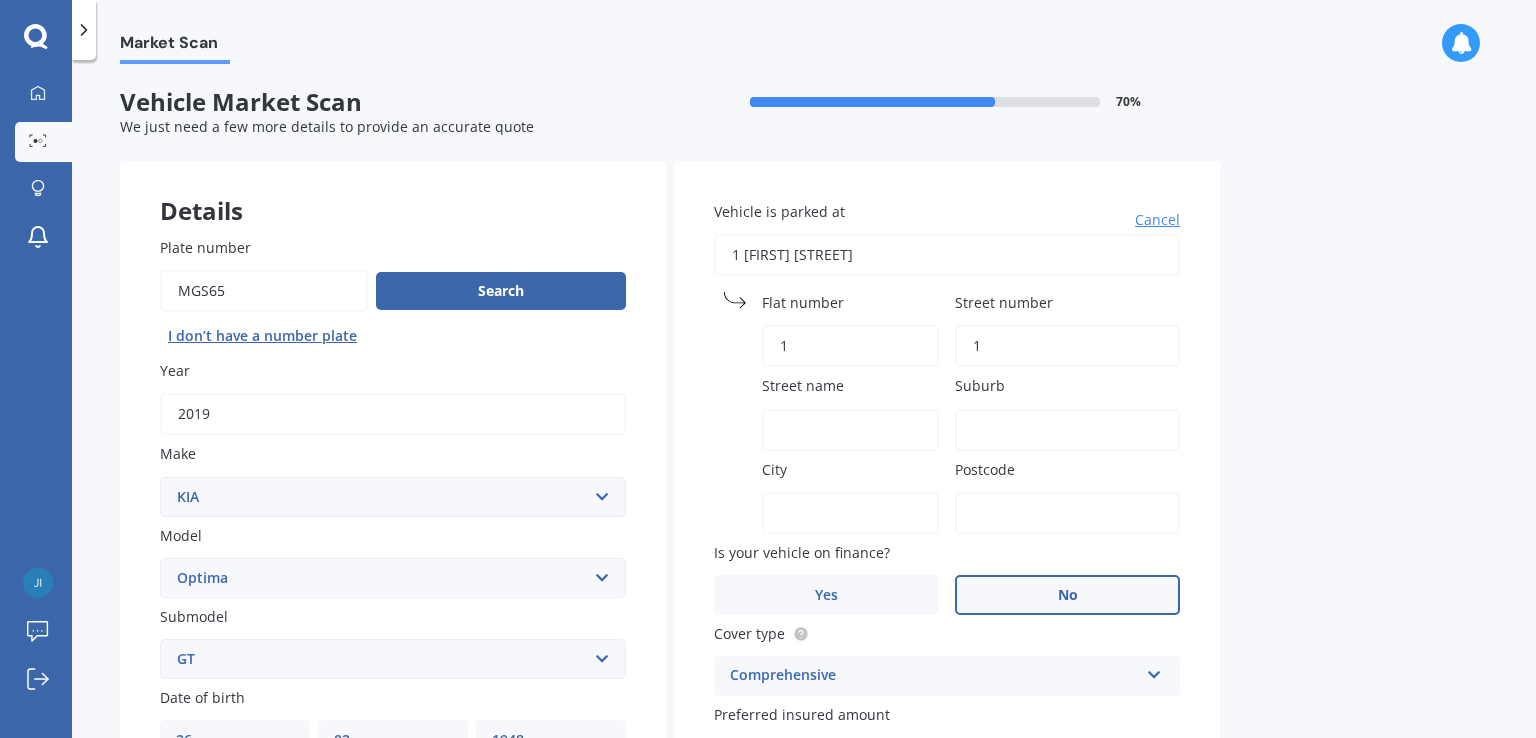type on "[PLACE]" 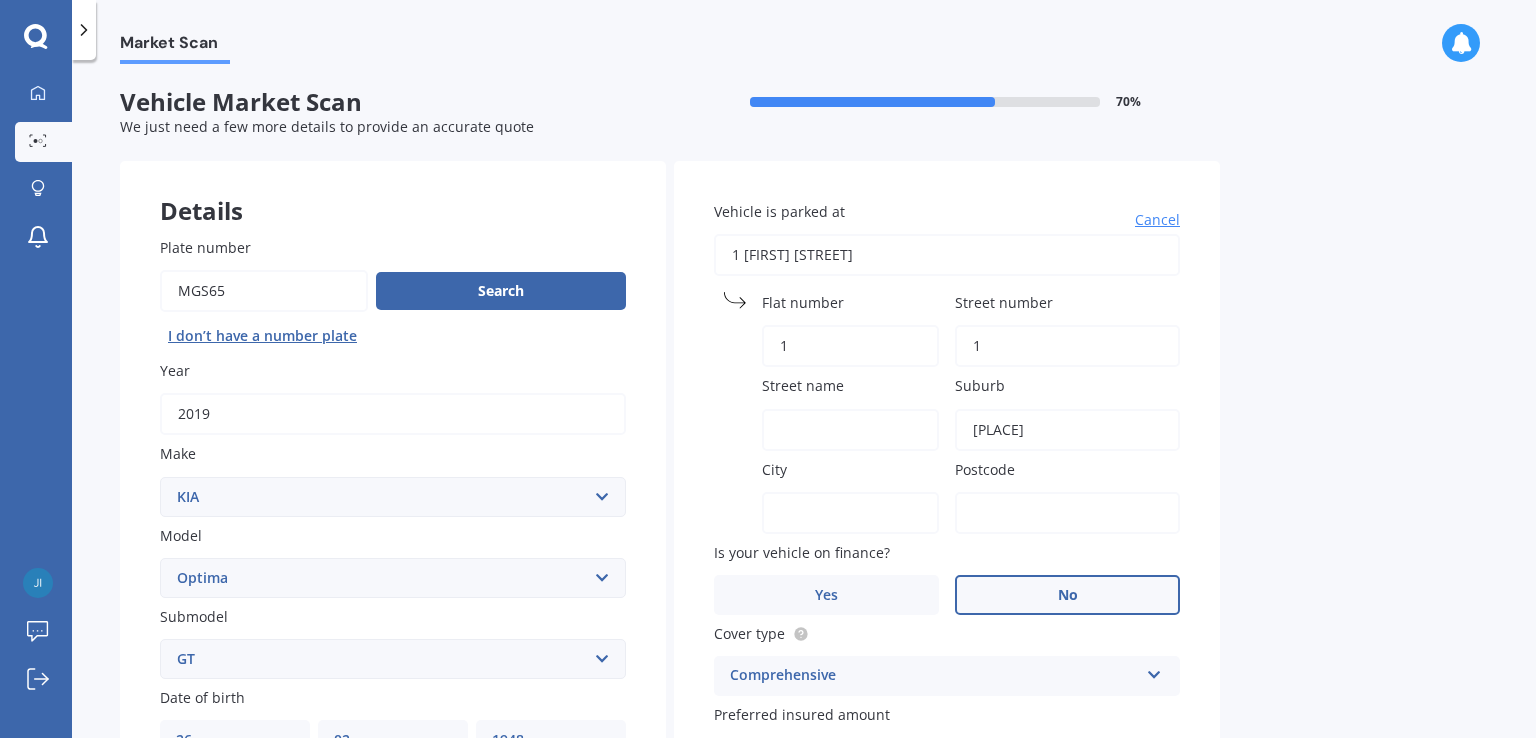 type on "[PLACE]" 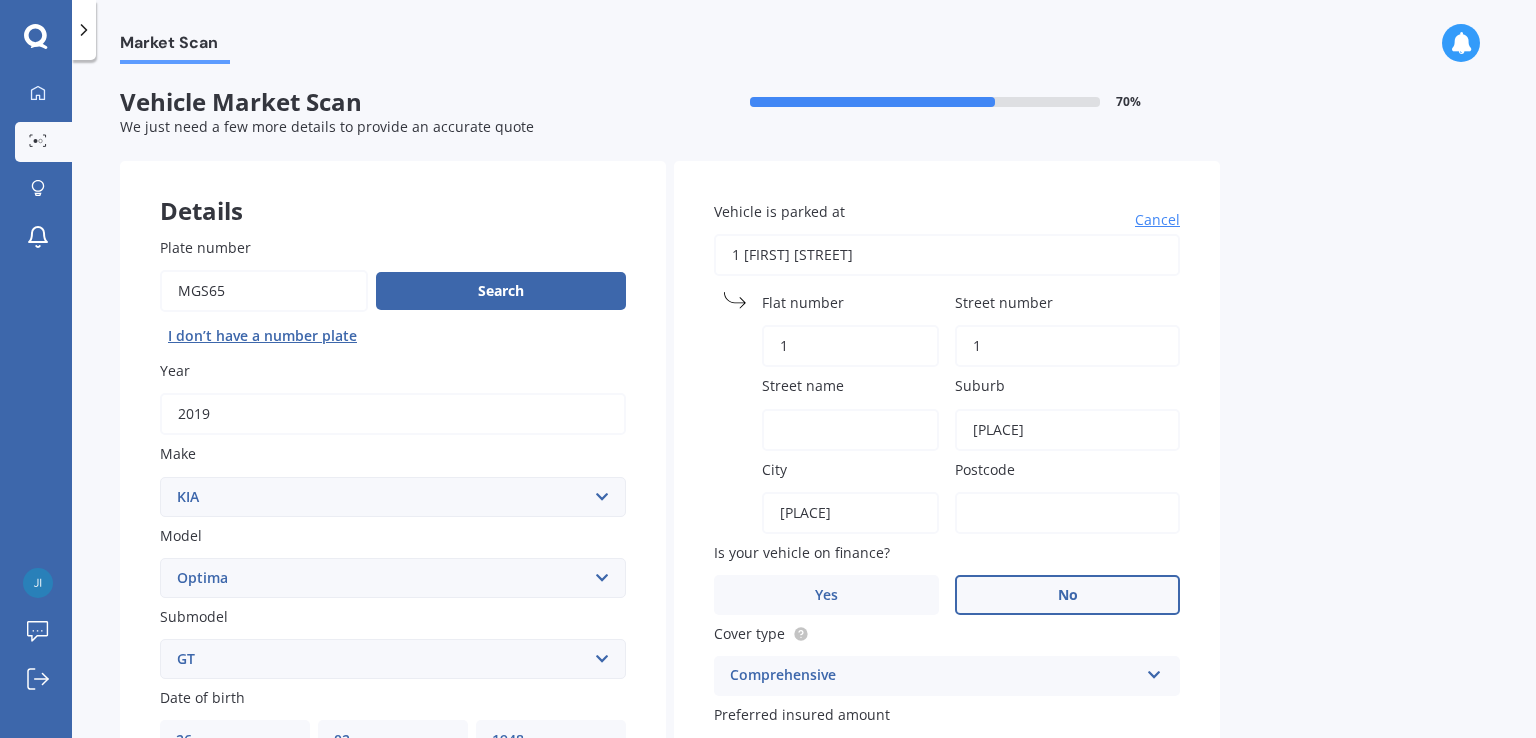 type on "7475" 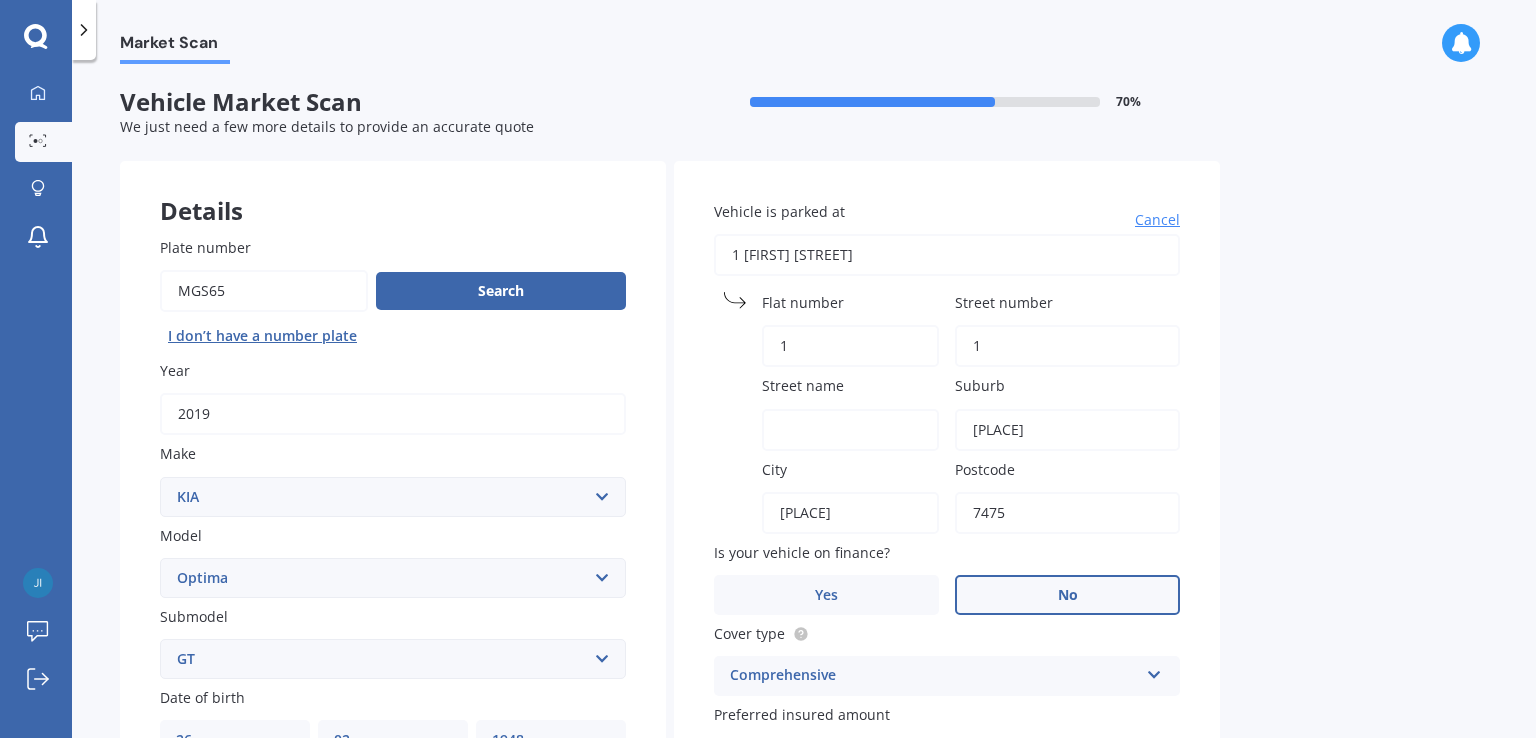 type 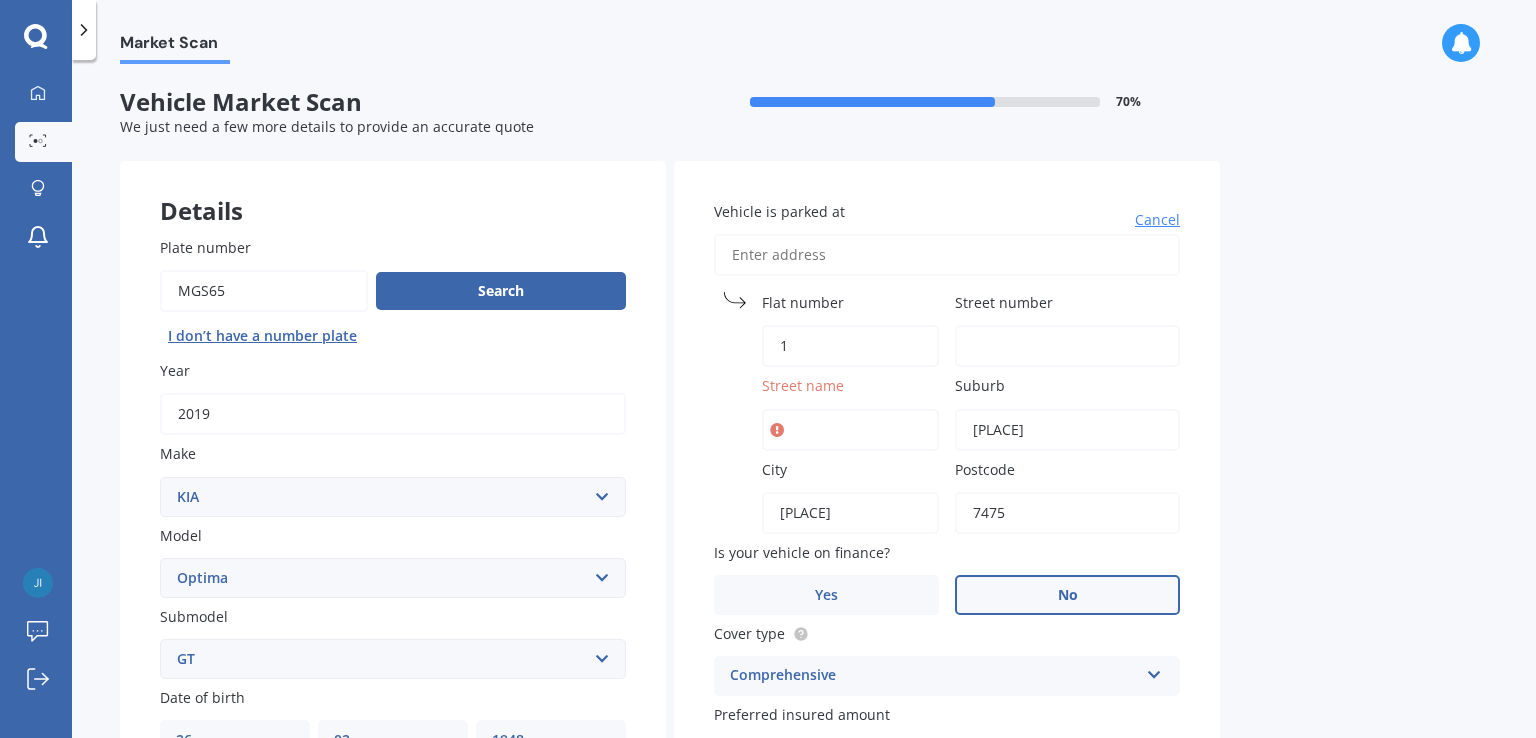 click on "Street name" at bounding box center (850, 430) 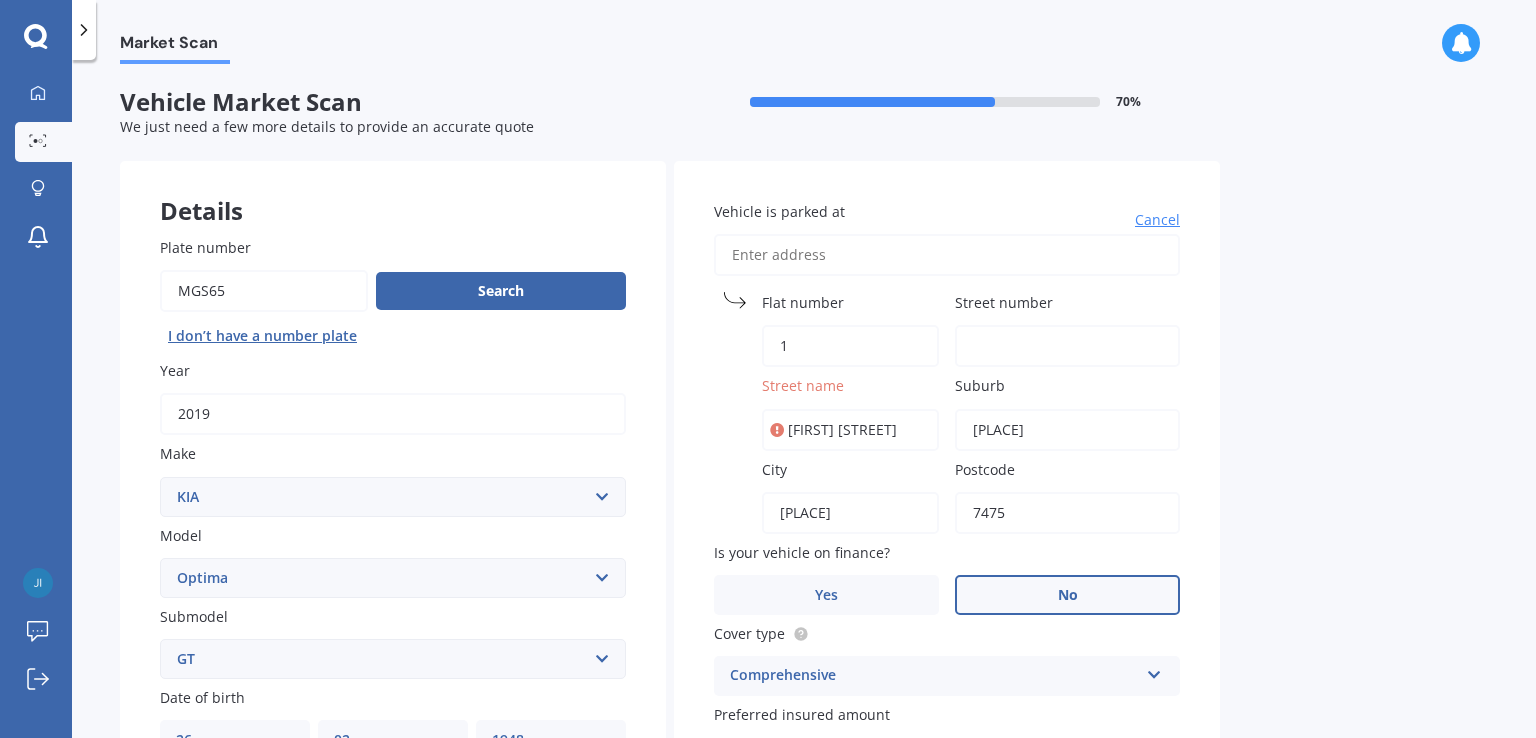 type on "1 [FIRST] [STREET]" 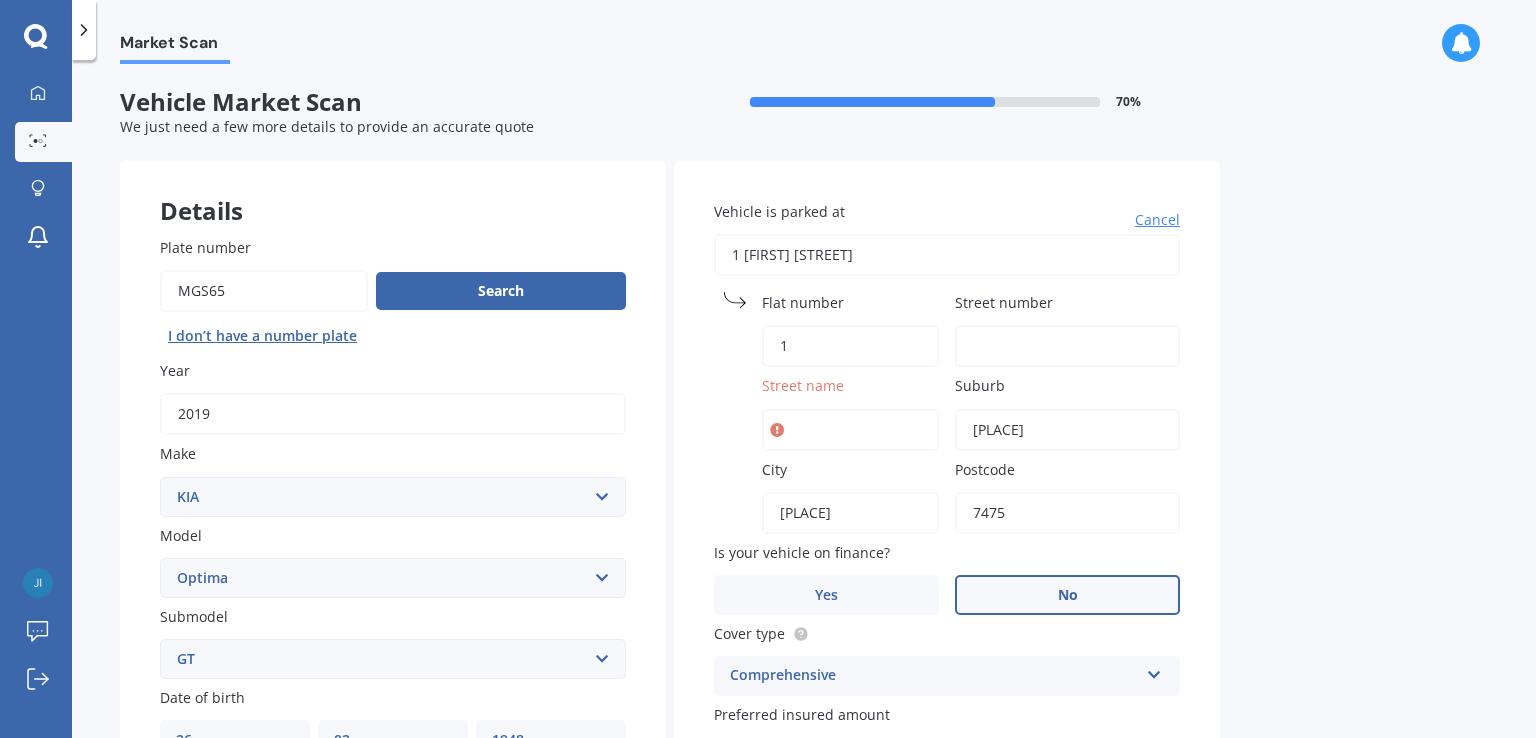 type on "1" 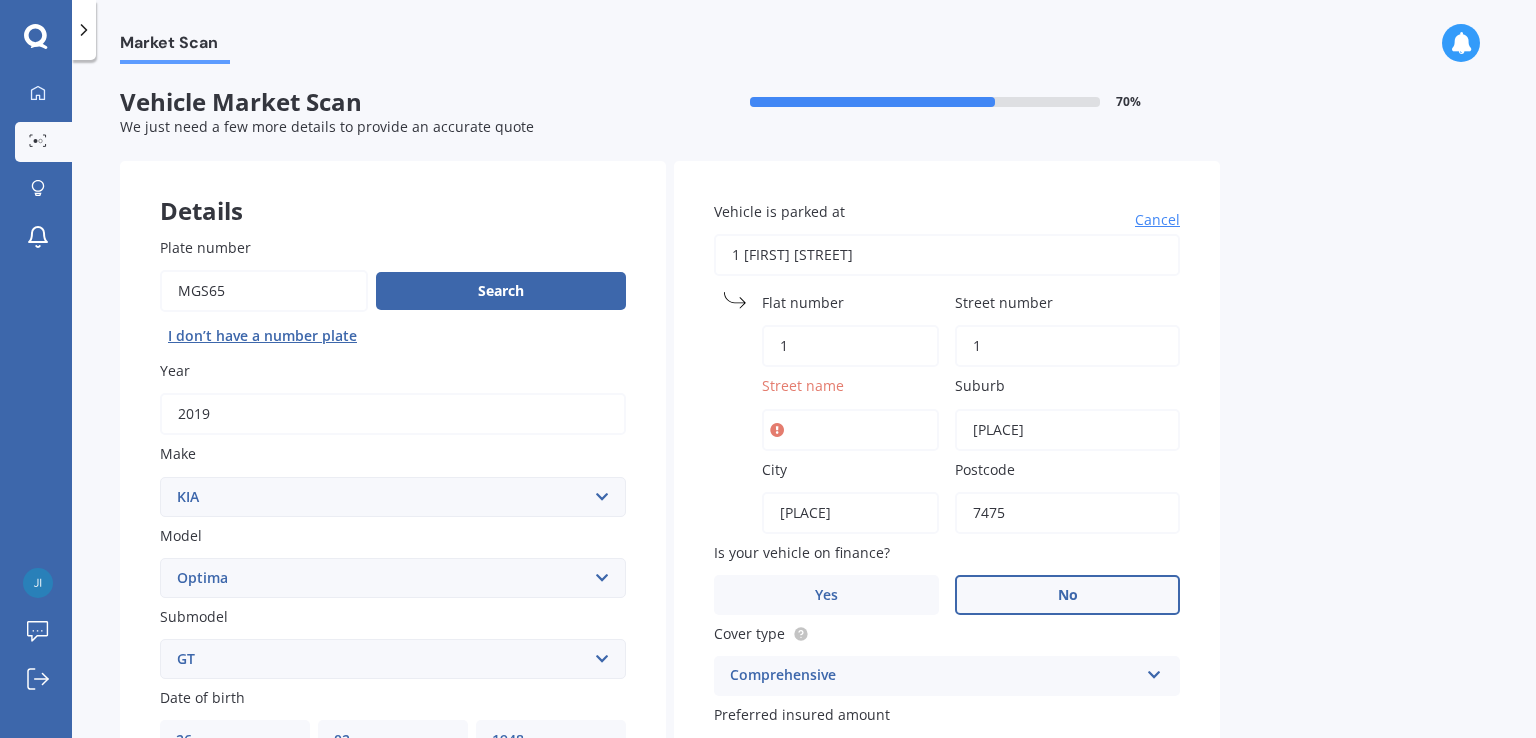 type 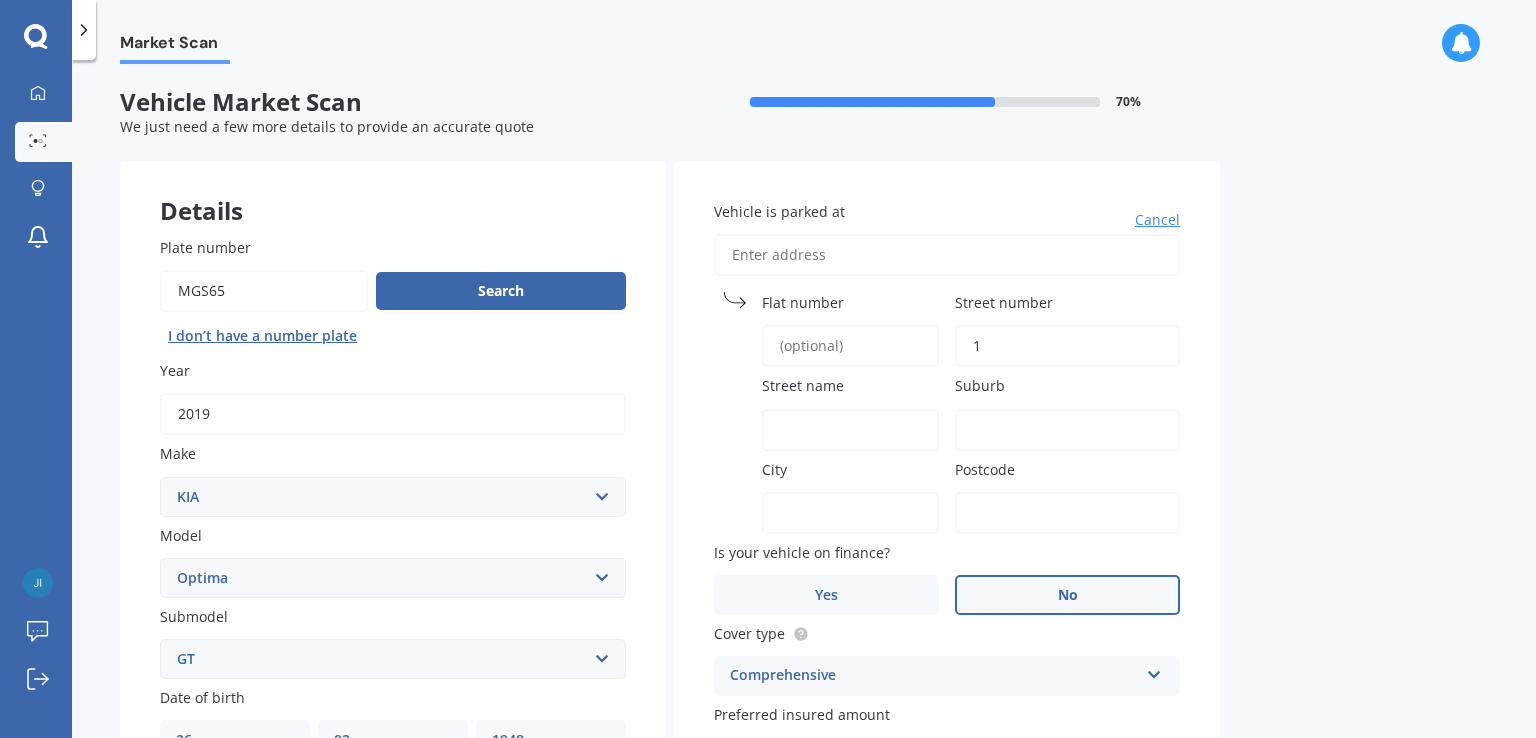 click on "Street name" at bounding box center (850, 430) 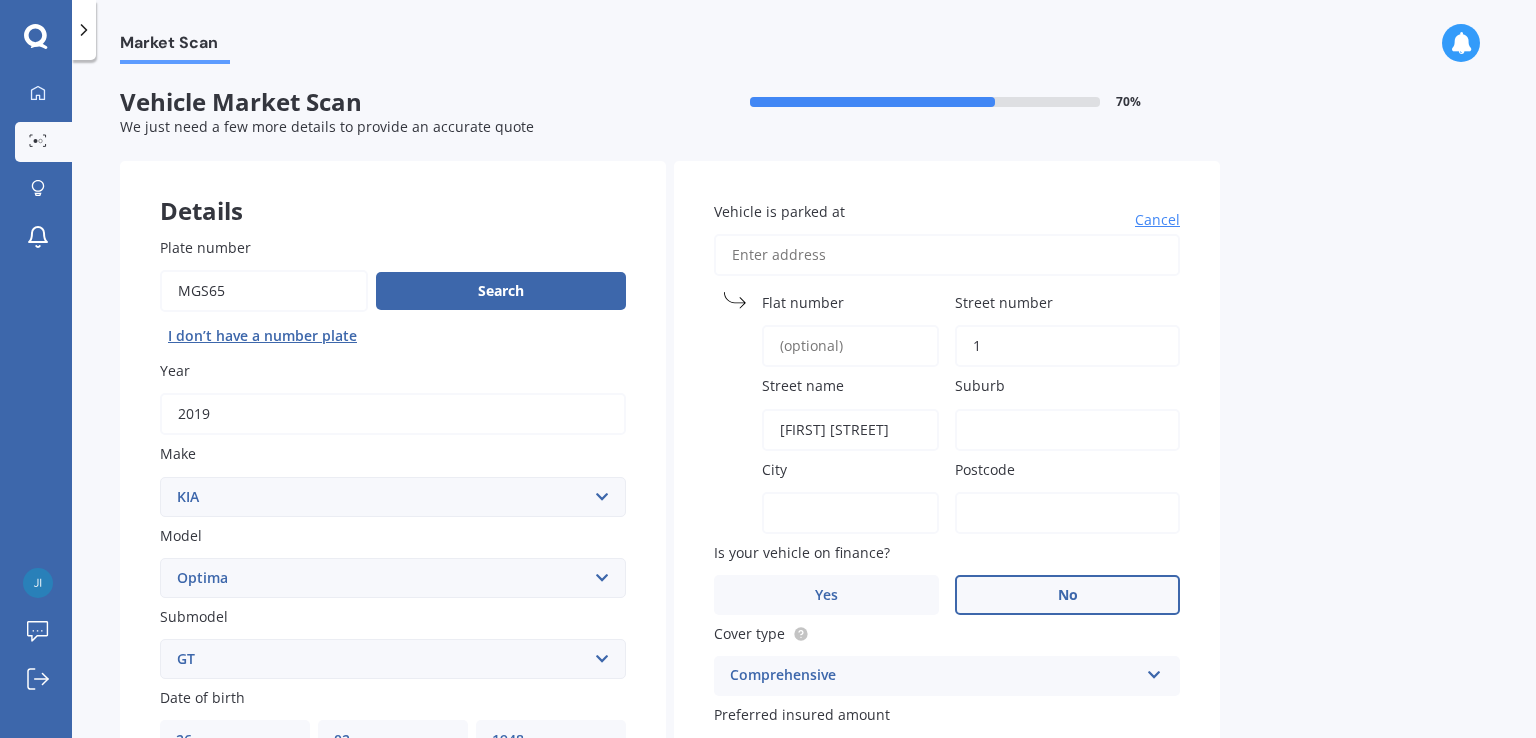 type on "1 [FIRST] [STREET]" 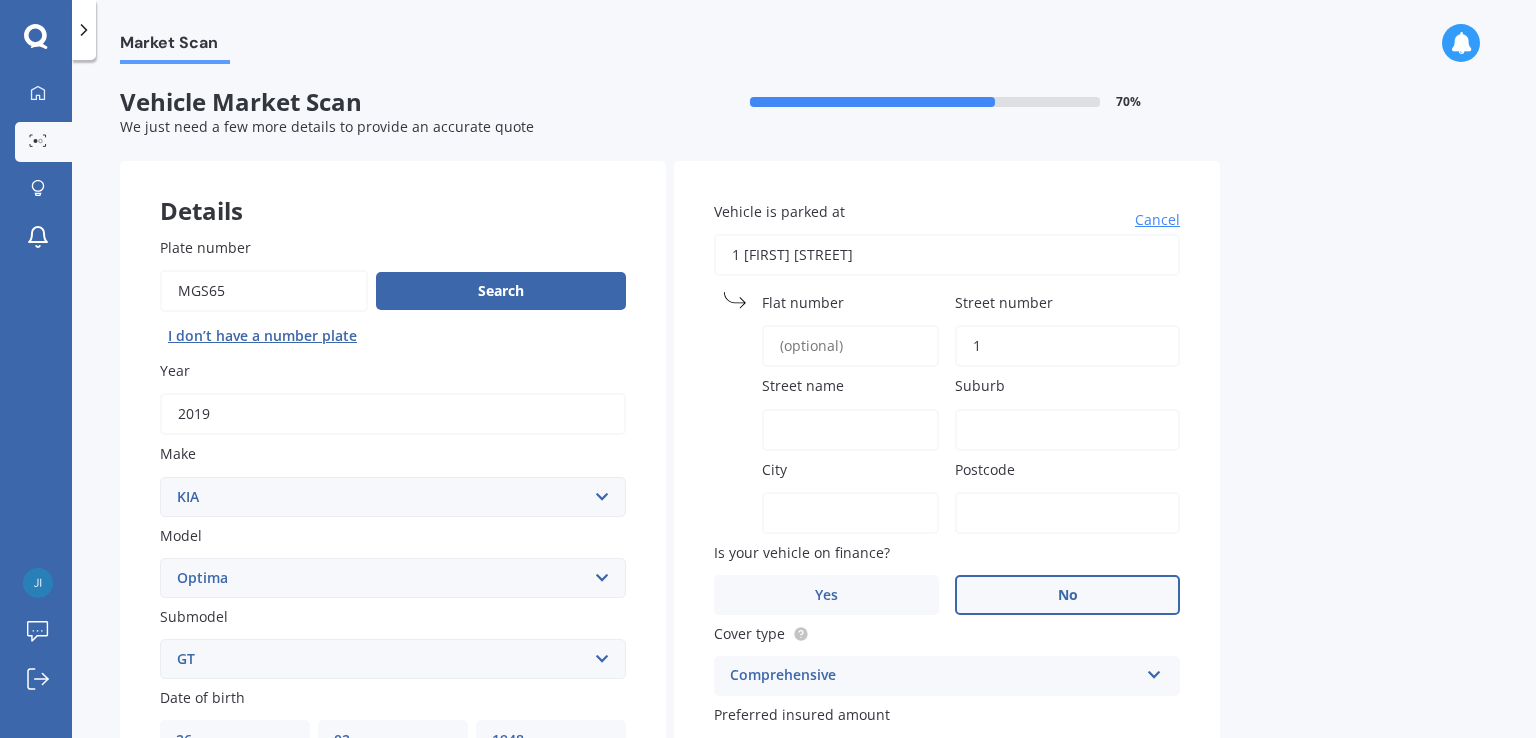 type on "1" 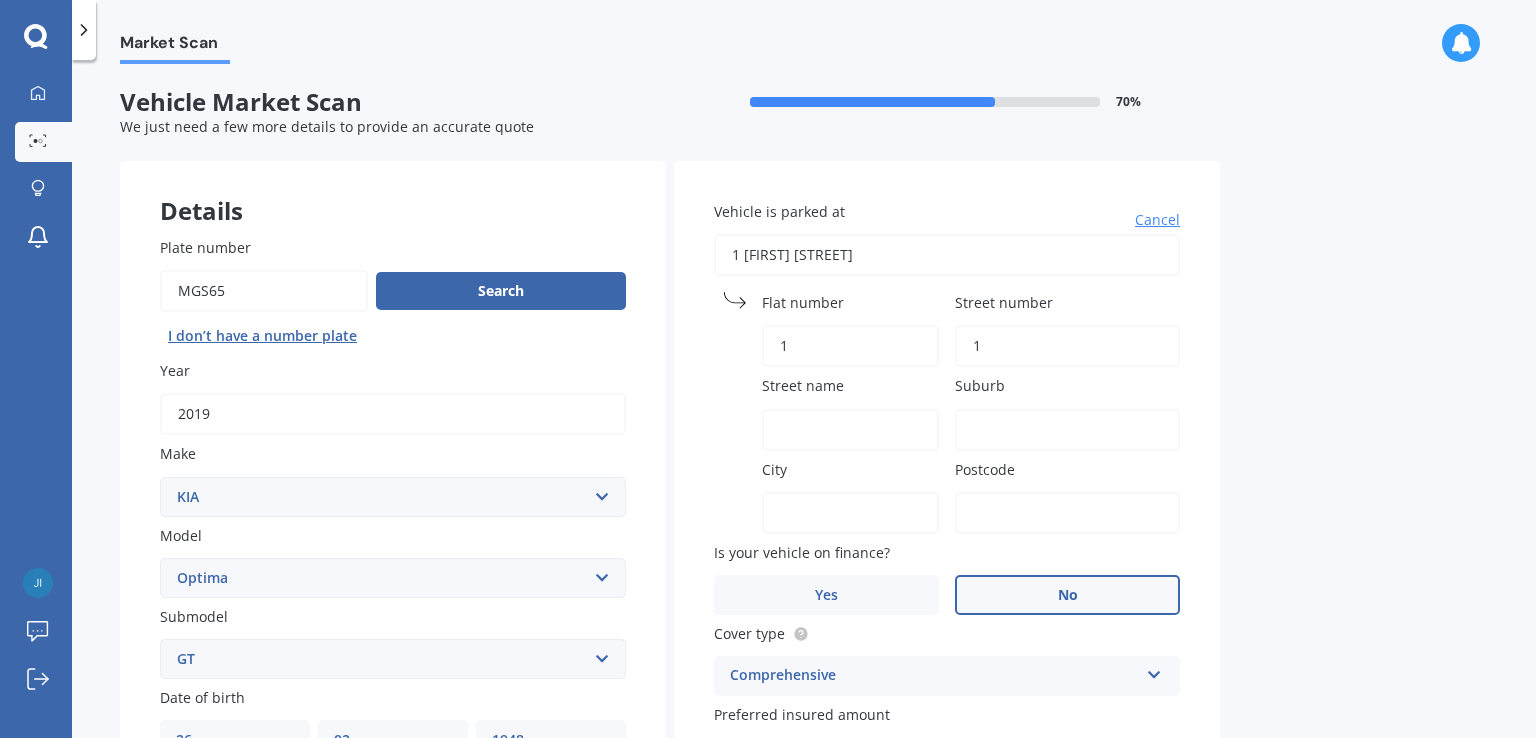 type on "[PLACE]" 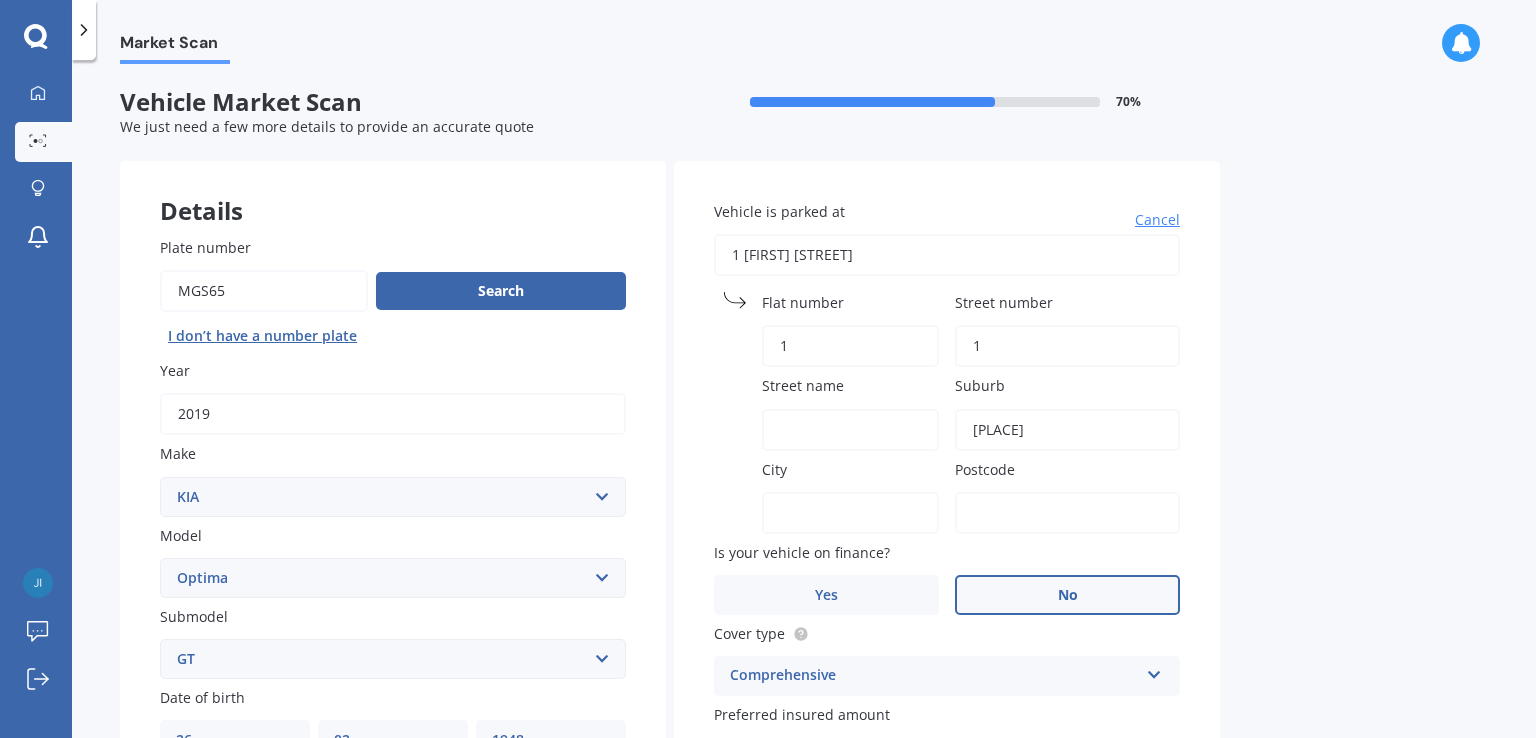 type on "[PLACE]" 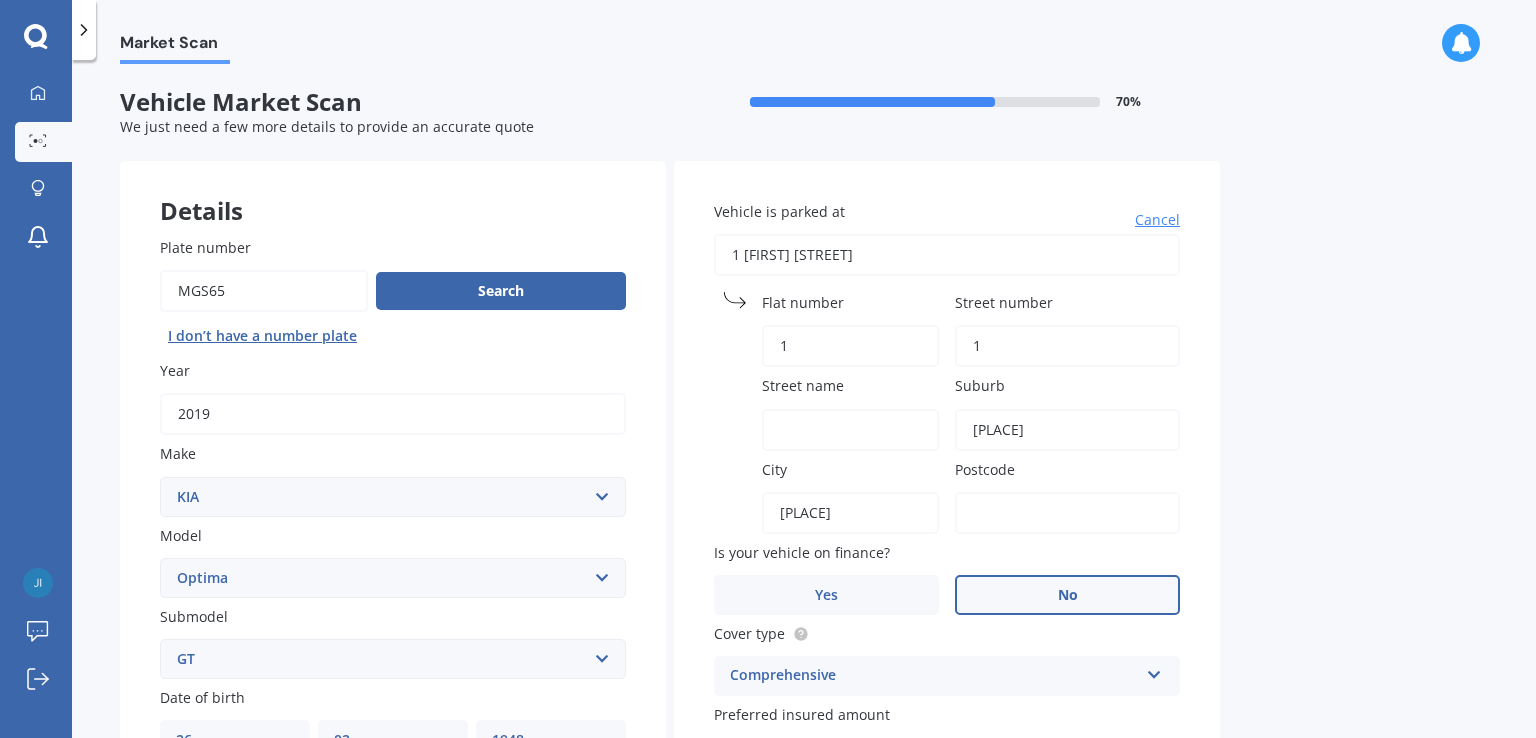 type on "7475" 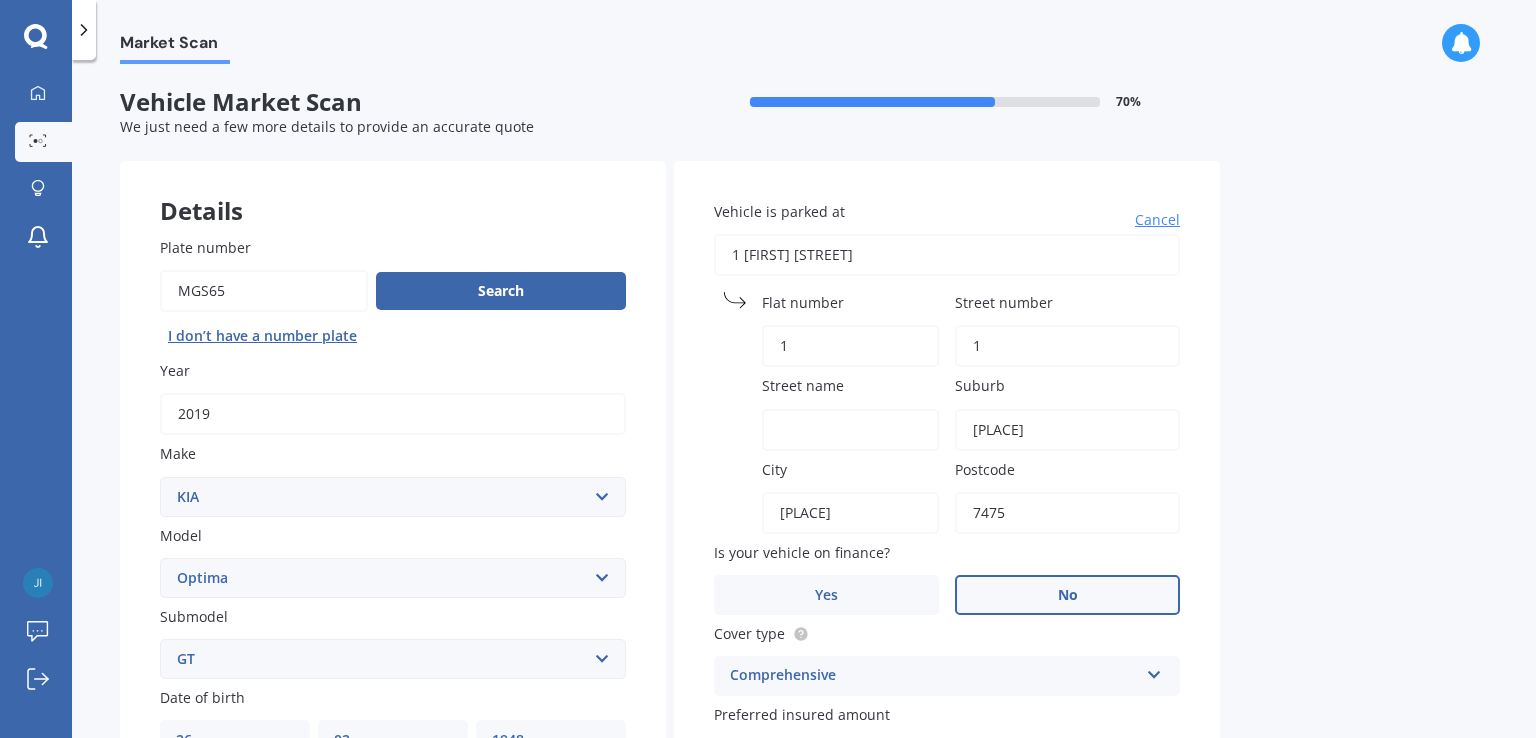 type 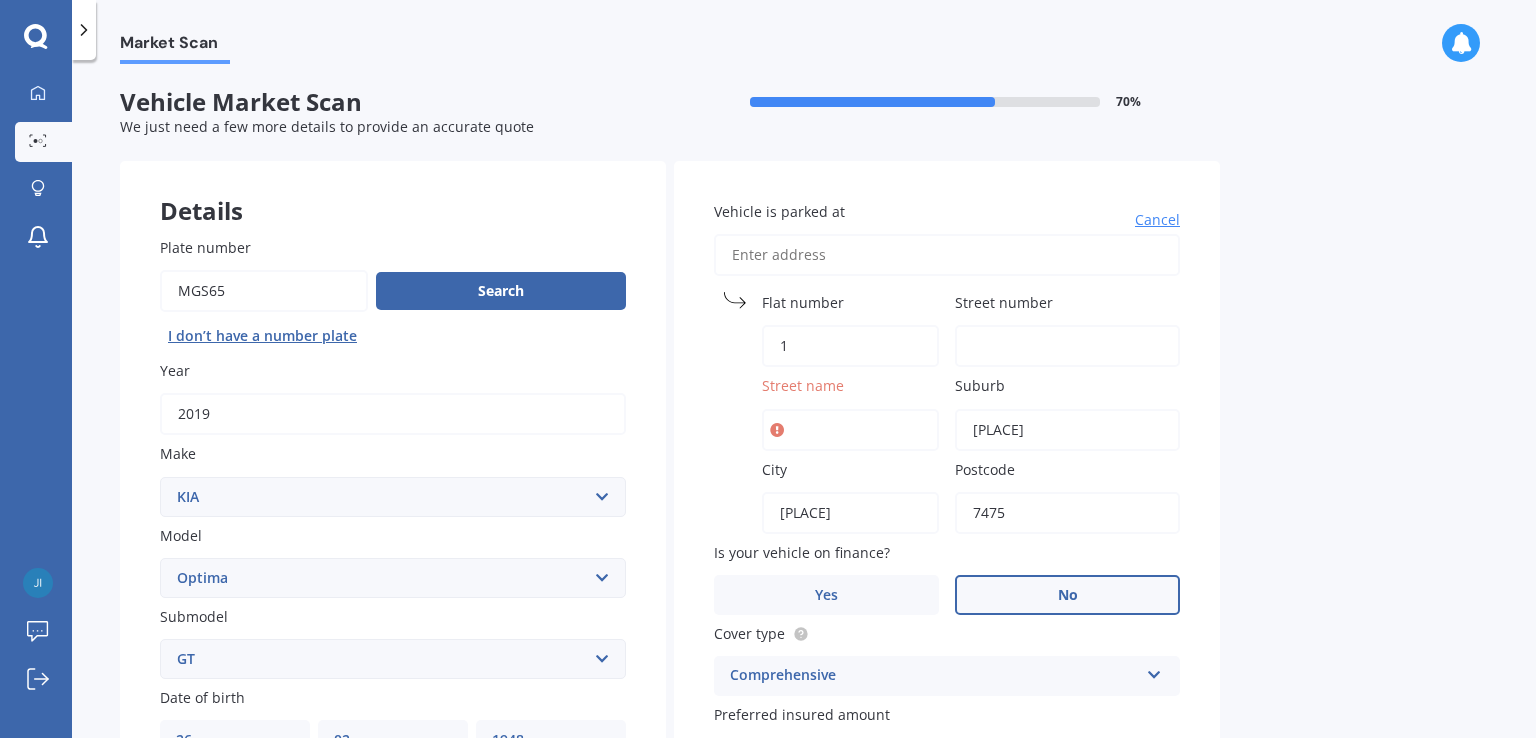 click on "Street name" at bounding box center (850, 430) 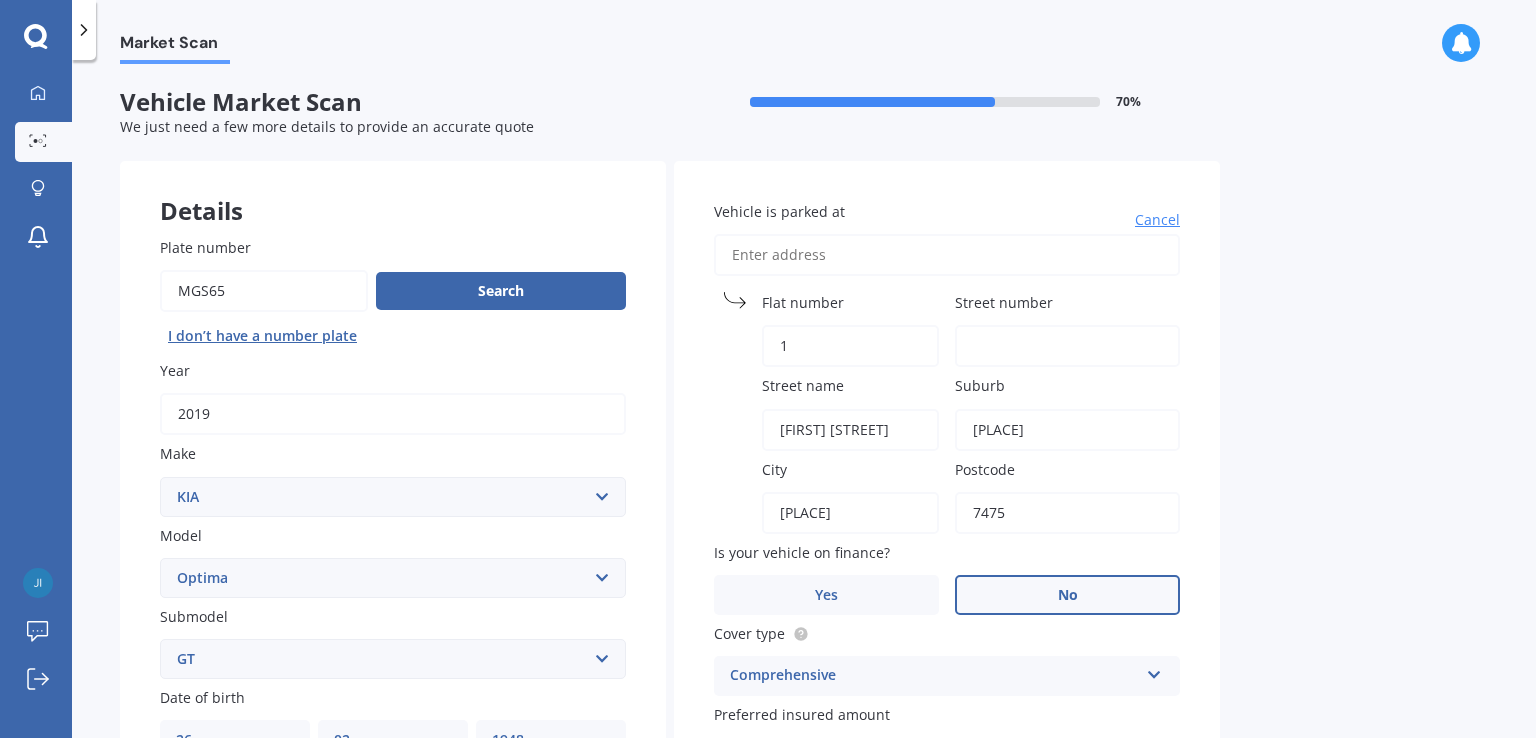 type on "[FIRST] [STREET]" 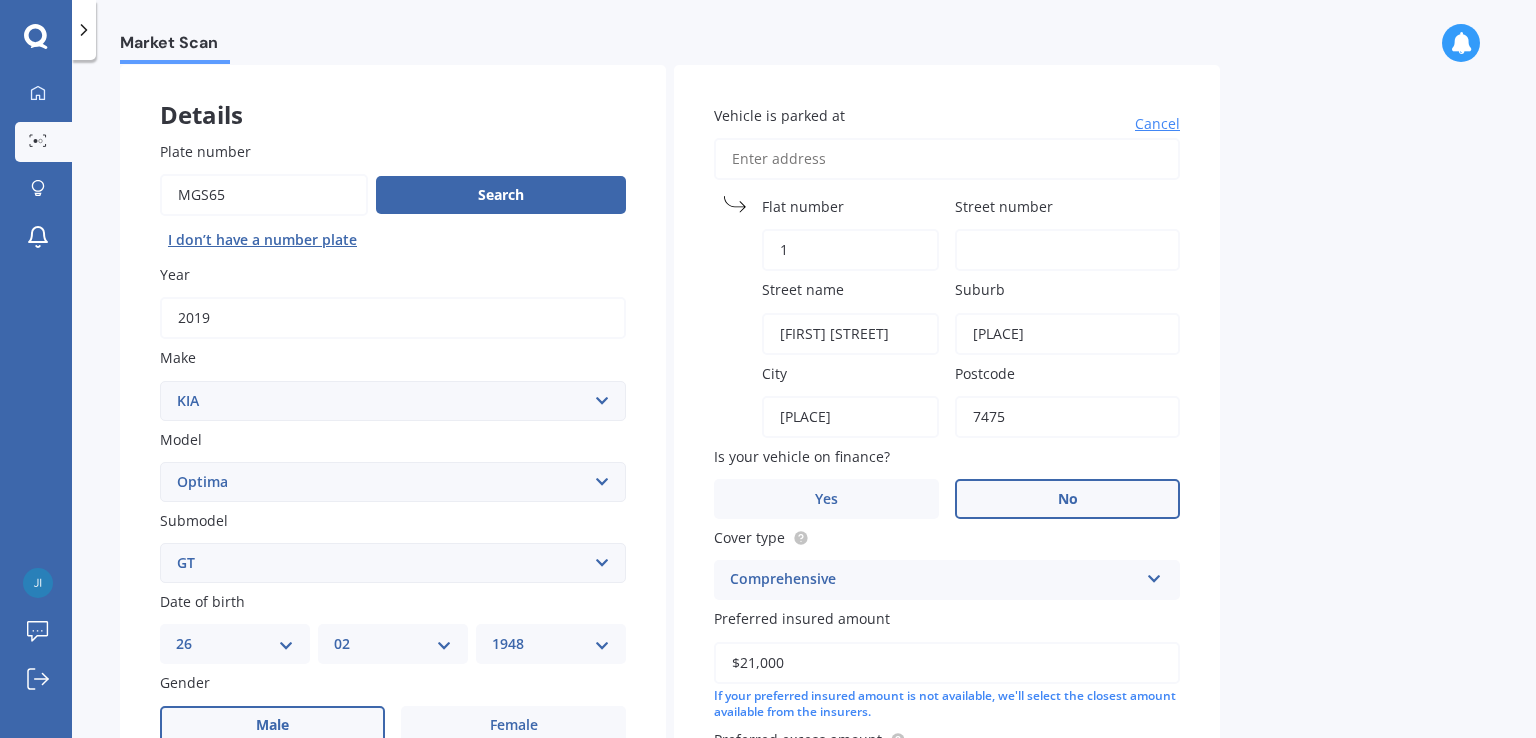 scroll, scrollTop: 100, scrollLeft: 0, axis: vertical 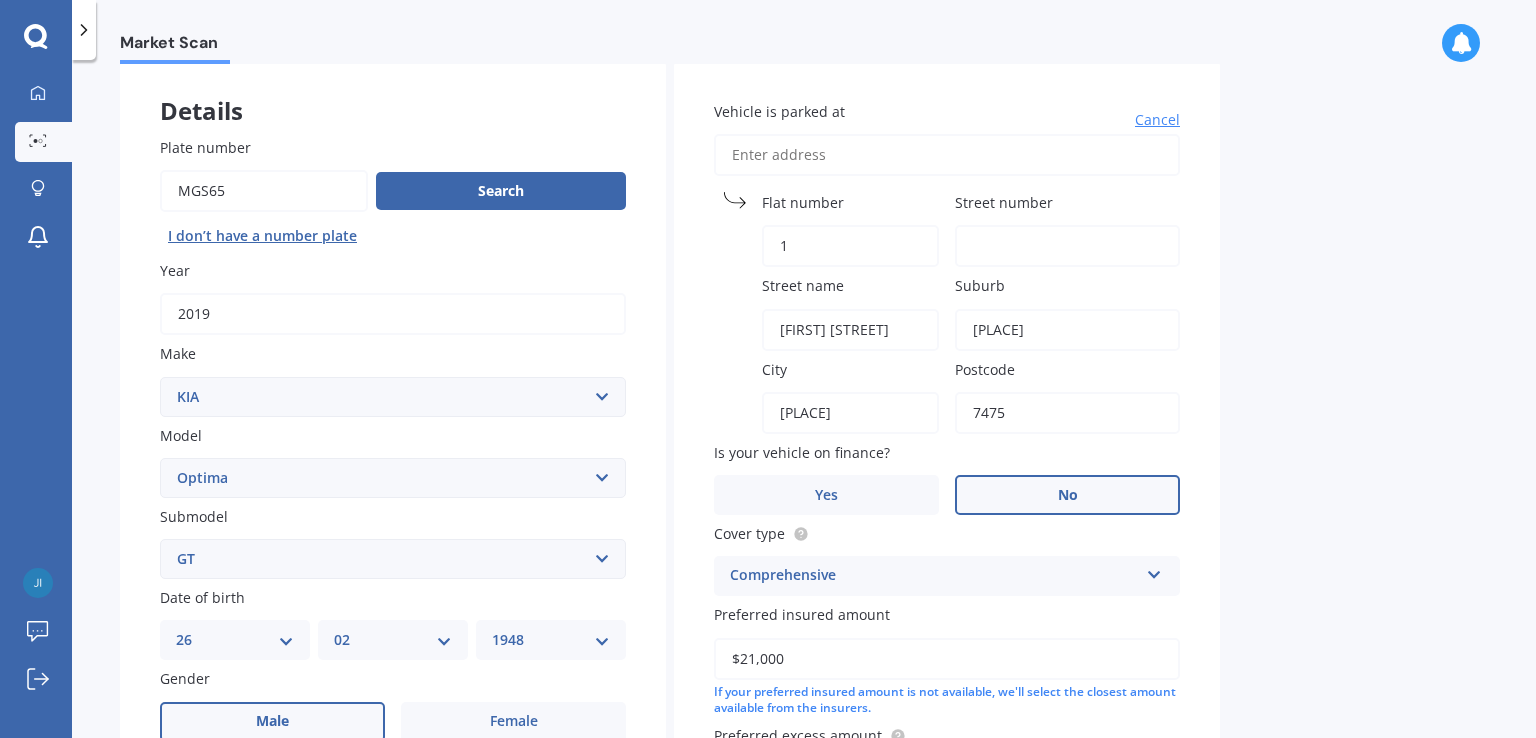 click on "[PLACE]" at bounding box center [1067, 330] 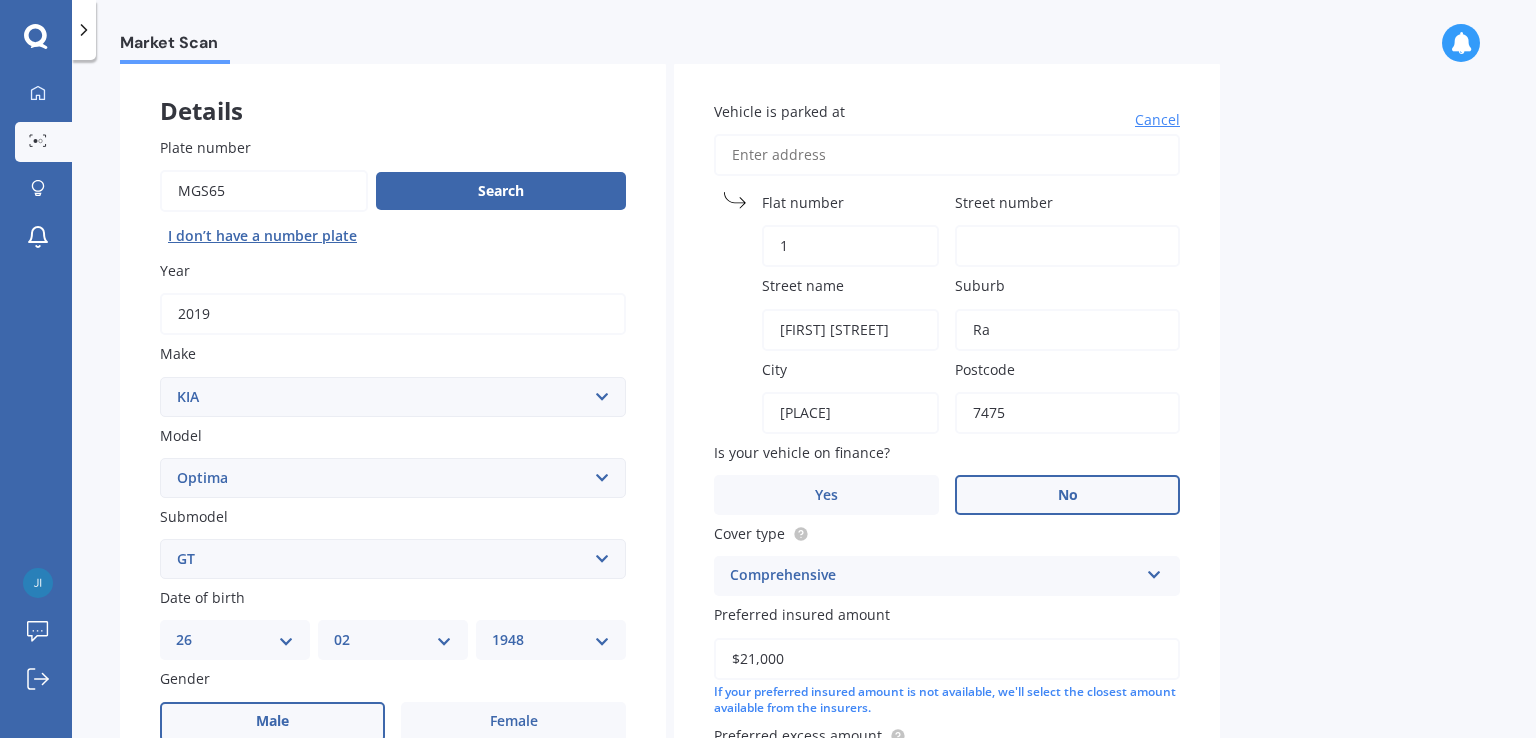 type on "R" 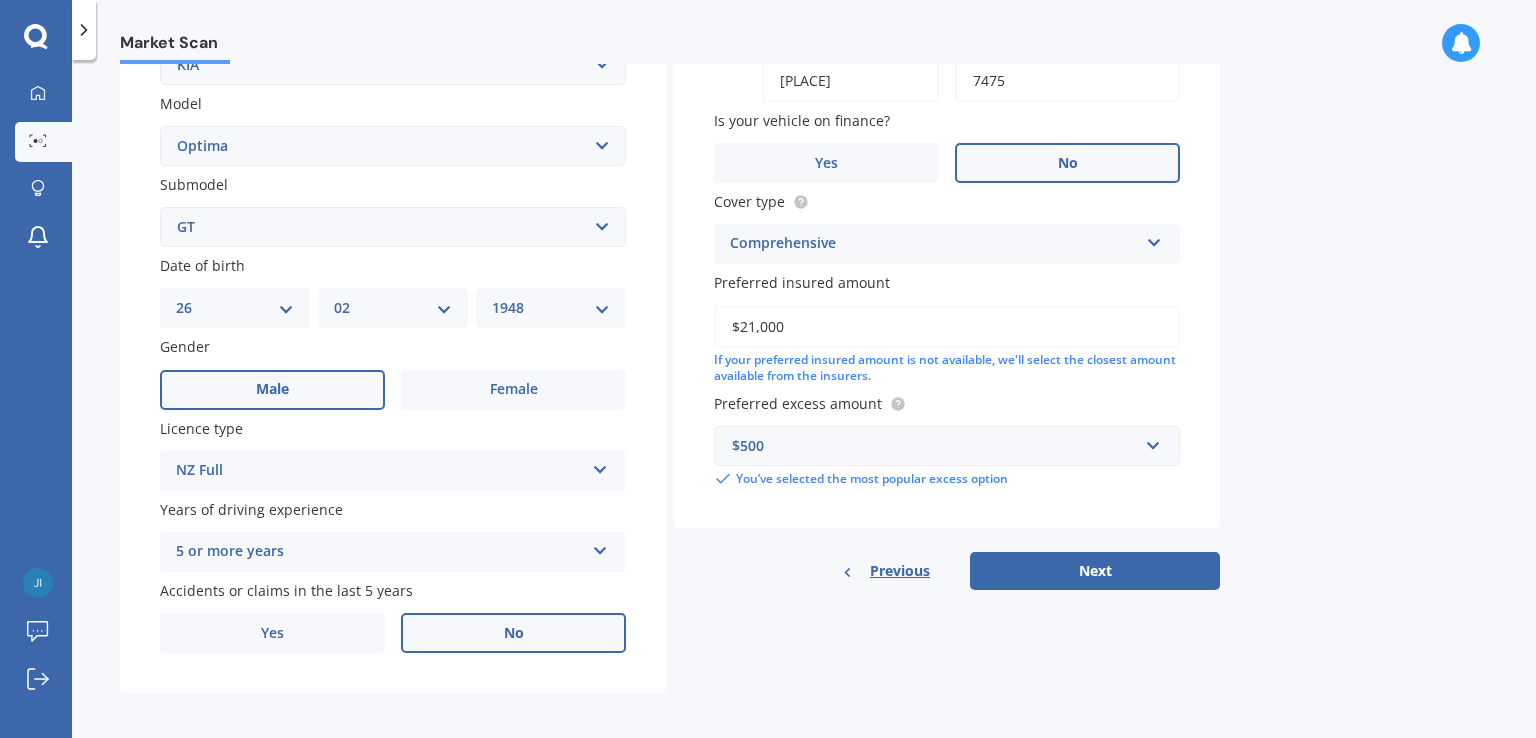 scroll, scrollTop: 440, scrollLeft: 0, axis: vertical 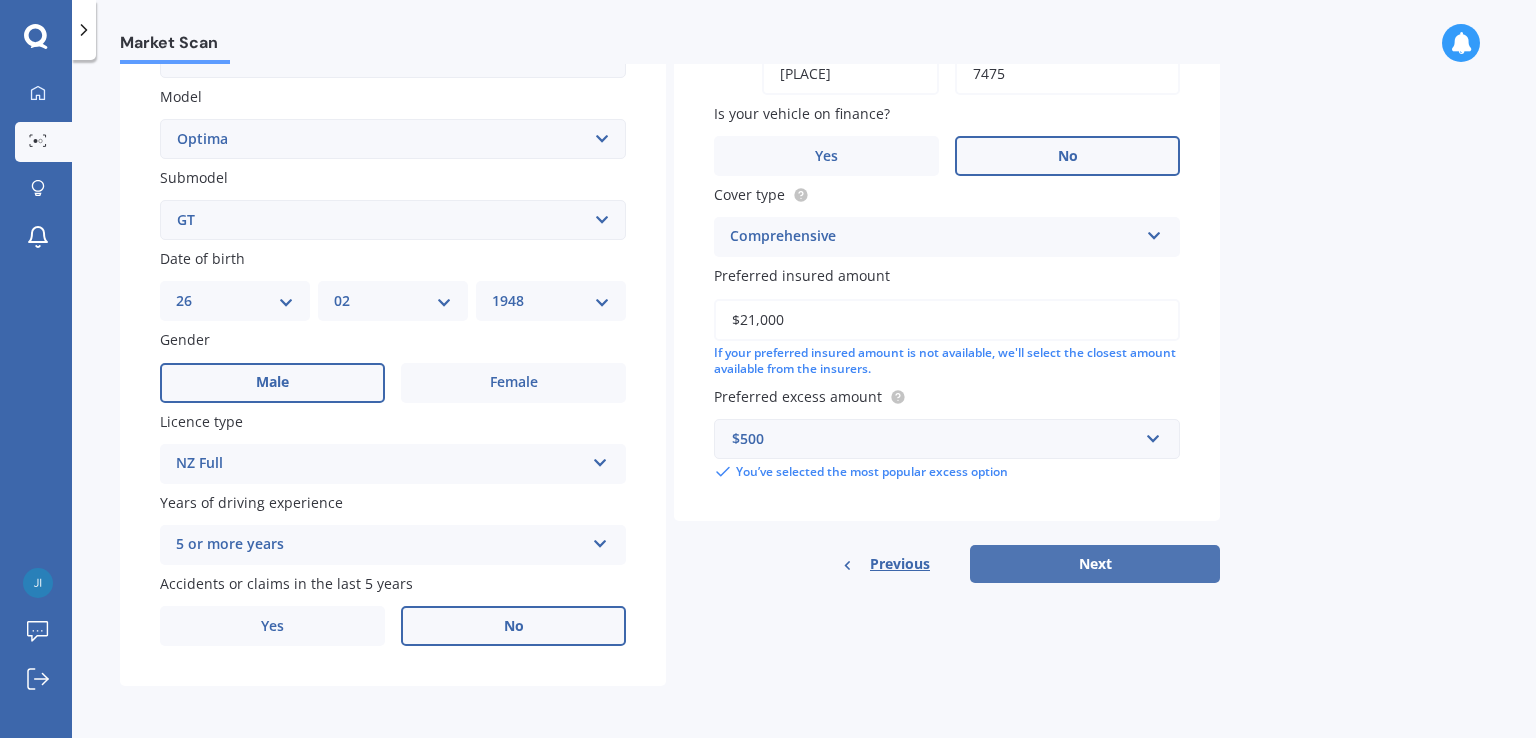 type on "[PLACE]" 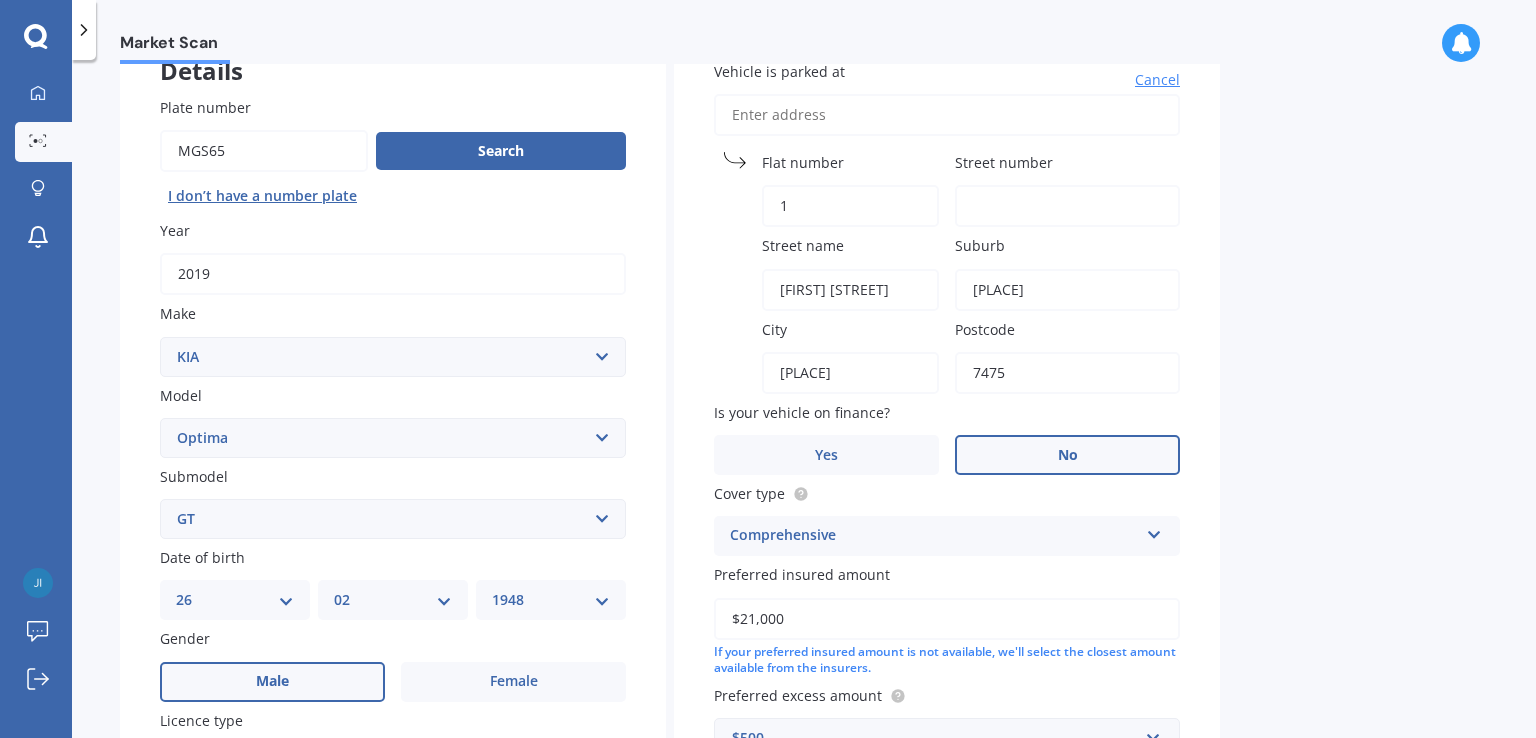 scroll, scrollTop: 136, scrollLeft: 0, axis: vertical 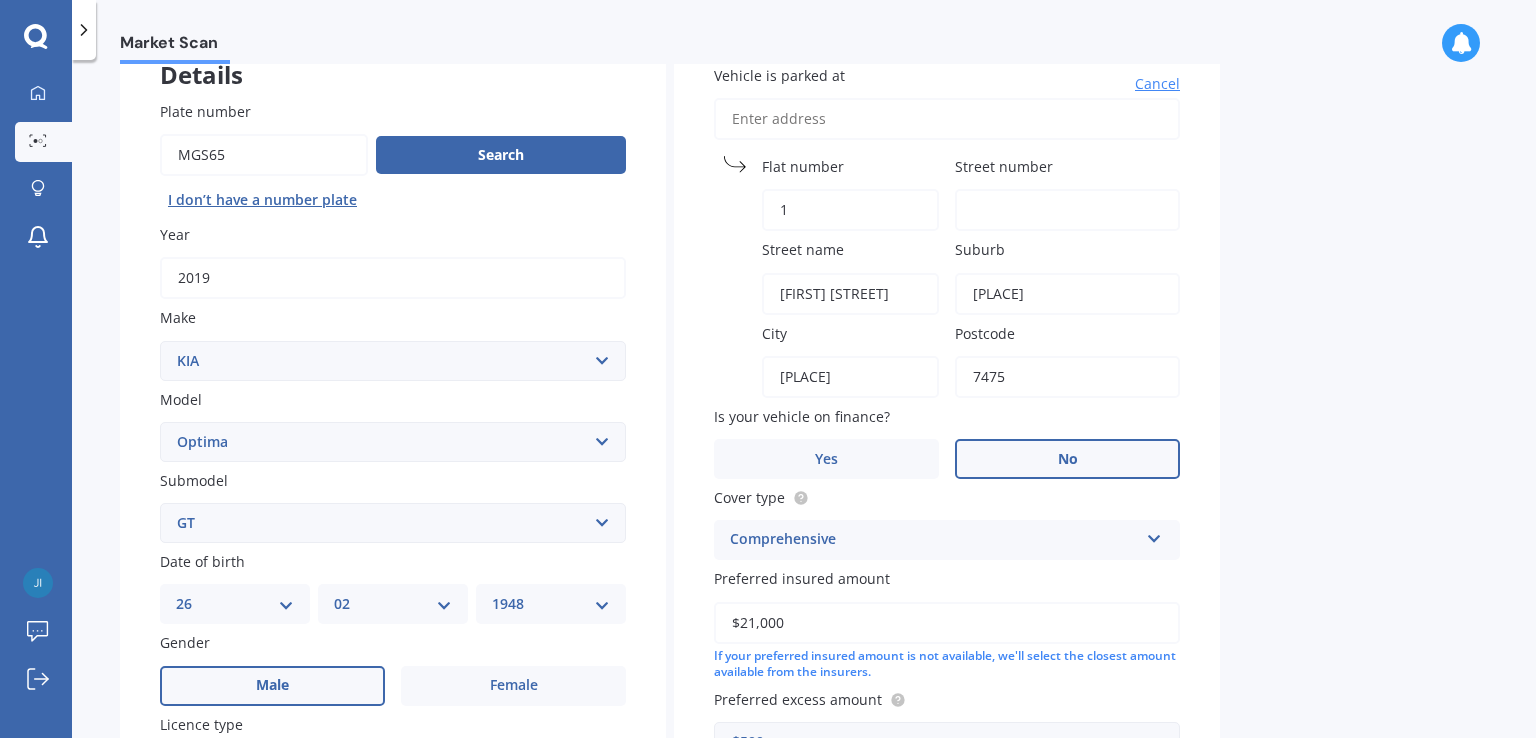 click on "1" at bounding box center [850, 210] 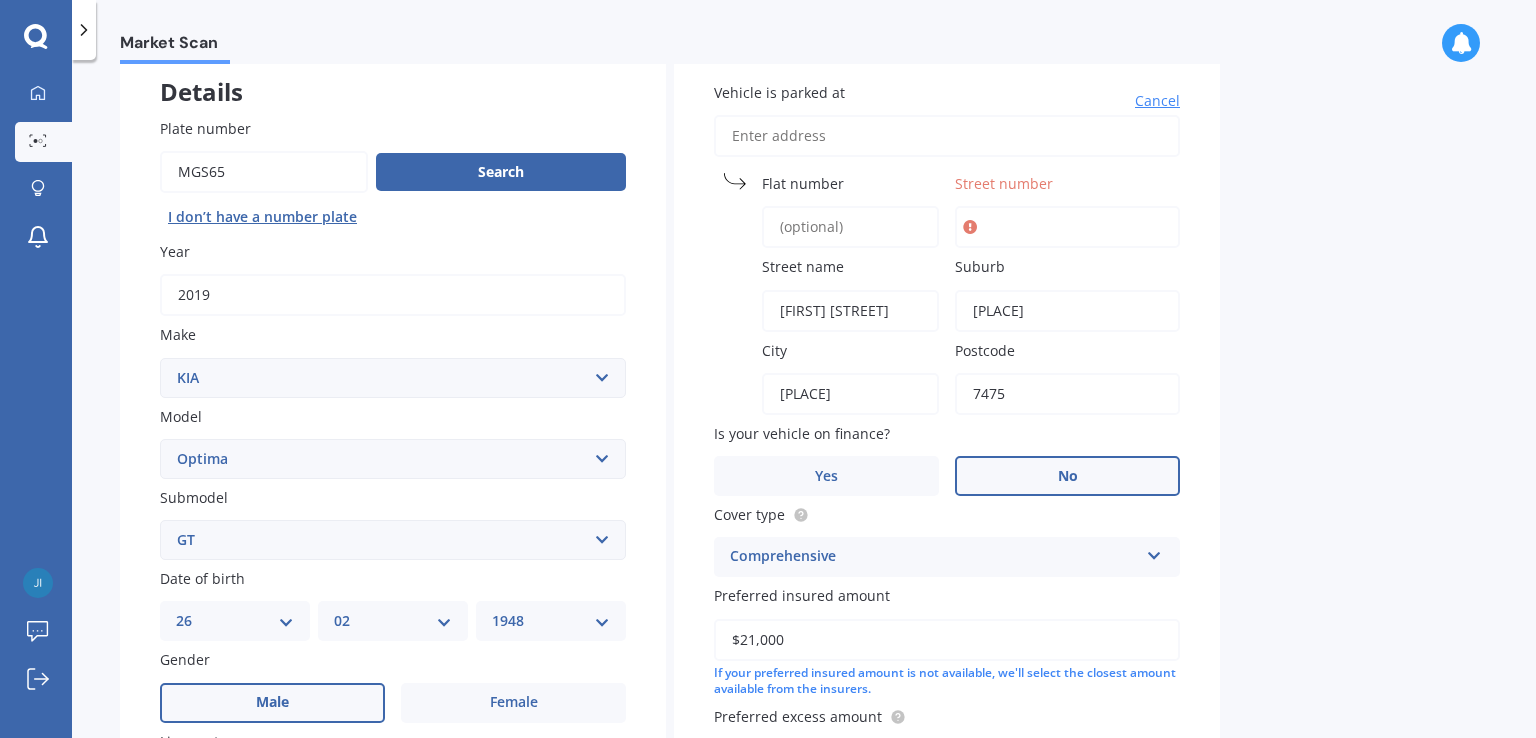 scroll, scrollTop: 111, scrollLeft: 0, axis: vertical 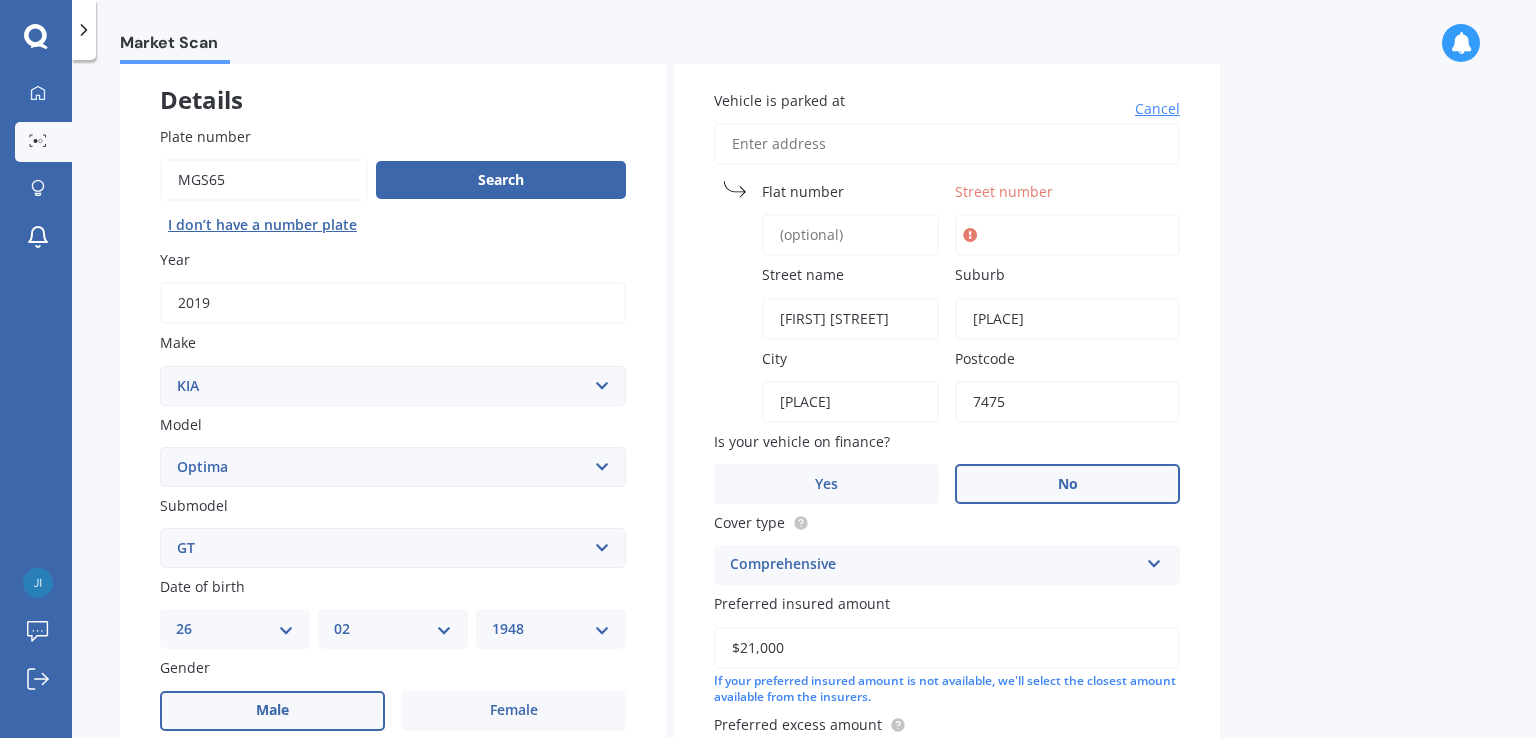 type 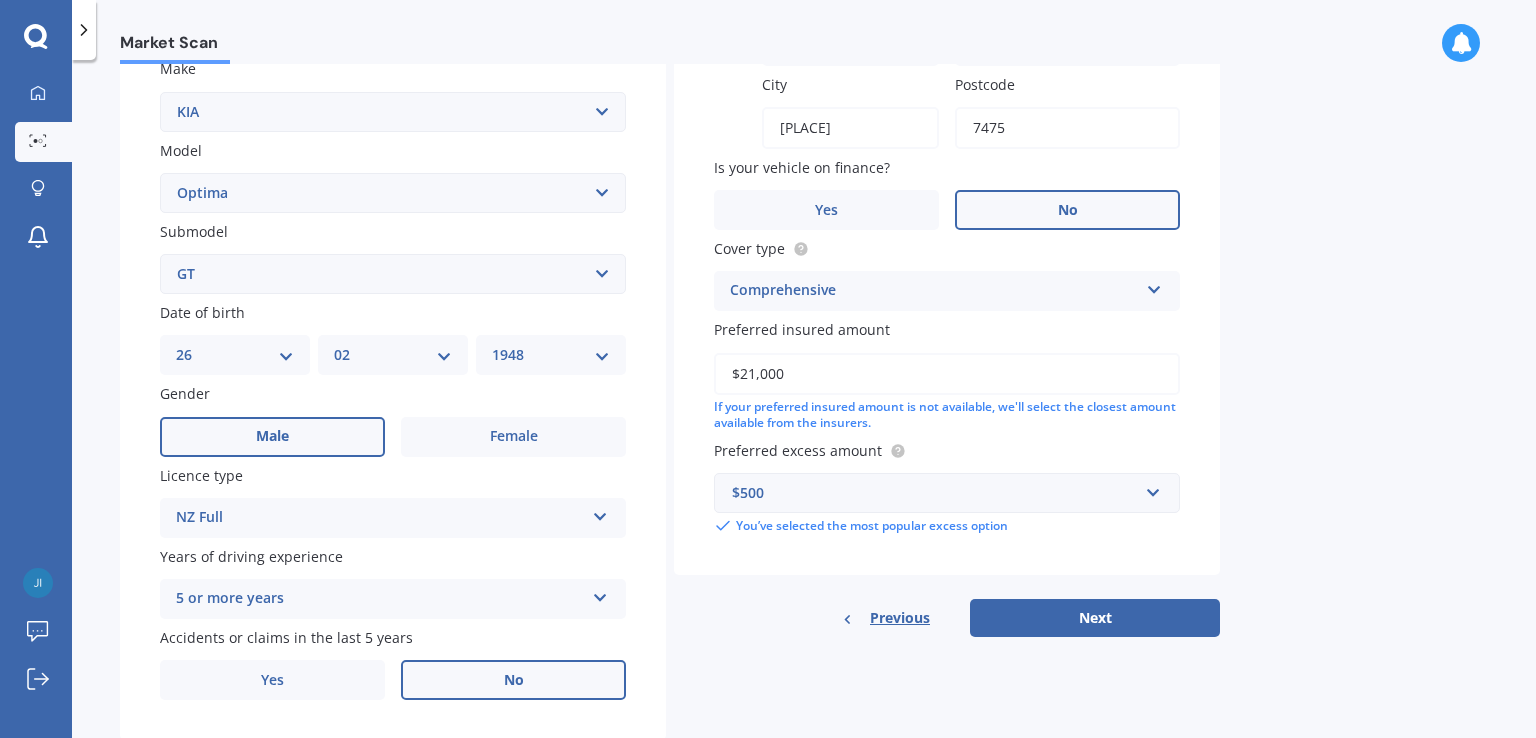 scroll, scrollTop: 440, scrollLeft: 0, axis: vertical 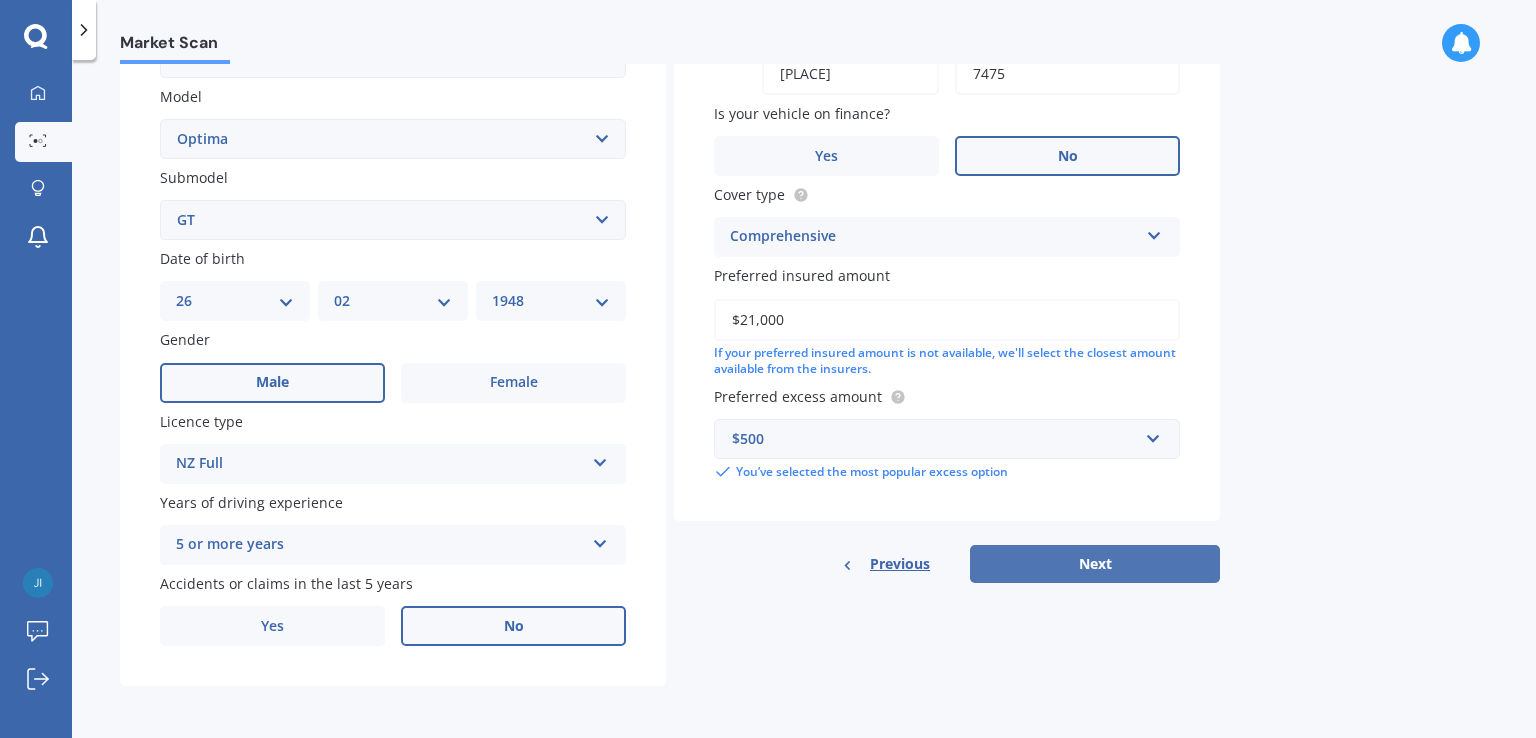 type on "1" 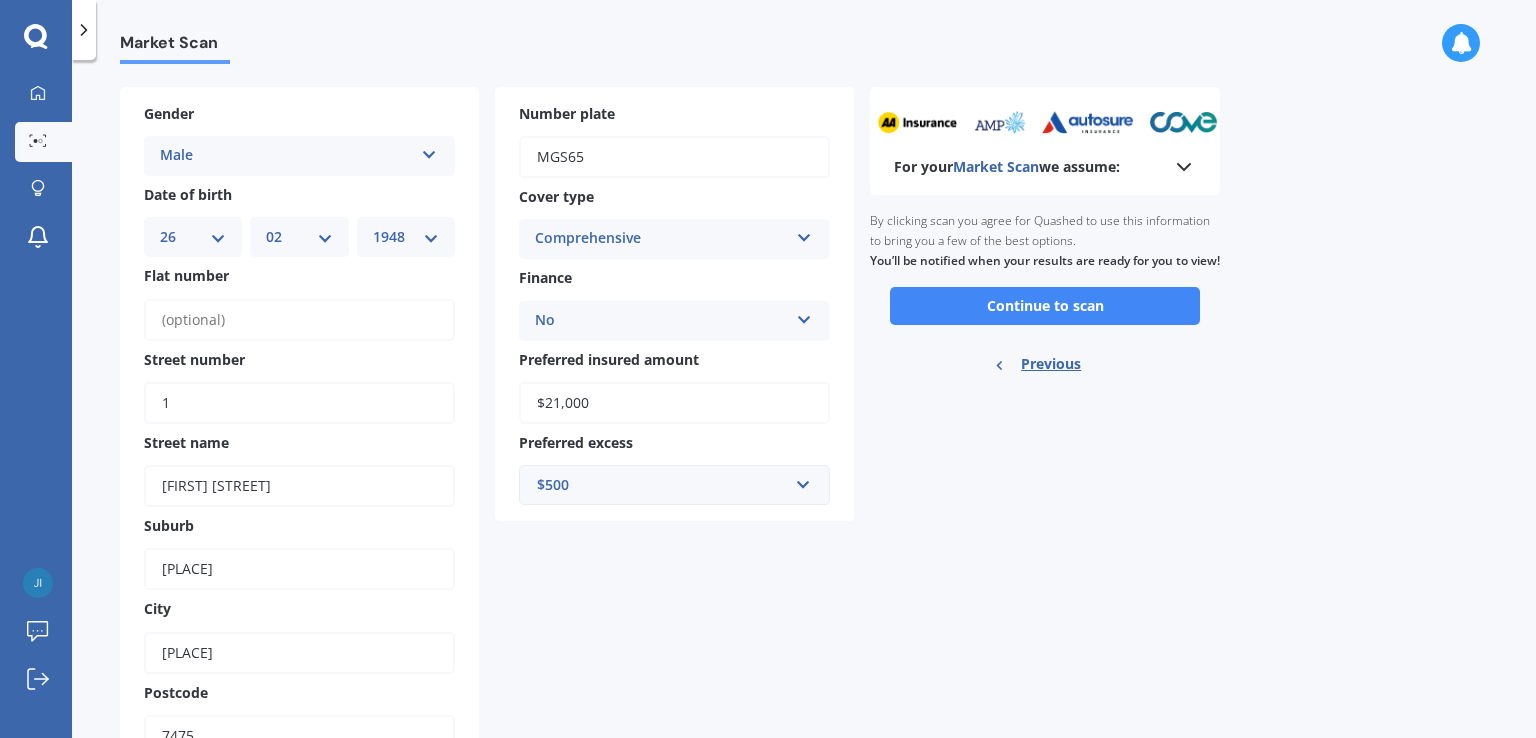 scroll, scrollTop: 75, scrollLeft: 0, axis: vertical 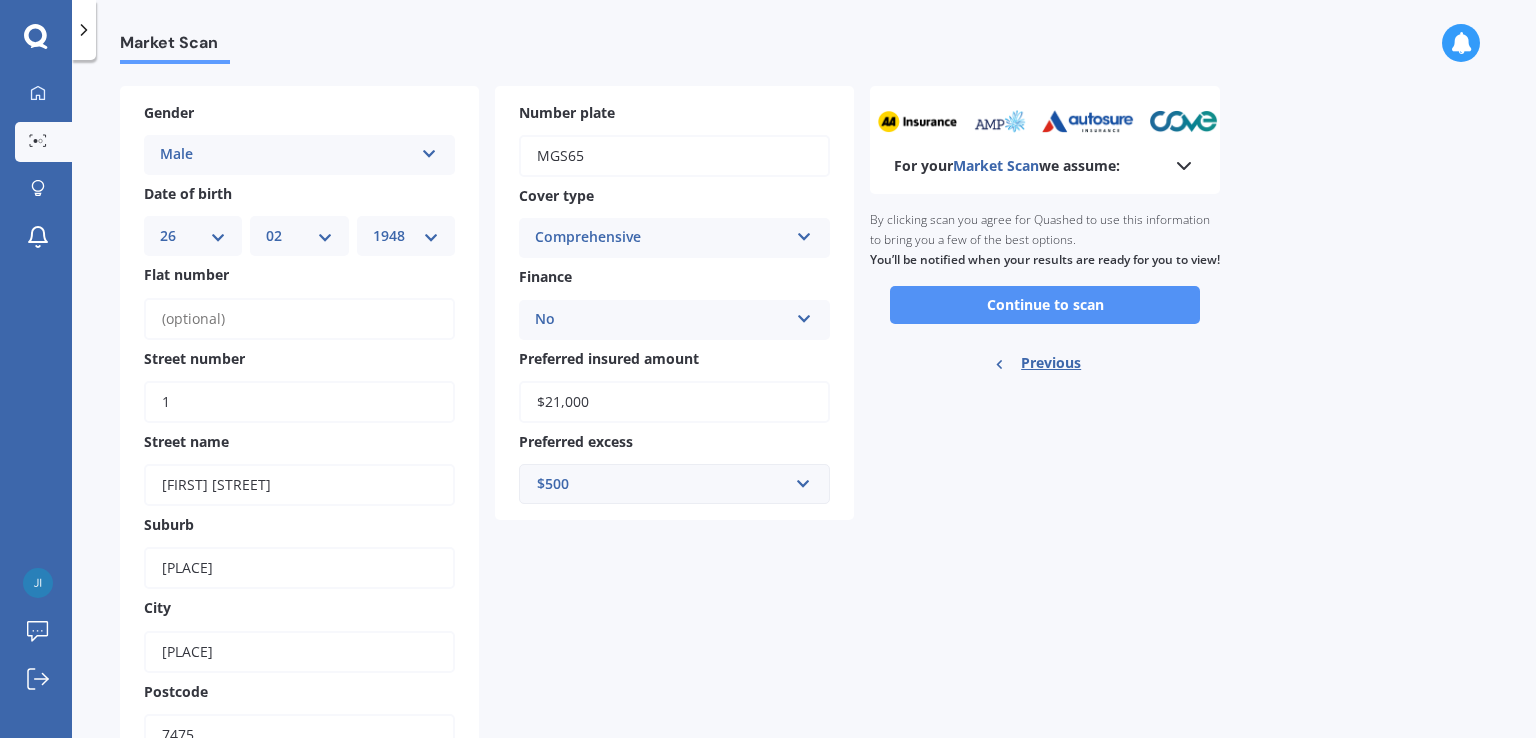 click on "Continue to scan" at bounding box center [1045, 305] 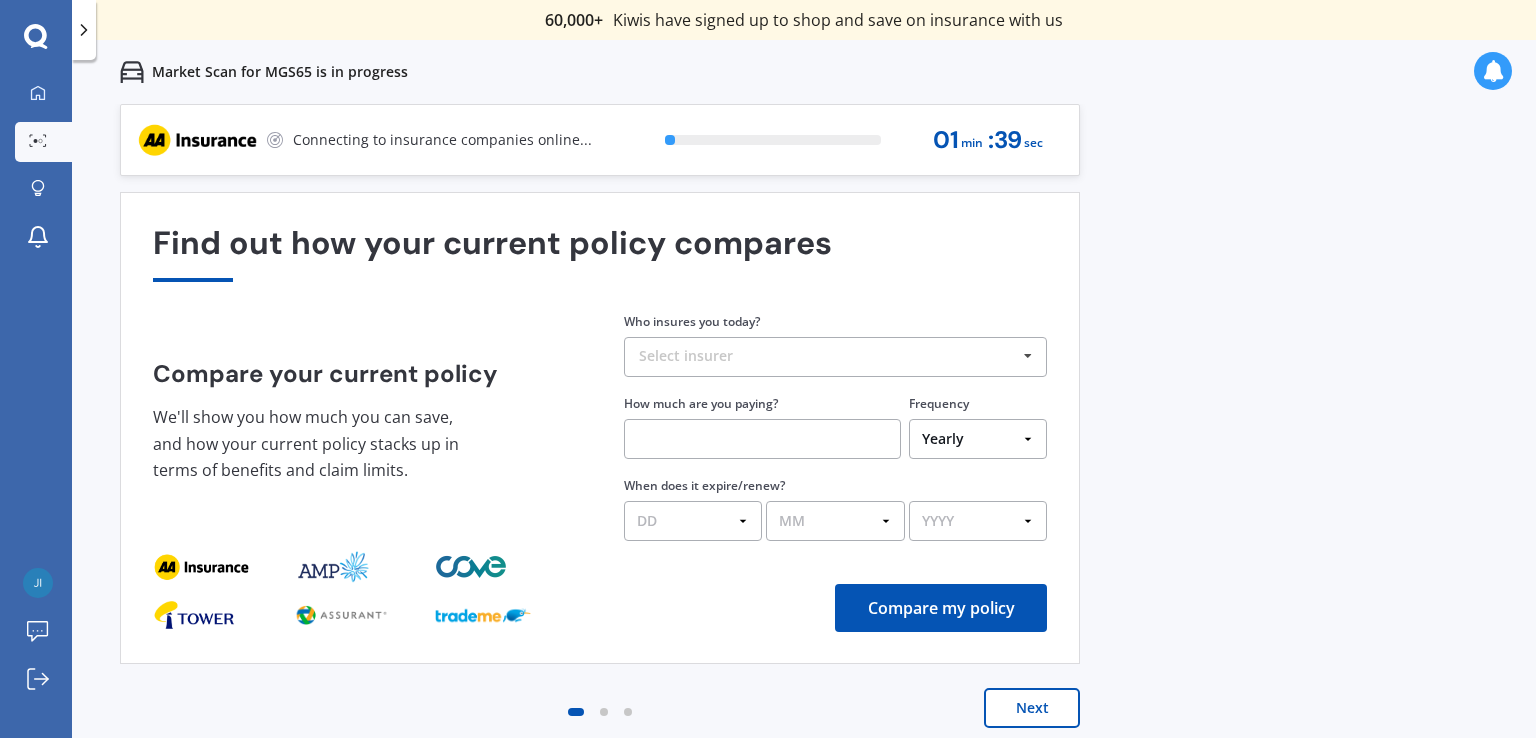 scroll, scrollTop: 0, scrollLeft: 0, axis: both 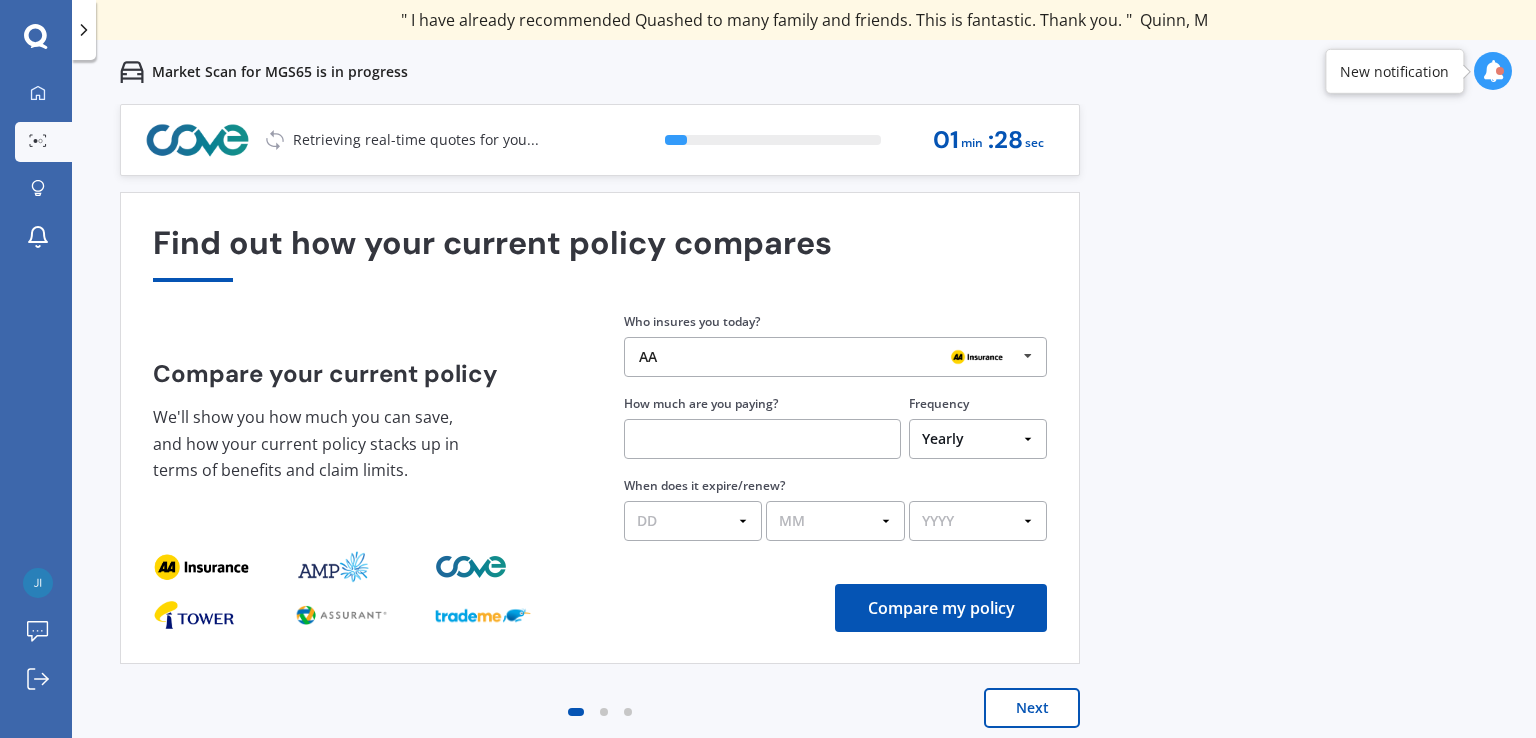 click at bounding box center [1028, 356] 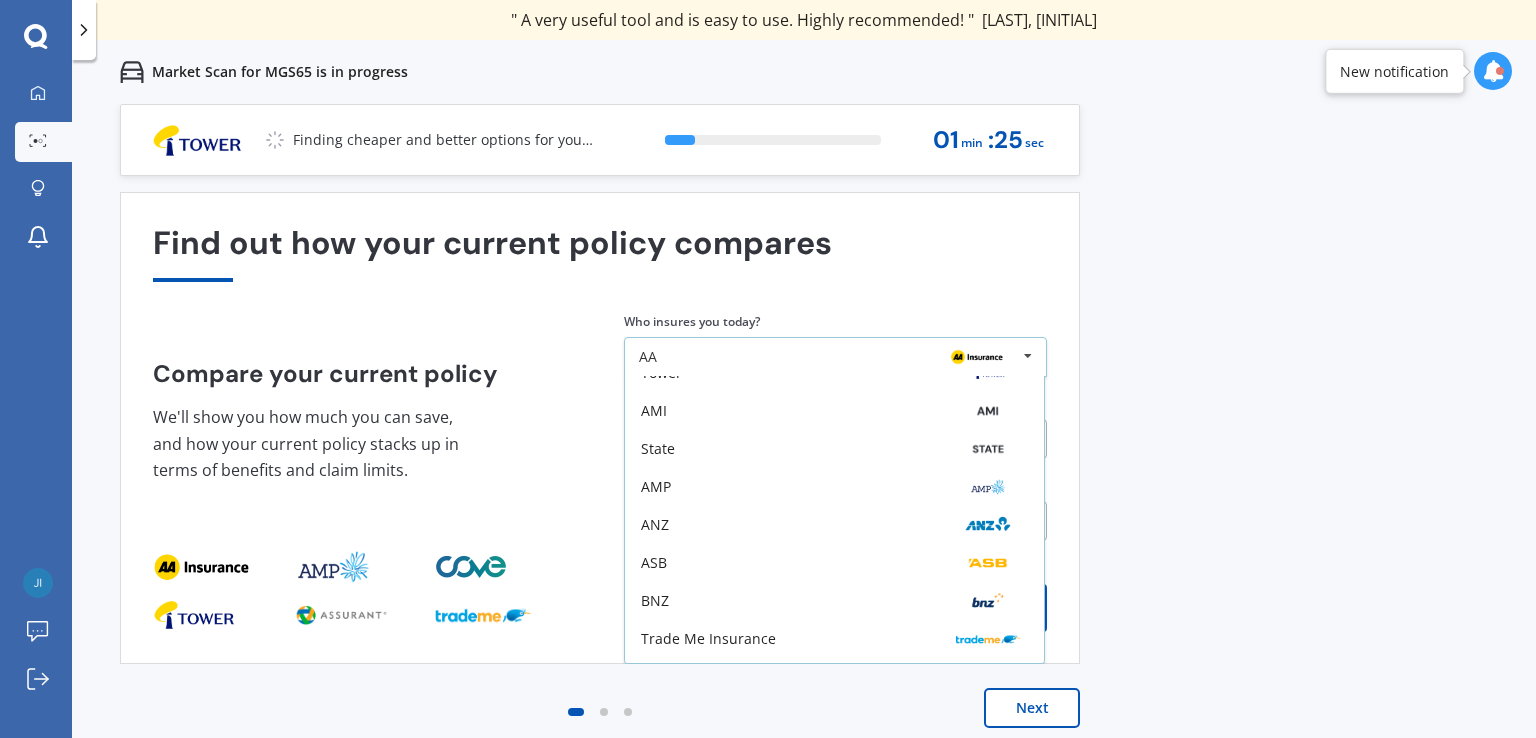 scroll, scrollTop: 75, scrollLeft: 0, axis: vertical 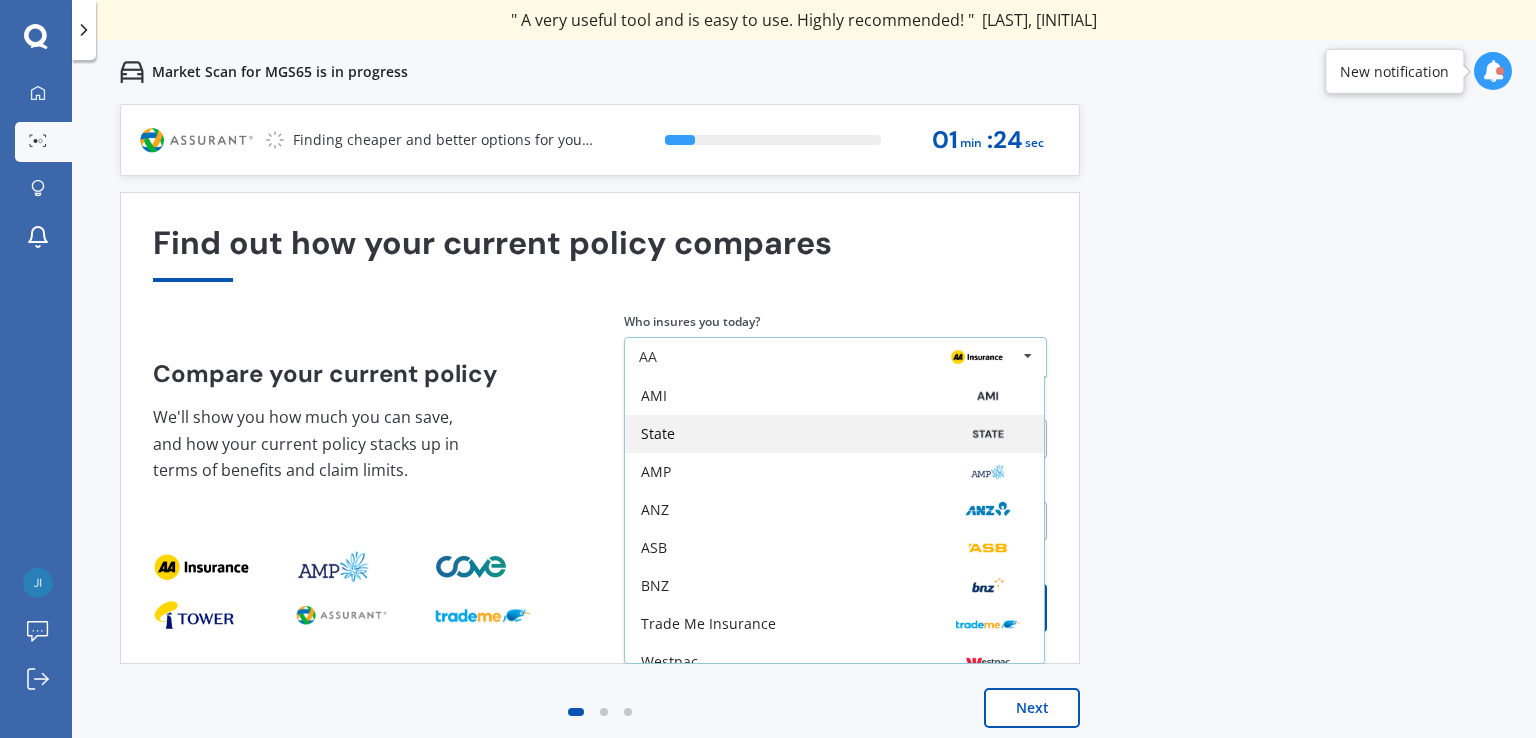 click on "State" at bounding box center [834, 434] 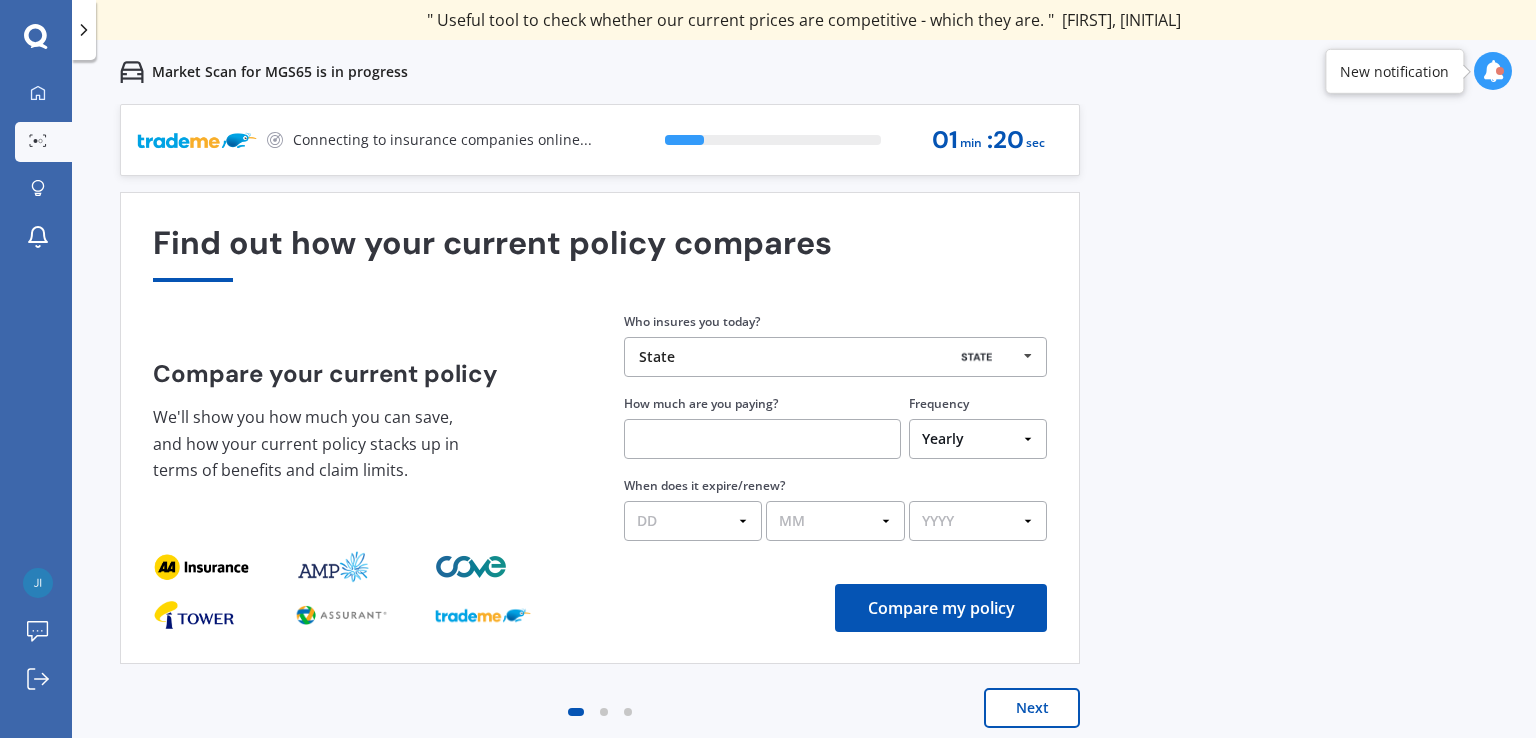 click at bounding box center [762, 439] 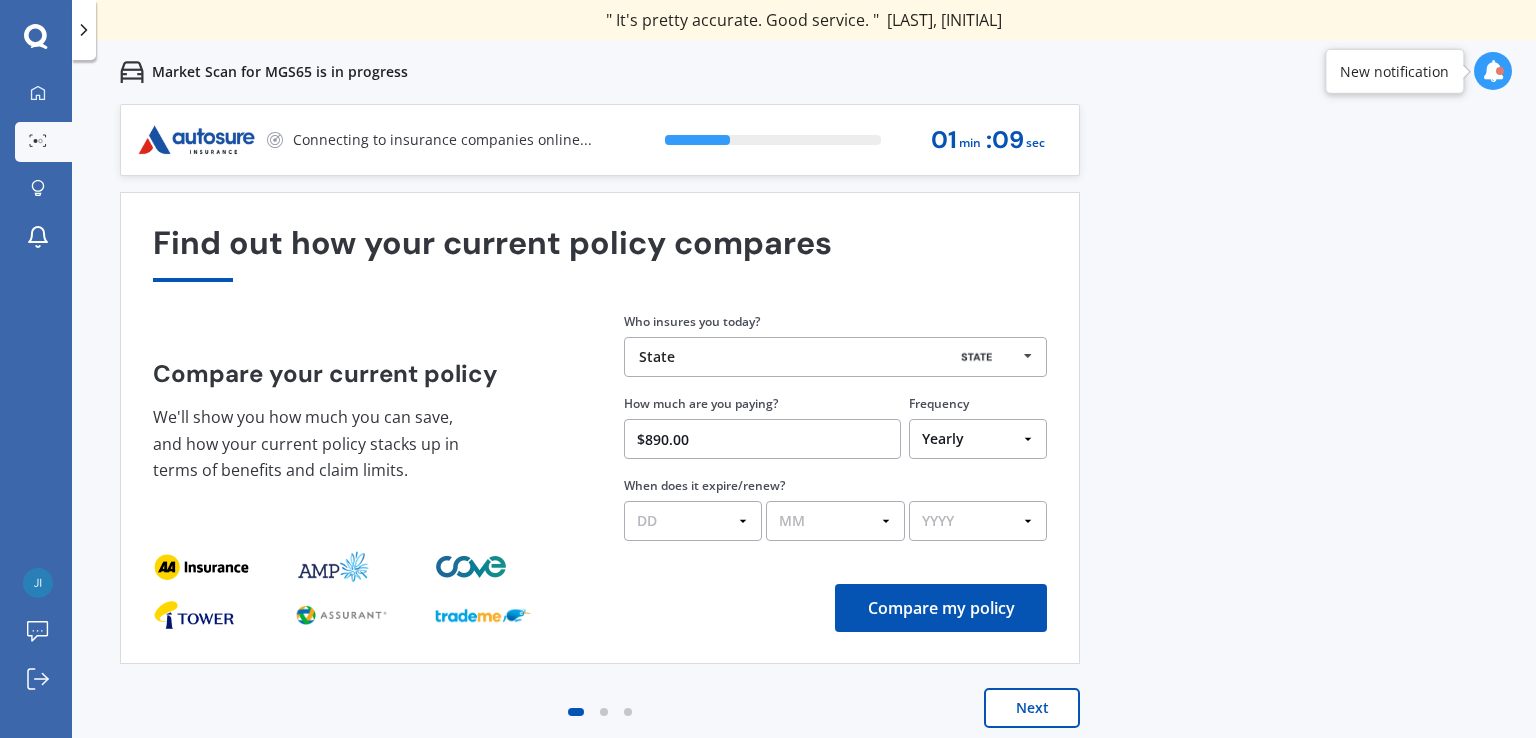 type on "$890.00" 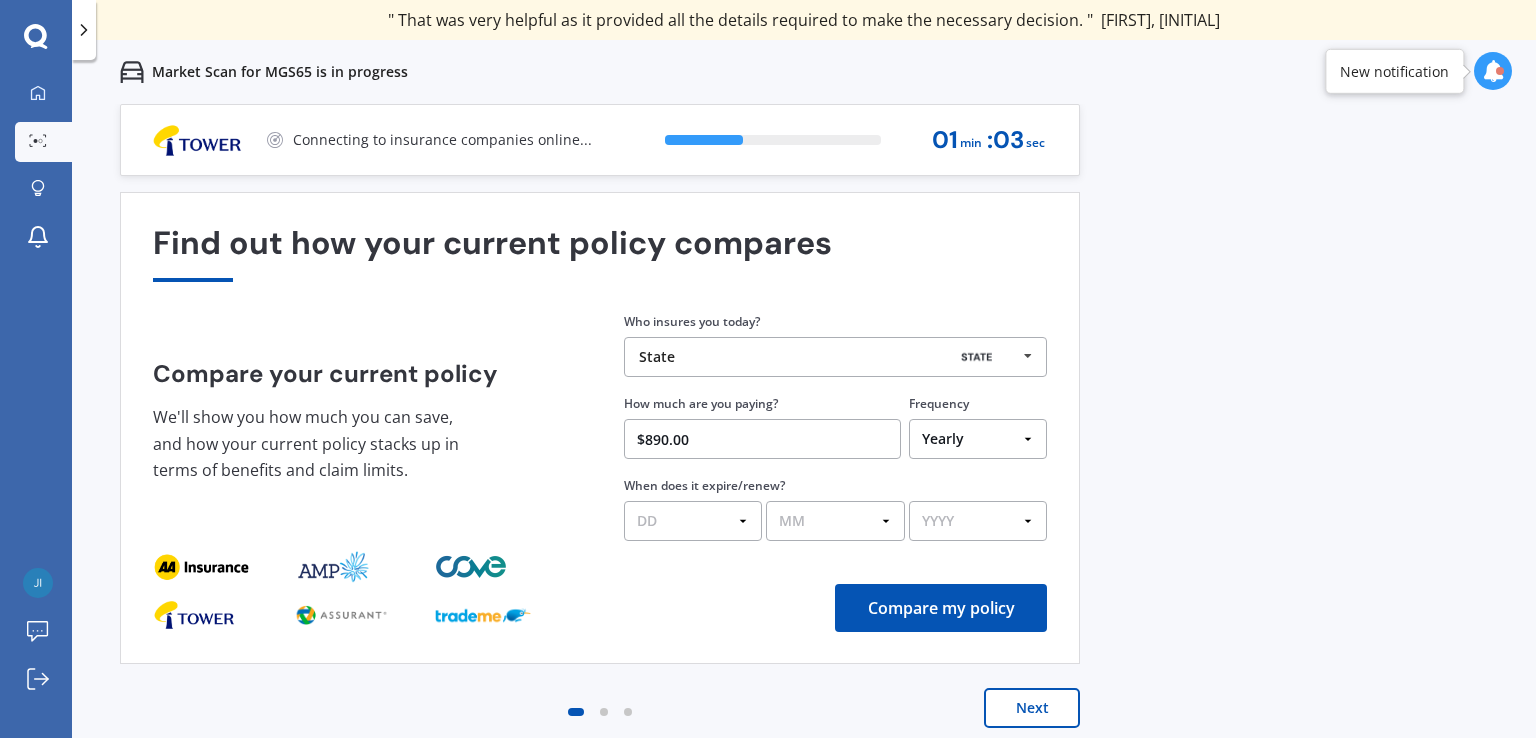 select on "12" 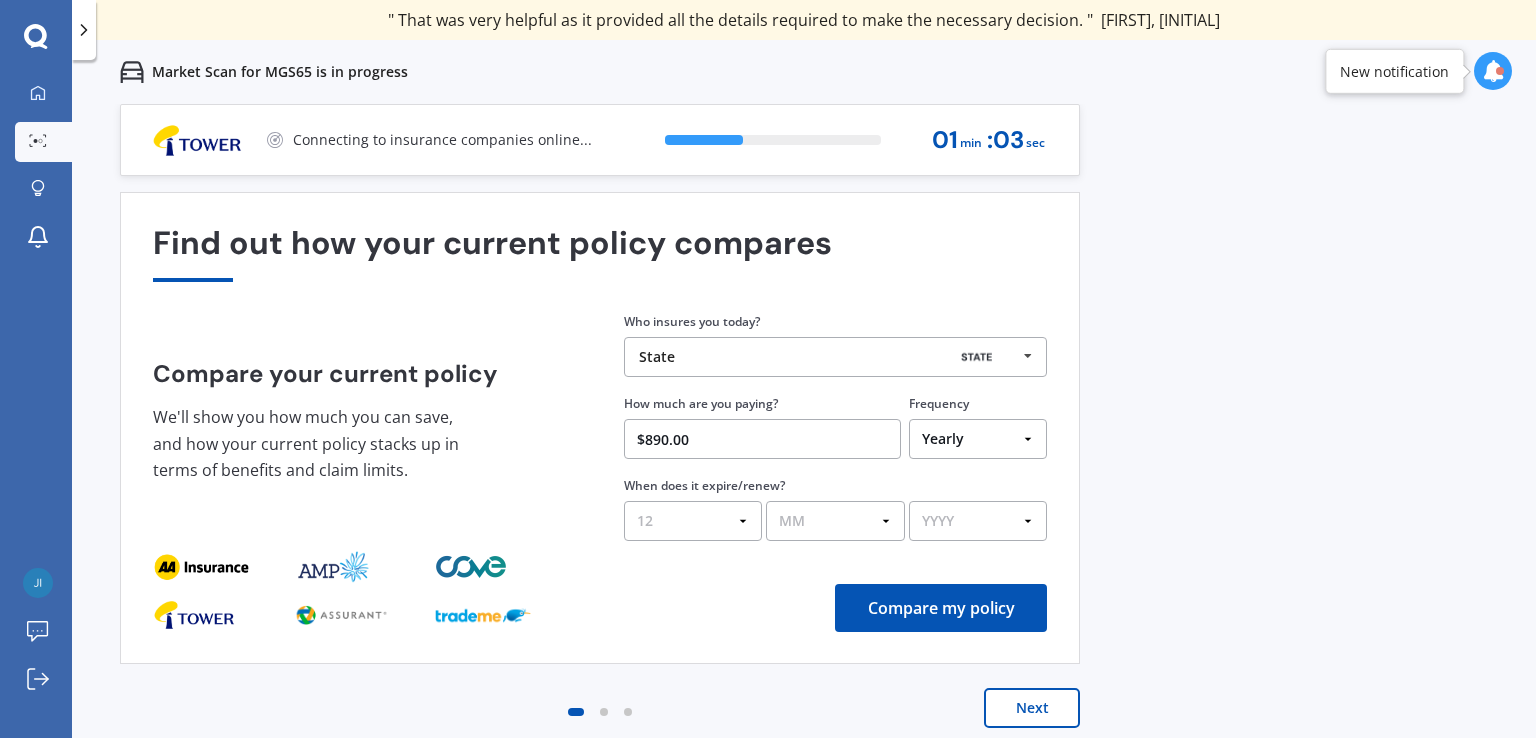 click on "DD 01 02 03 04 05 06 07 08 09 10 11 12 13 14 15 16 17 18 19 20 21 22 23 24 25 26 27 28 29 30 31" at bounding box center [693, 521] 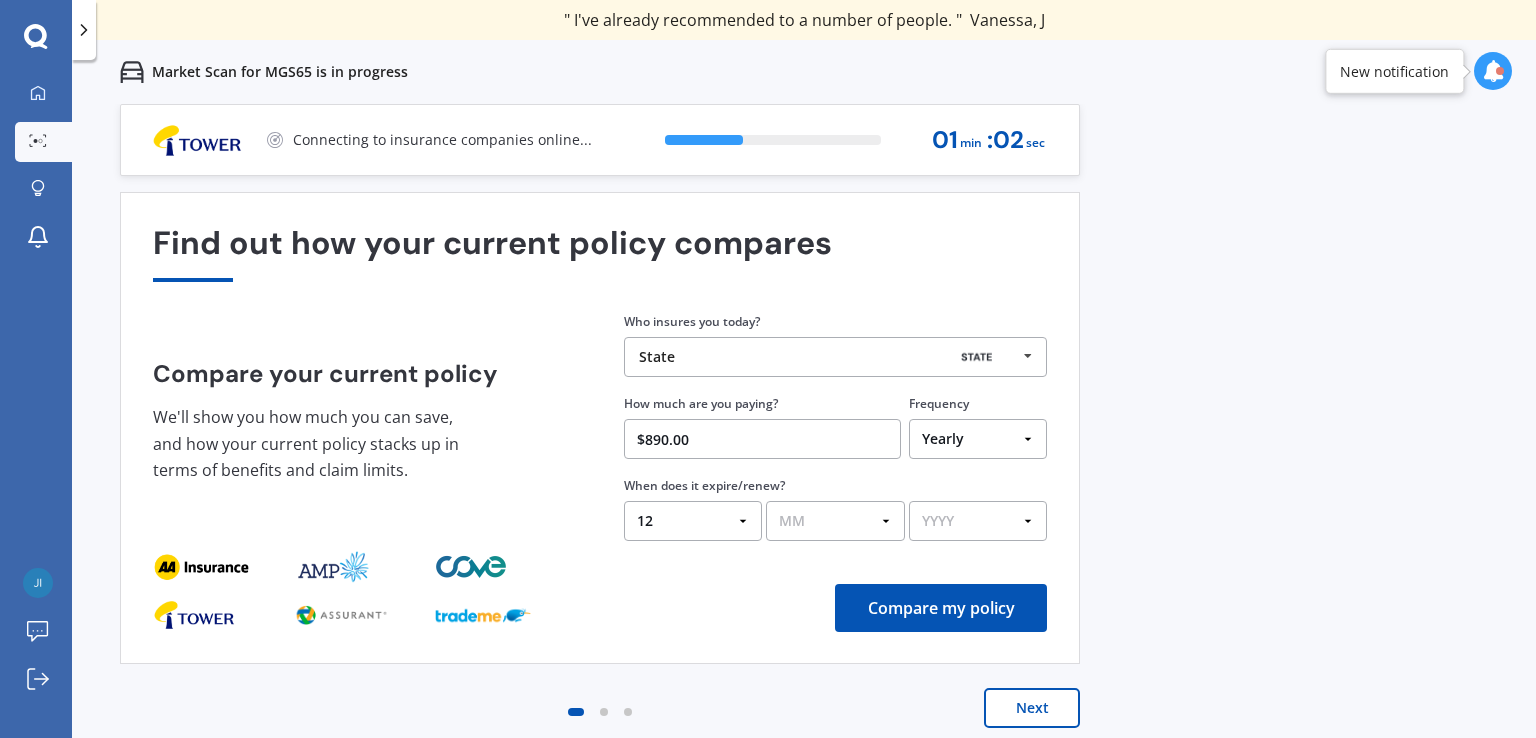 click on "MM 01 02 03 04 05 06 07 08 09 10 11 12" at bounding box center [835, 521] 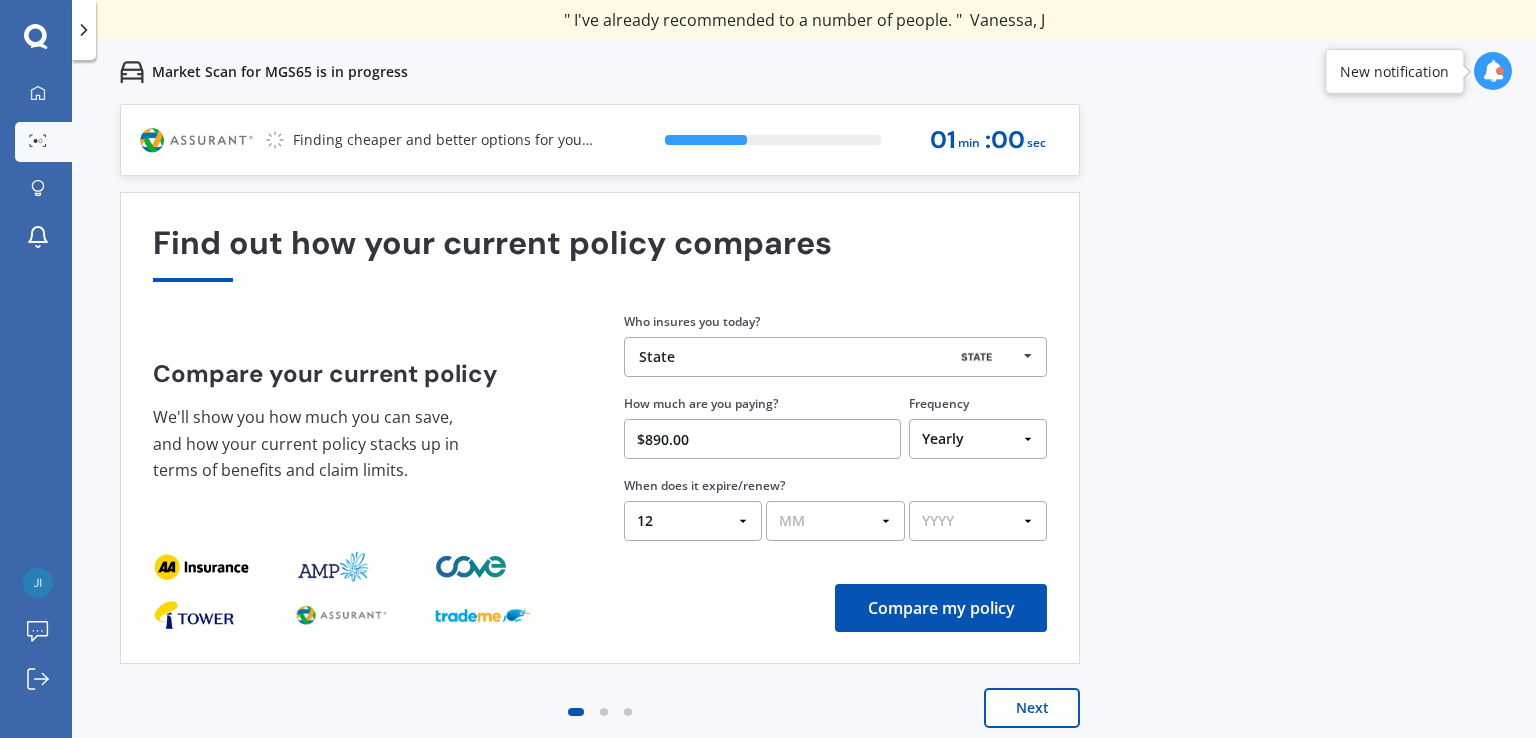 select on "08" 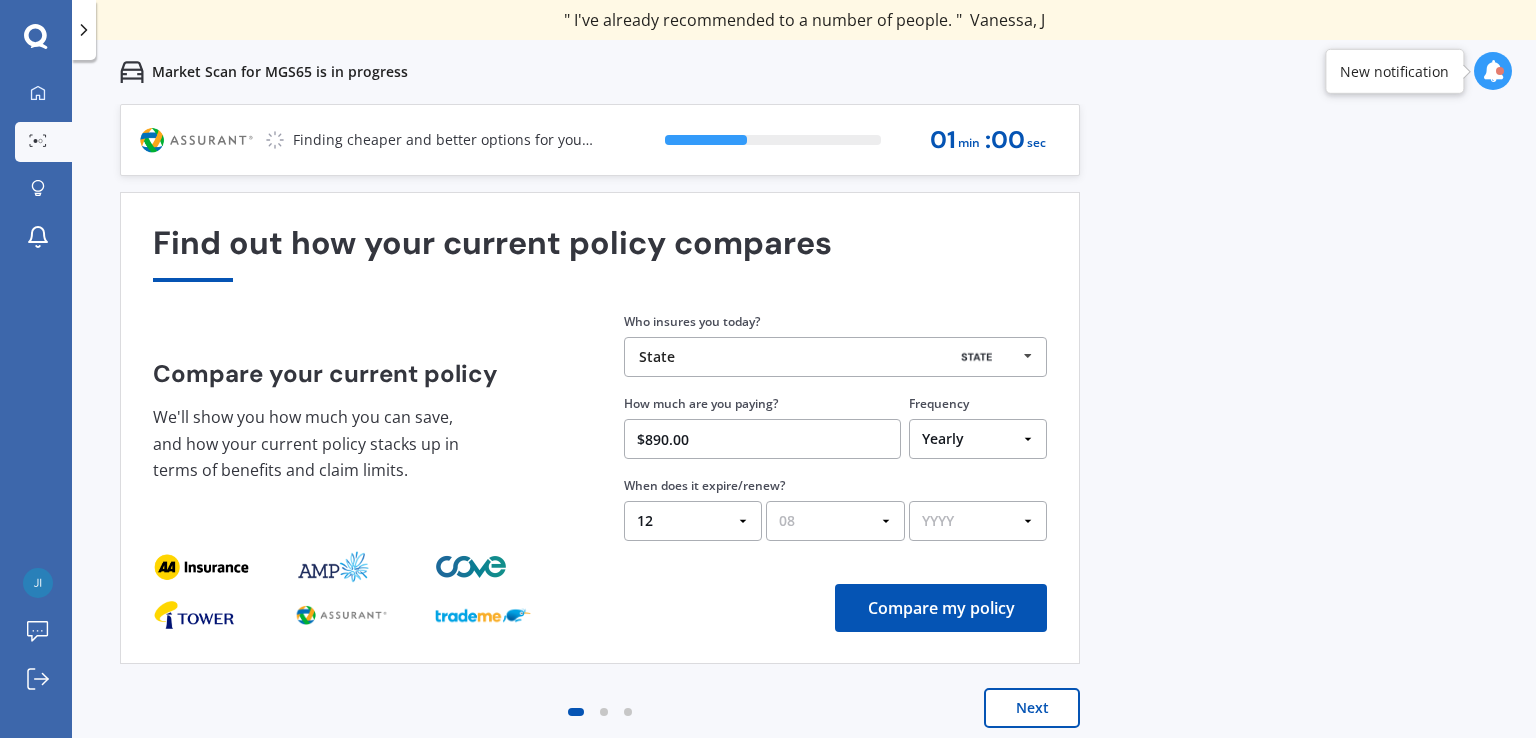 click on "MM 01 02 03 04 05 06 07 08 09 10 11 12" at bounding box center [835, 521] 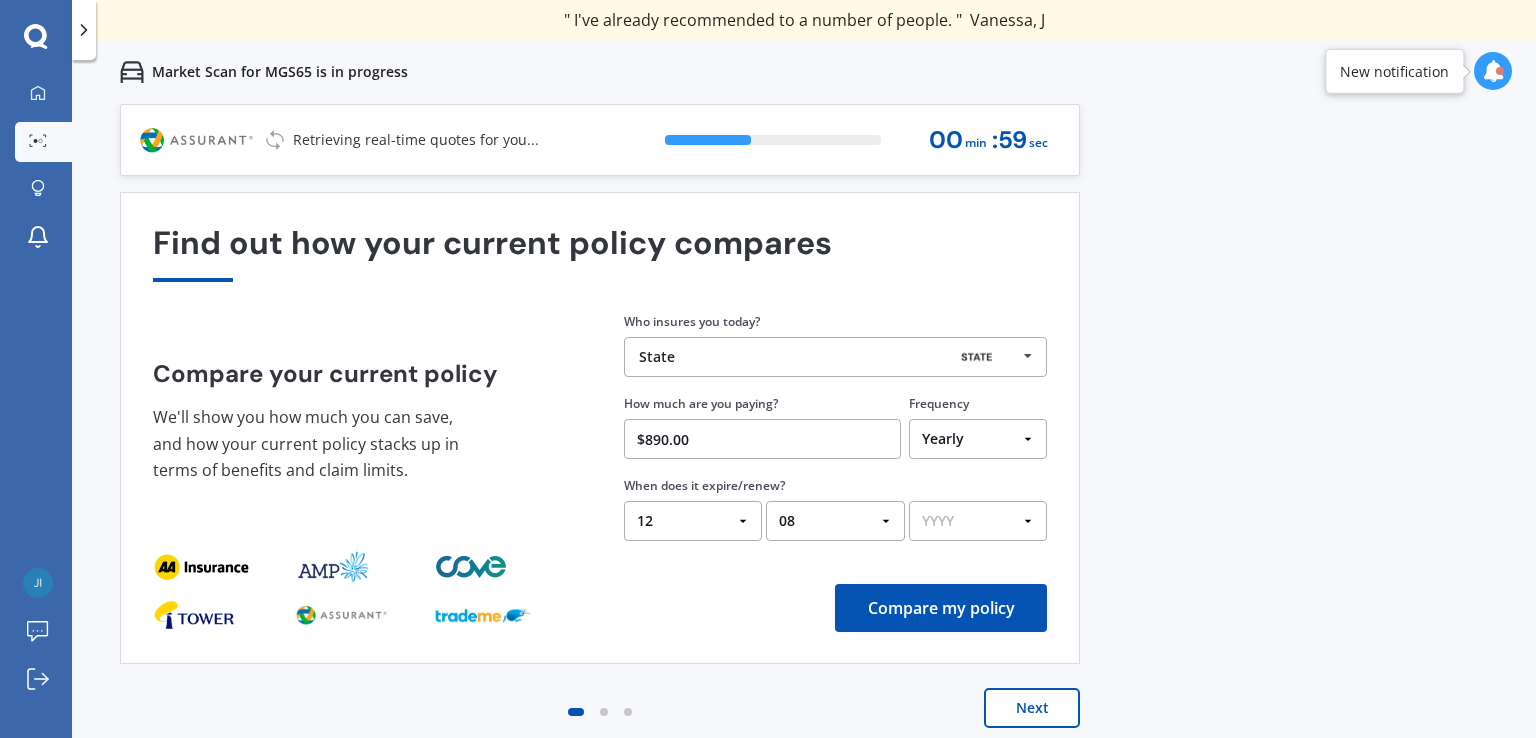 click on "YYYY [YEAR] [YEAR] [YEAR]" at bounding box center [978, 521] 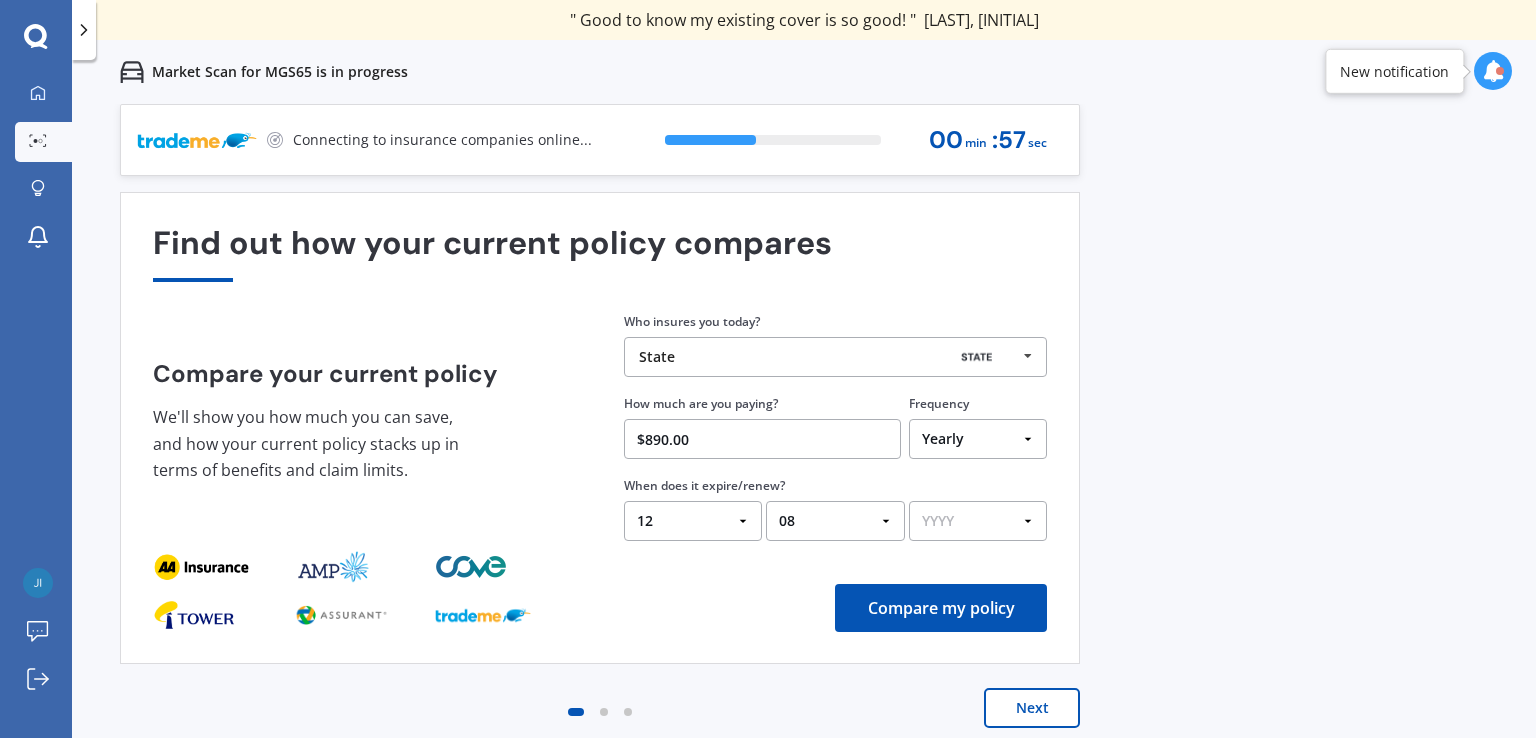 select on "2025" 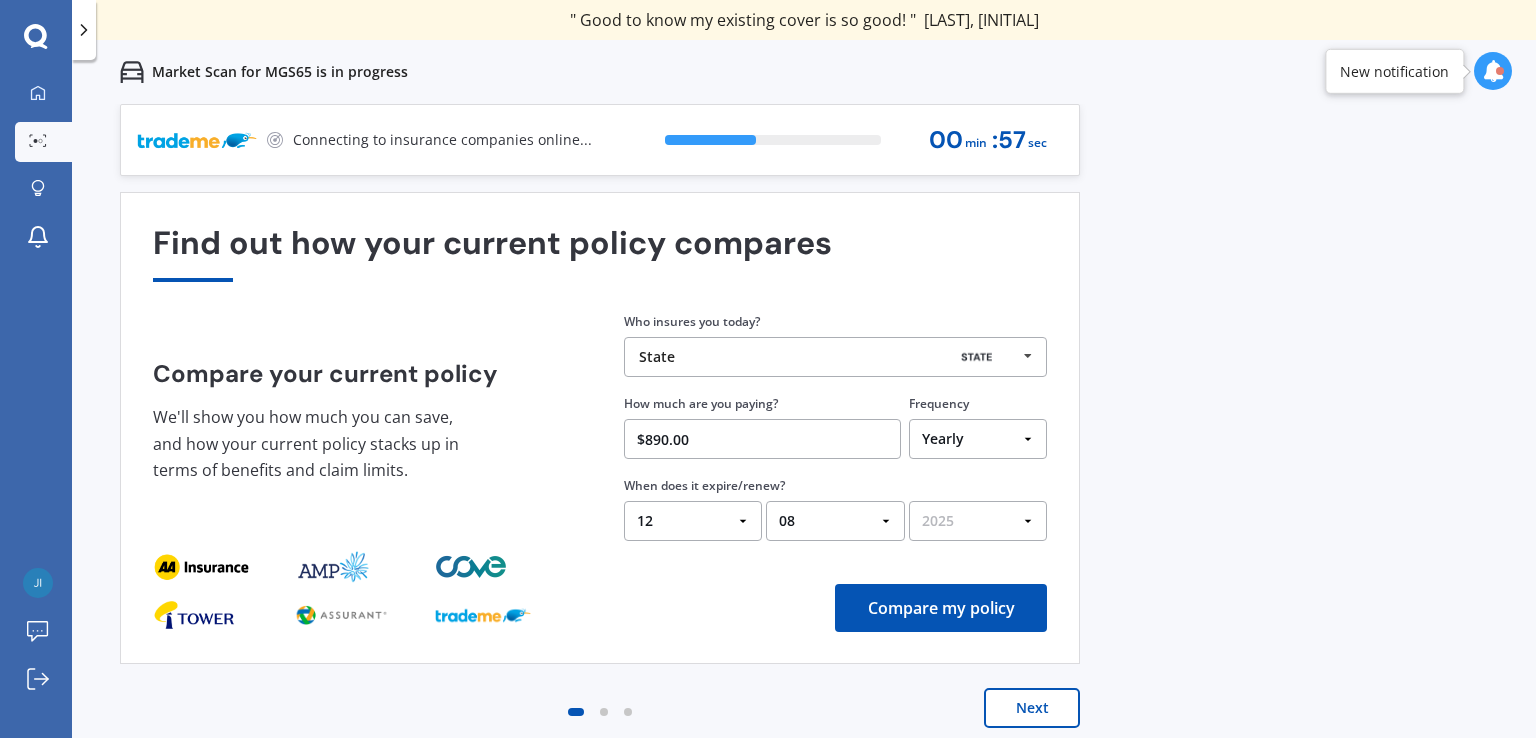 click on "YYYY [YEAR] [YEAR] [YEAR]" at bounding box center [978, 521] 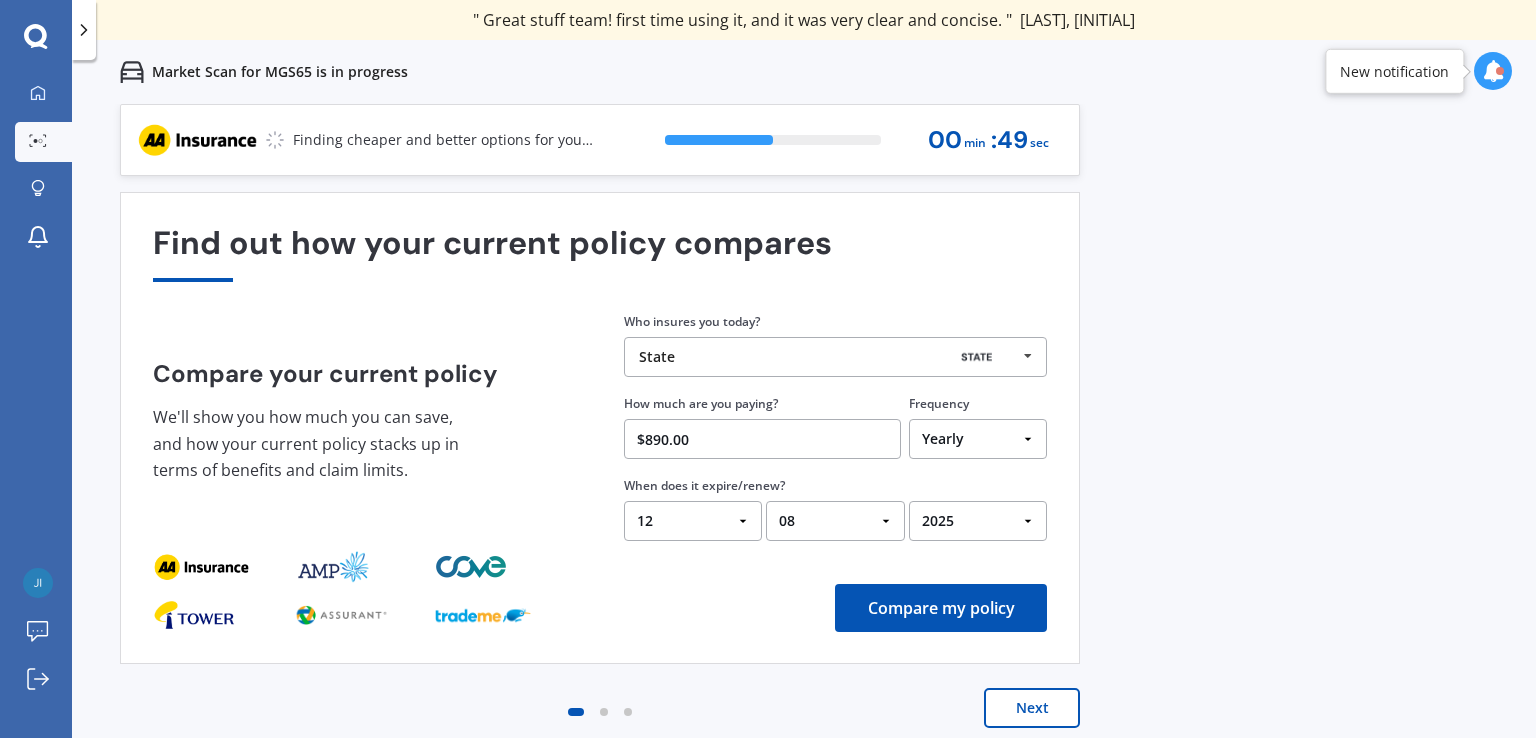 click on "Next" at bounding box center (1032, 708) 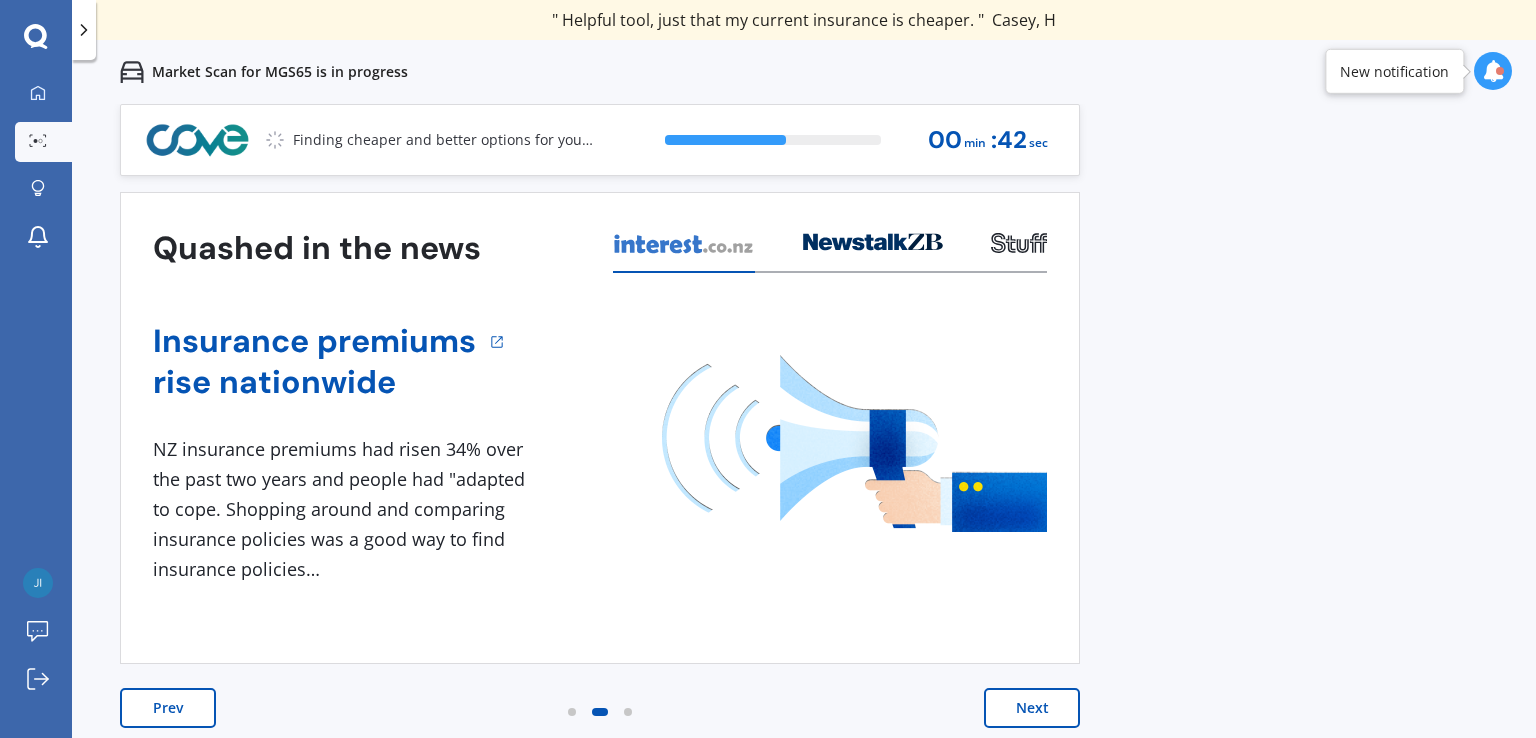 click on "Next" at bounding box center (1032, 708) 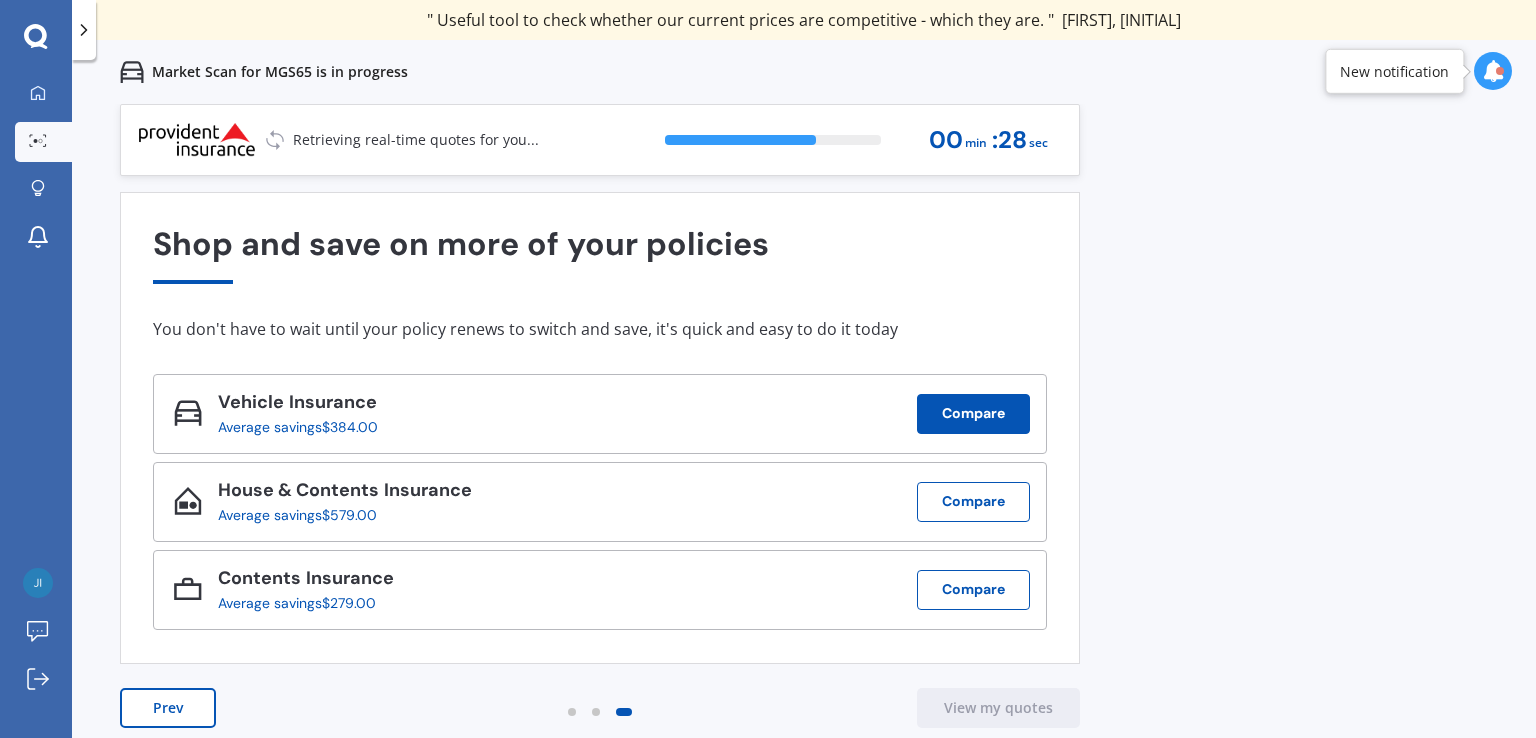 click on "Compare" at bounding box center [973, 414] 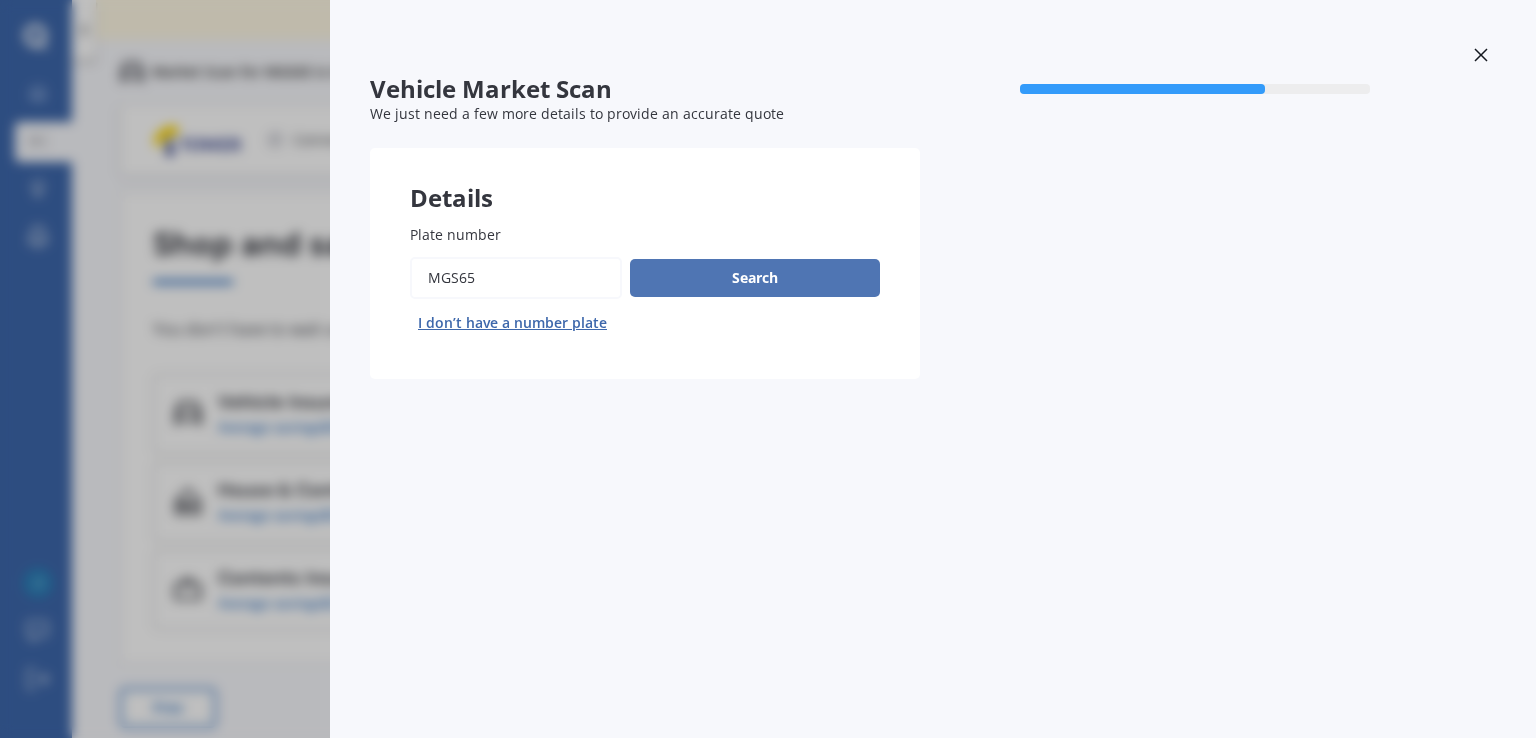 click on "Search" at bounding box center [755, 278] 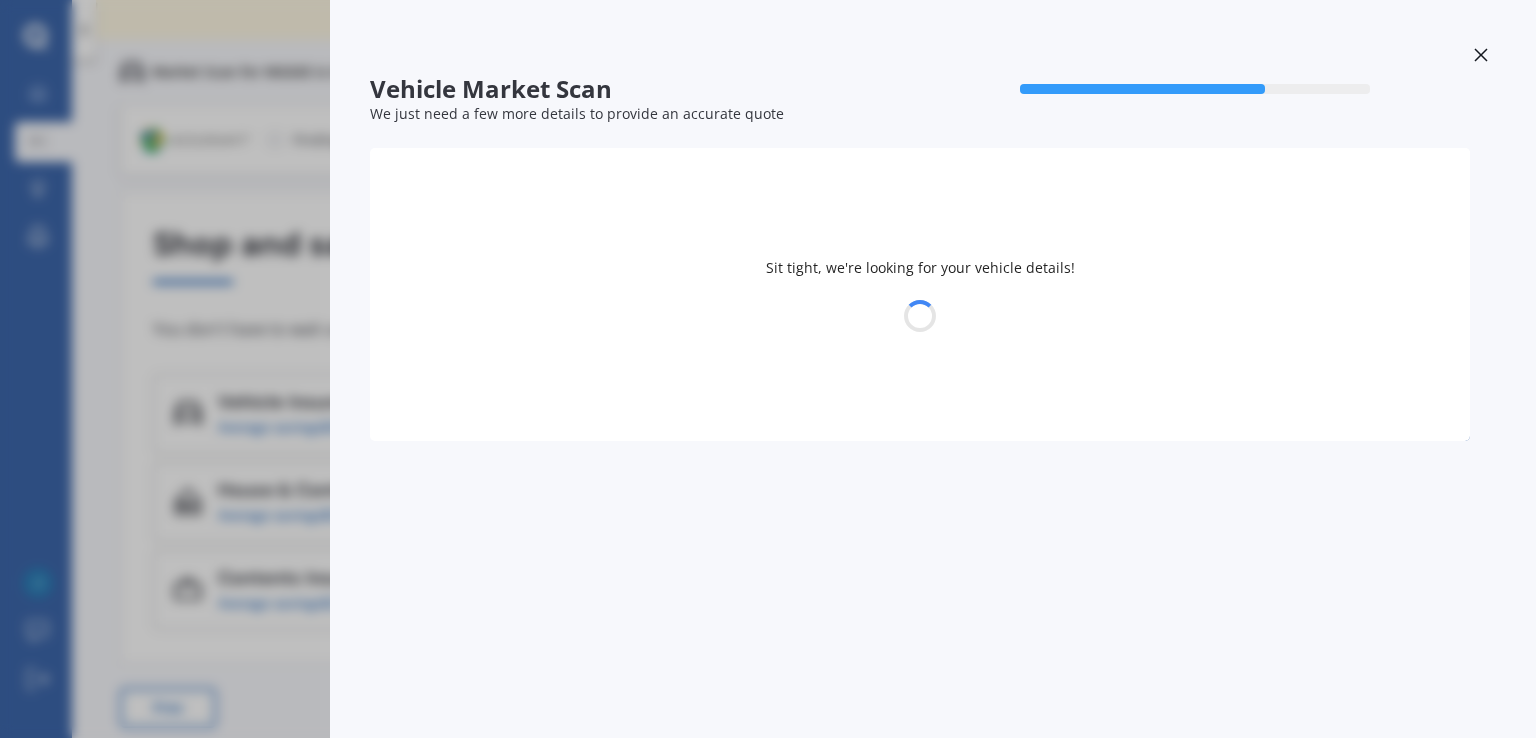 select on "KIA" 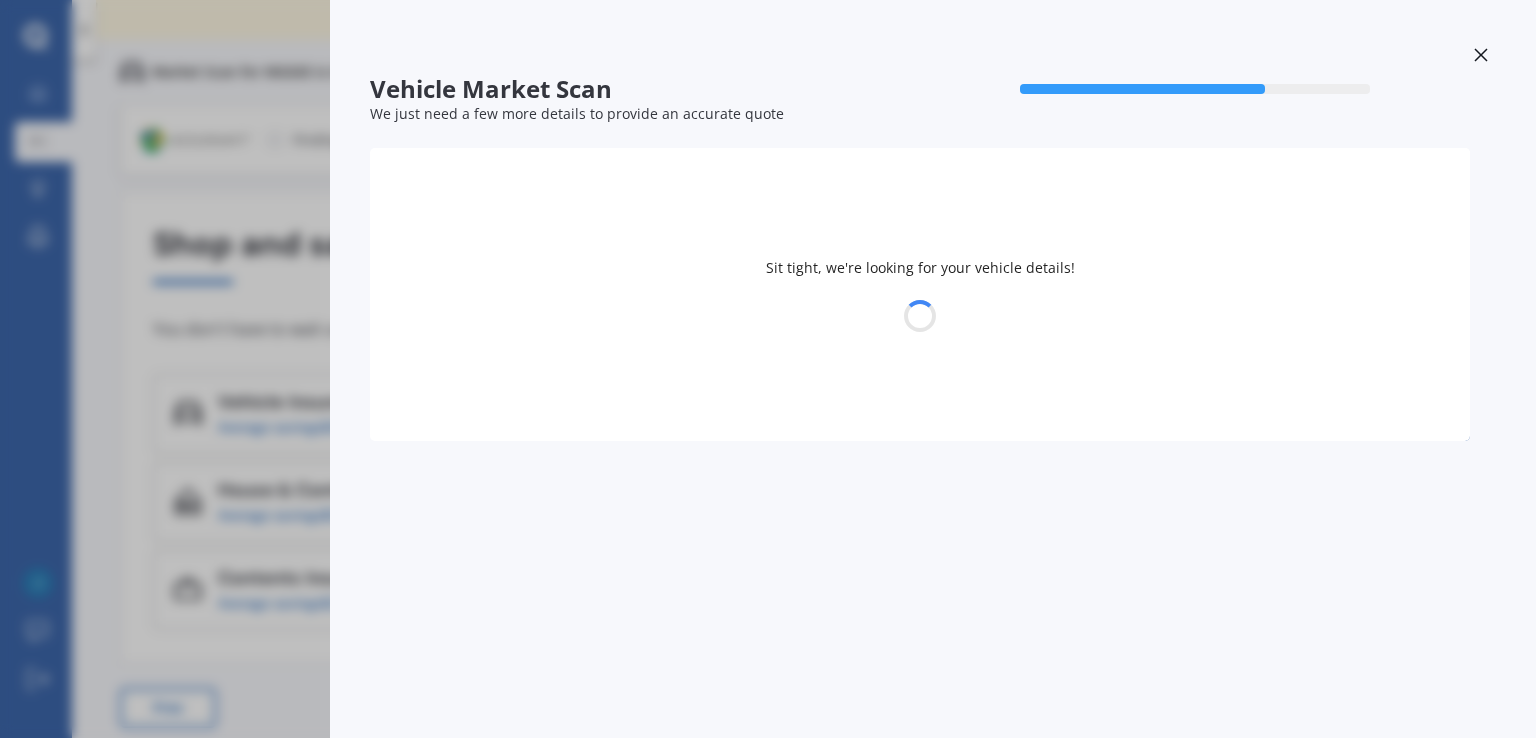 select on "OPTIMA" 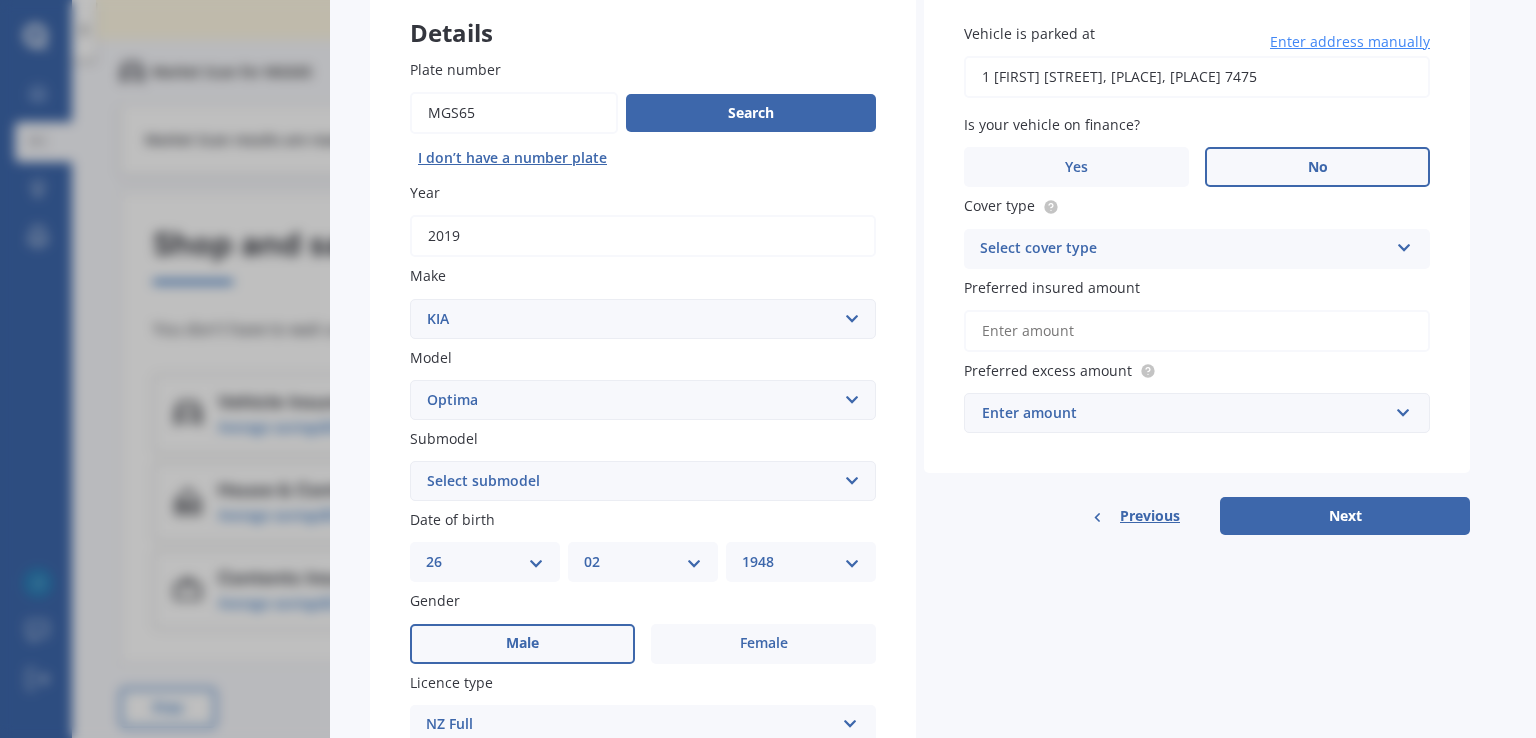 scroll, scrollTop: 150, scrollLeft: 0, axis: vertical 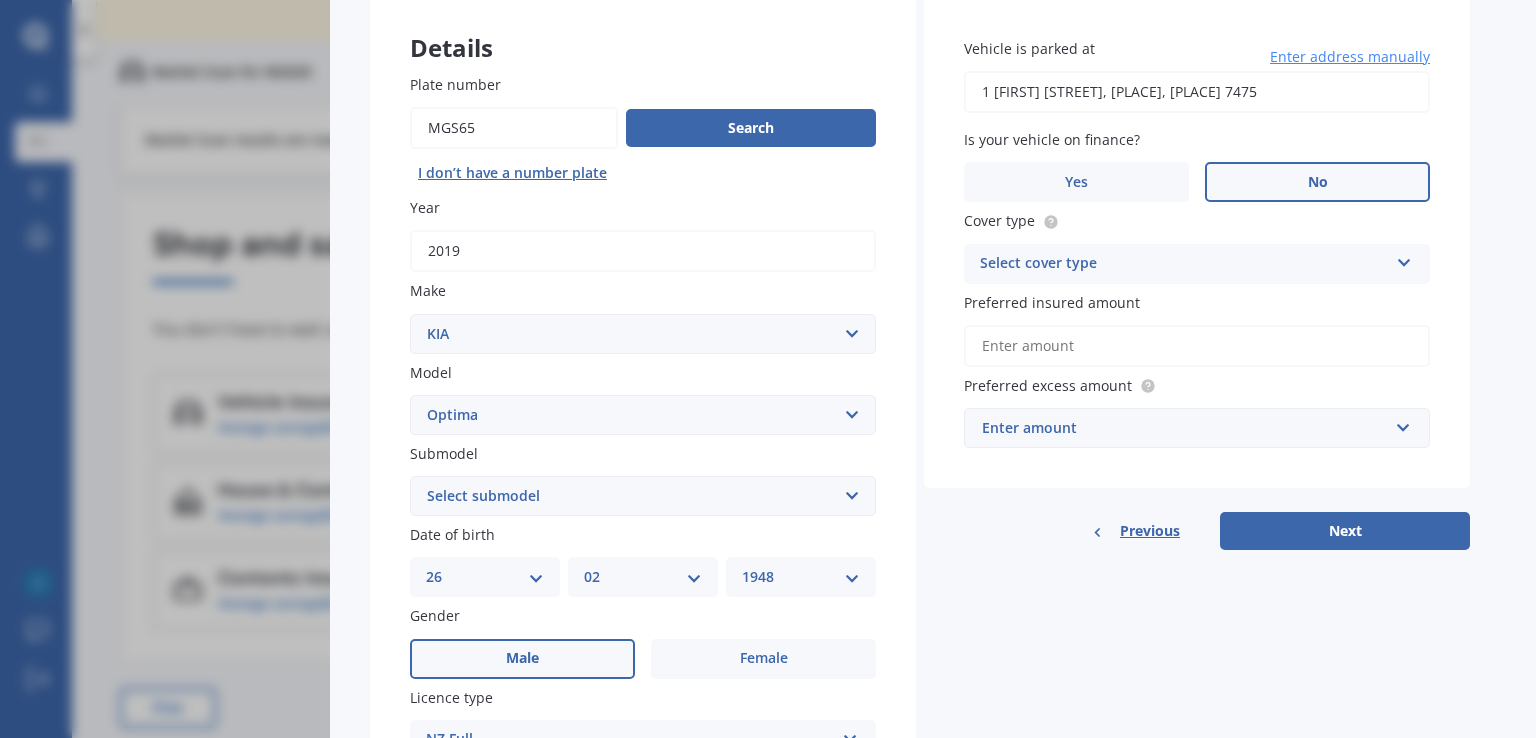 click on "Select cover type" at bounding box center [1184, 264] 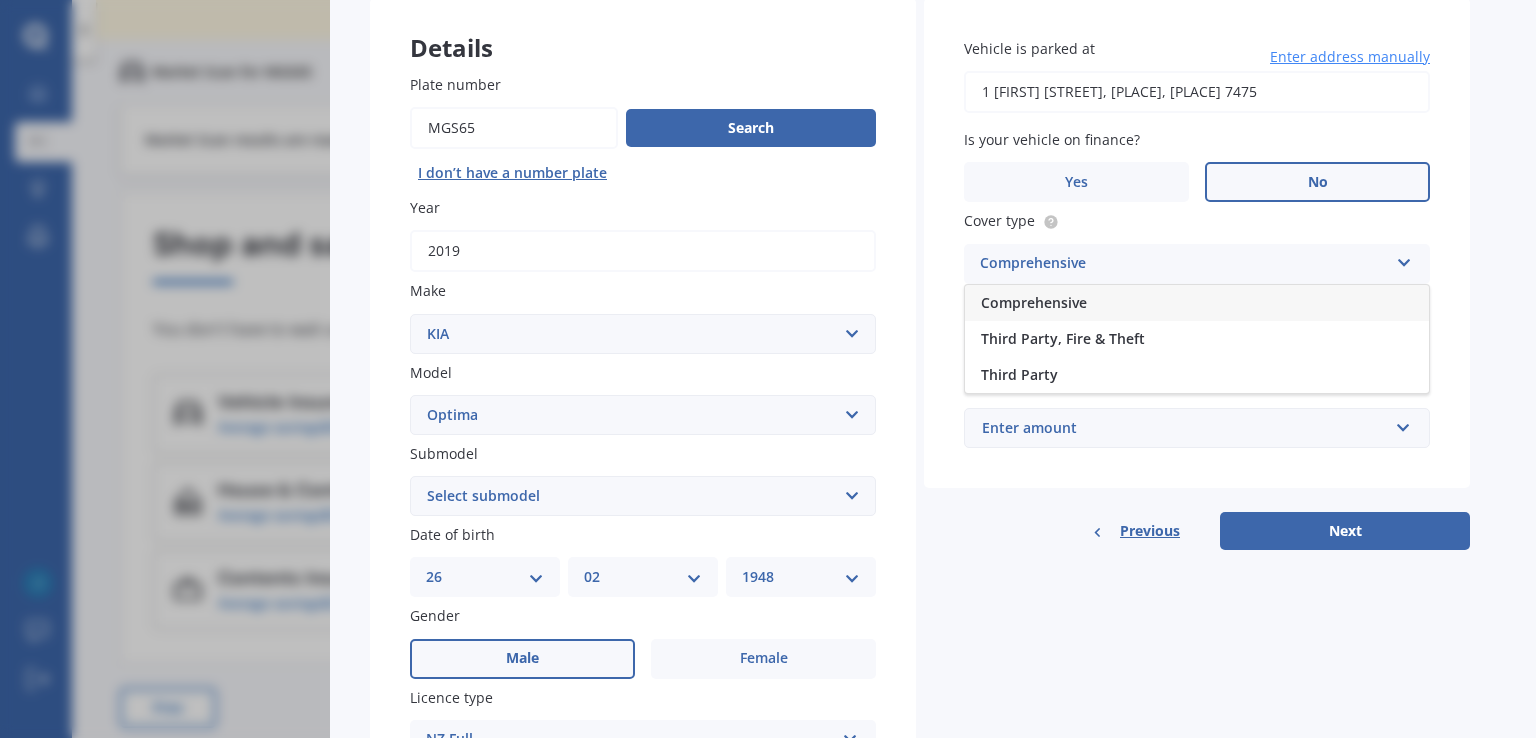 click on "Comprehensive" at bounding box center (1034, 302) 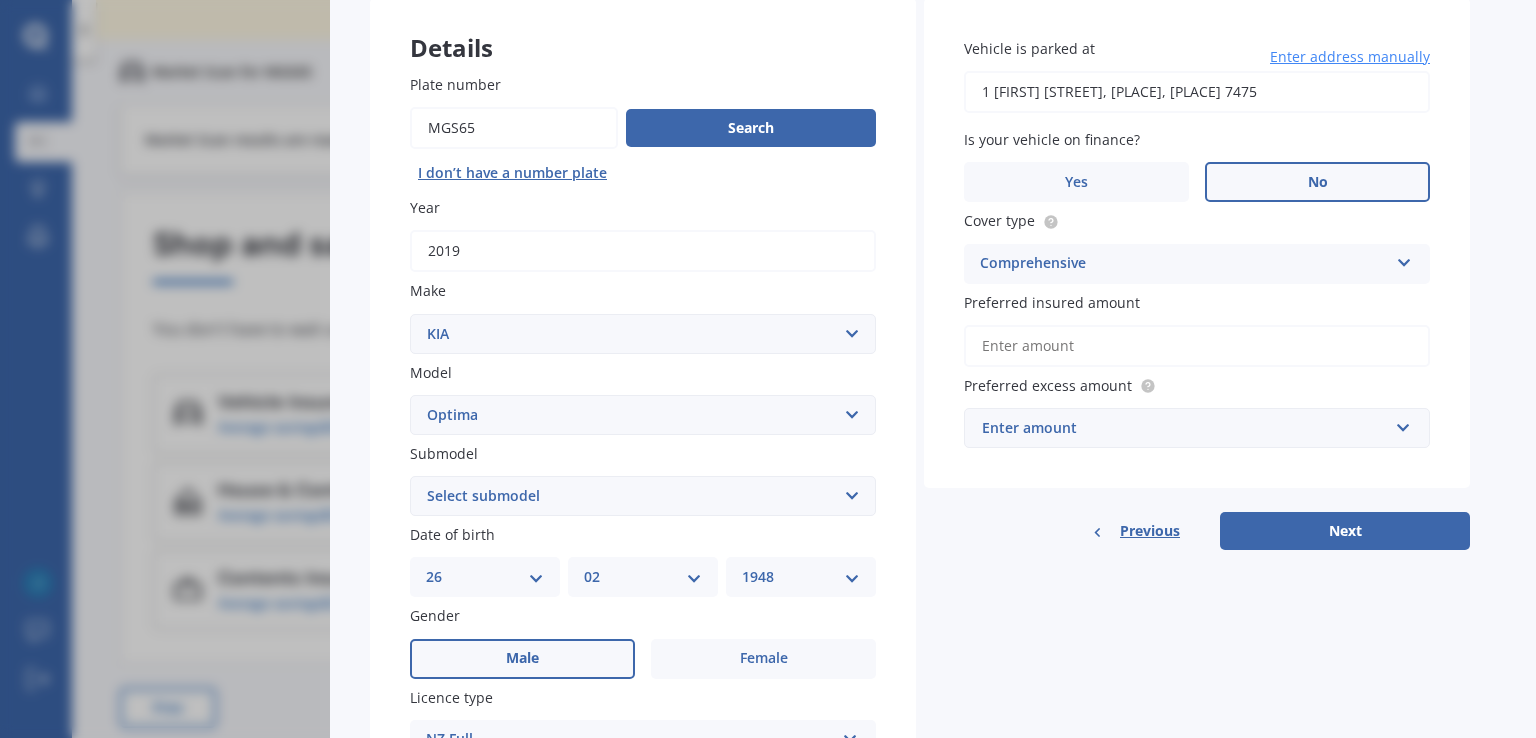 click on "Preferred insured amount" at bounding box center (1197, 346) 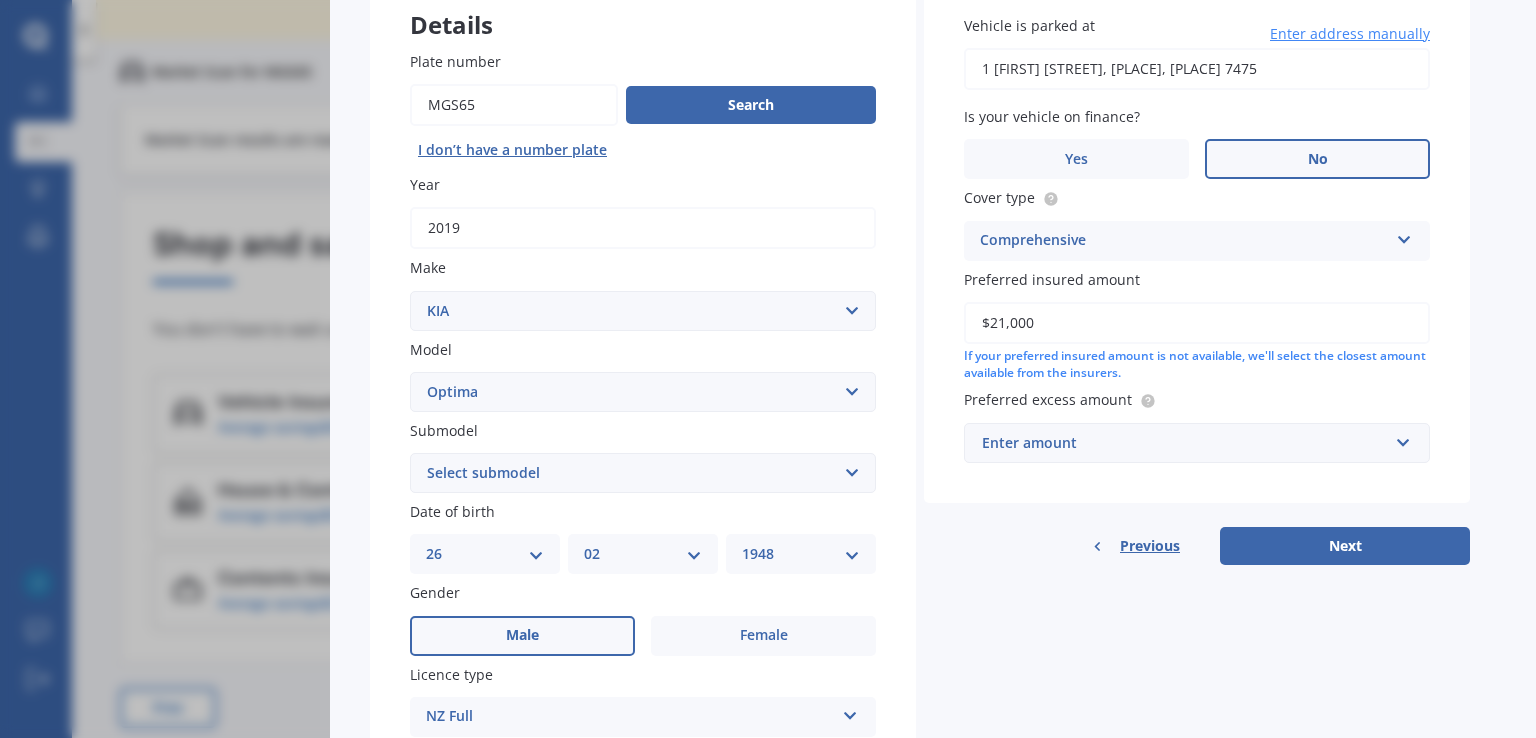 scroll, scrollTop: 200, scrollLeft: 0, axis: vertical 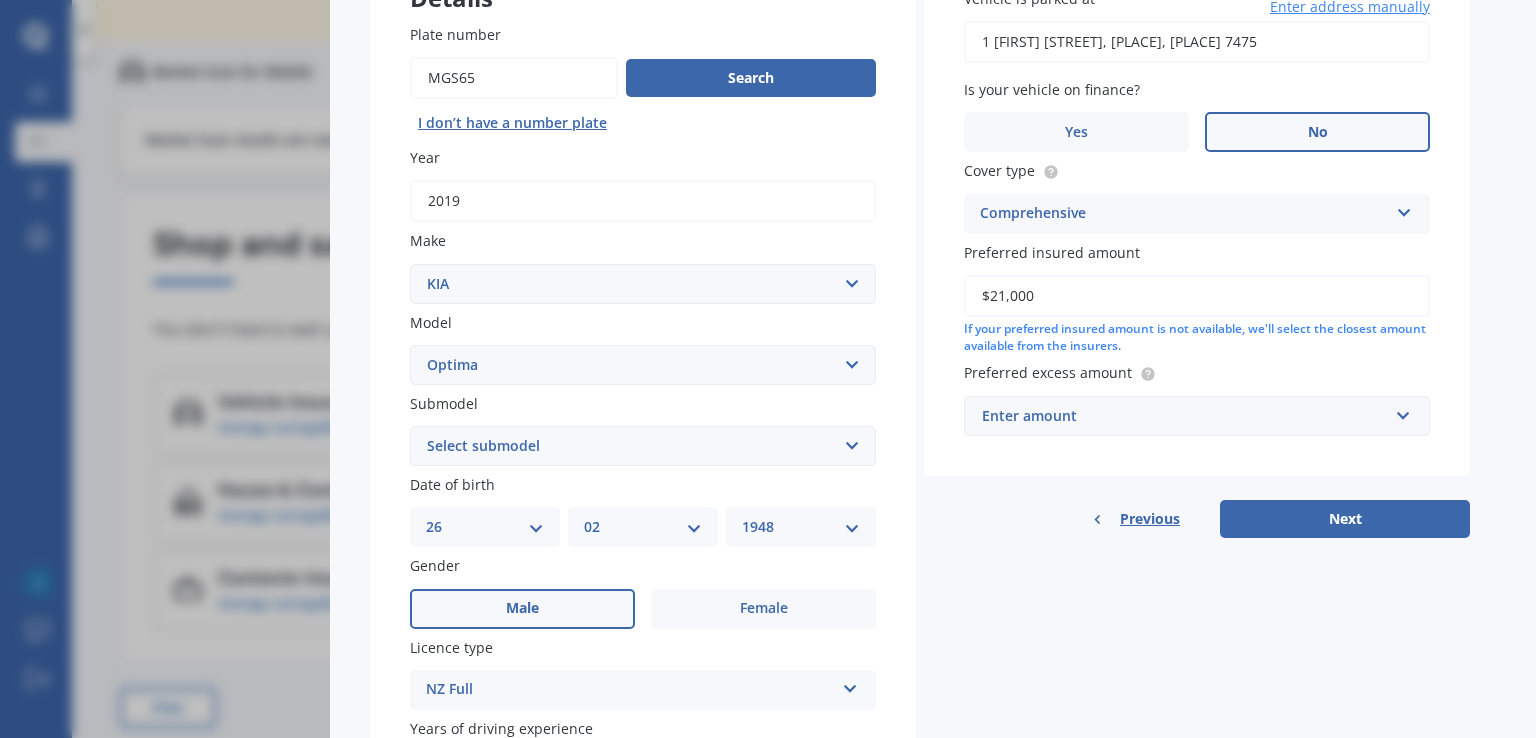 click on "Enter amount" at bounding box center [1185, 416] 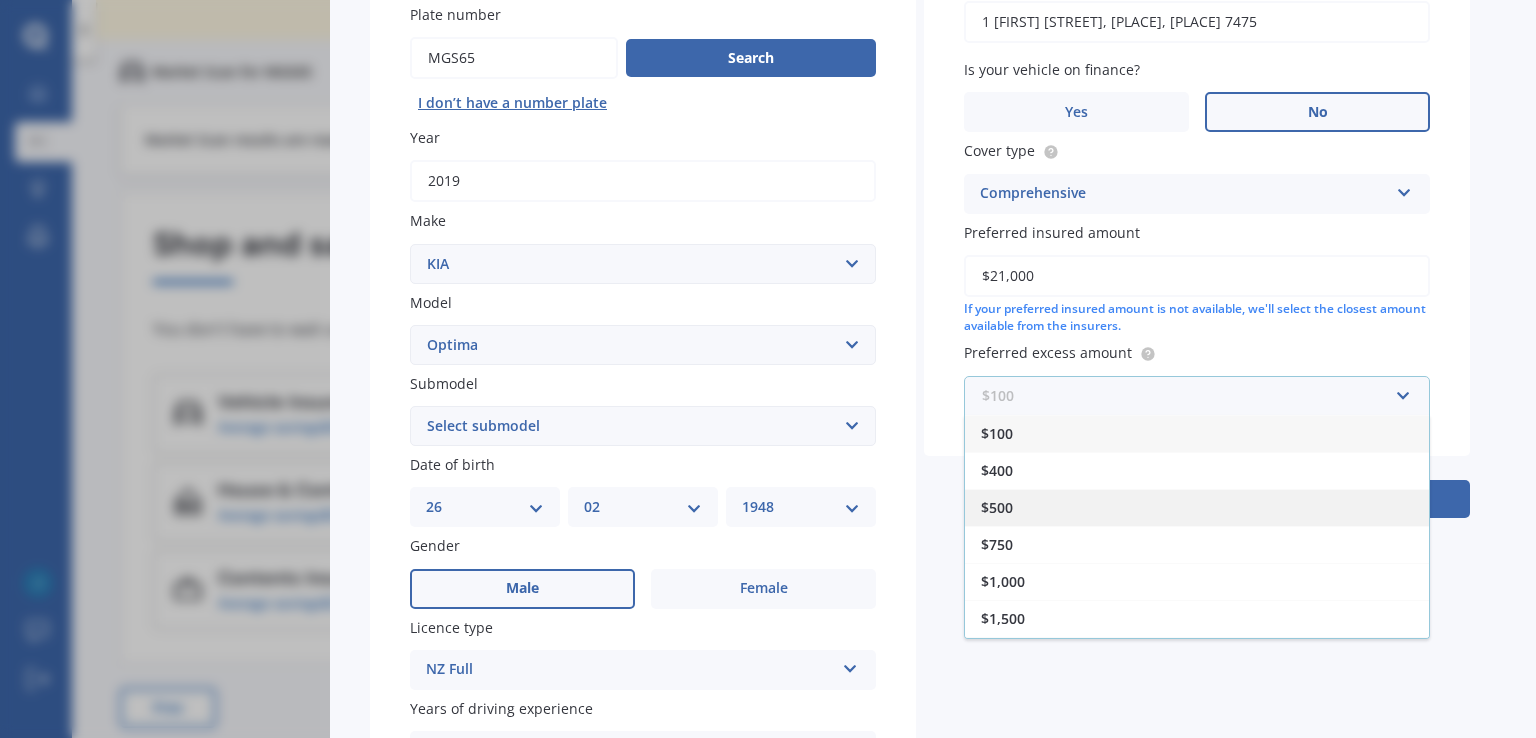 scroll, scrollTop: 224, scrollLeft: 0, axis: vertical 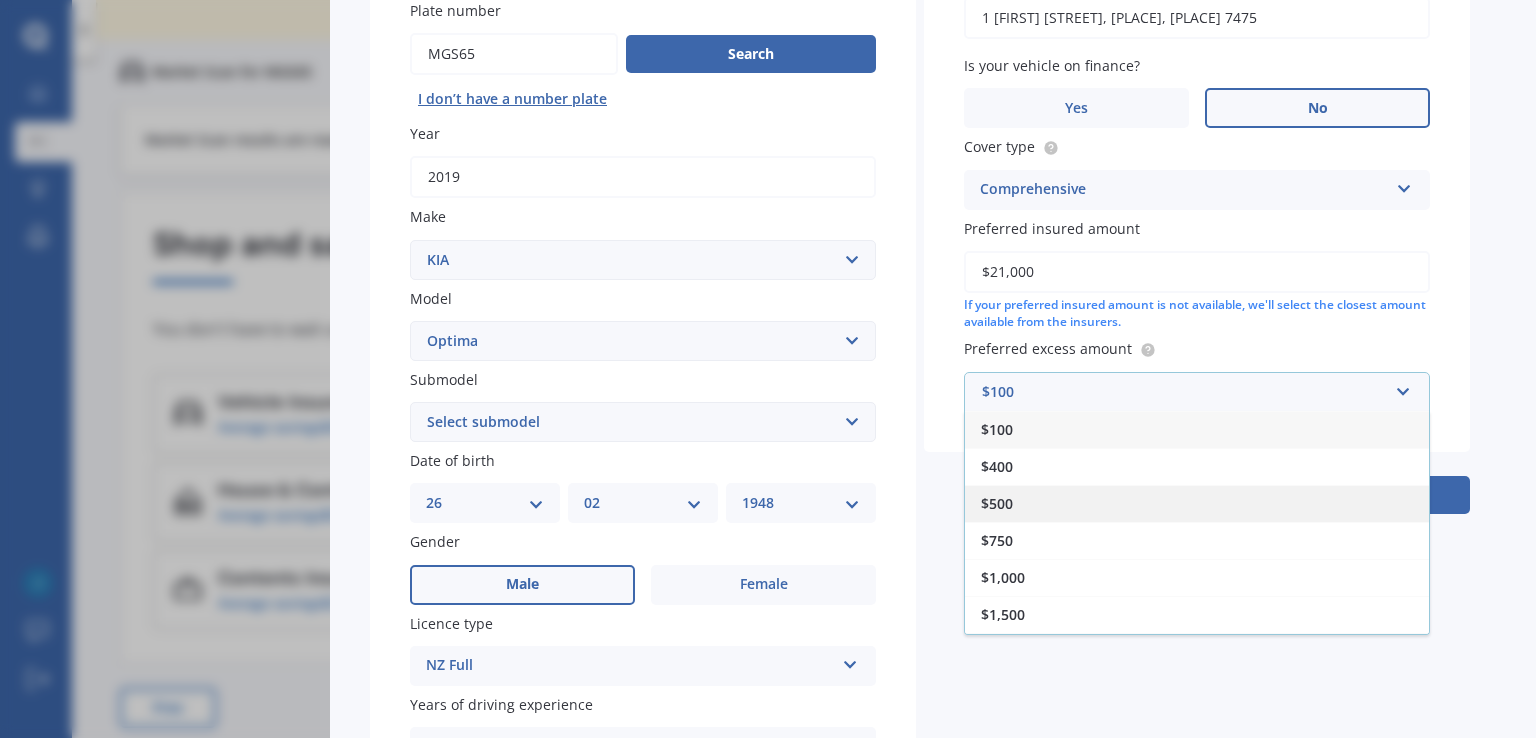 click on "$500" at bounding box center [1197, 503] 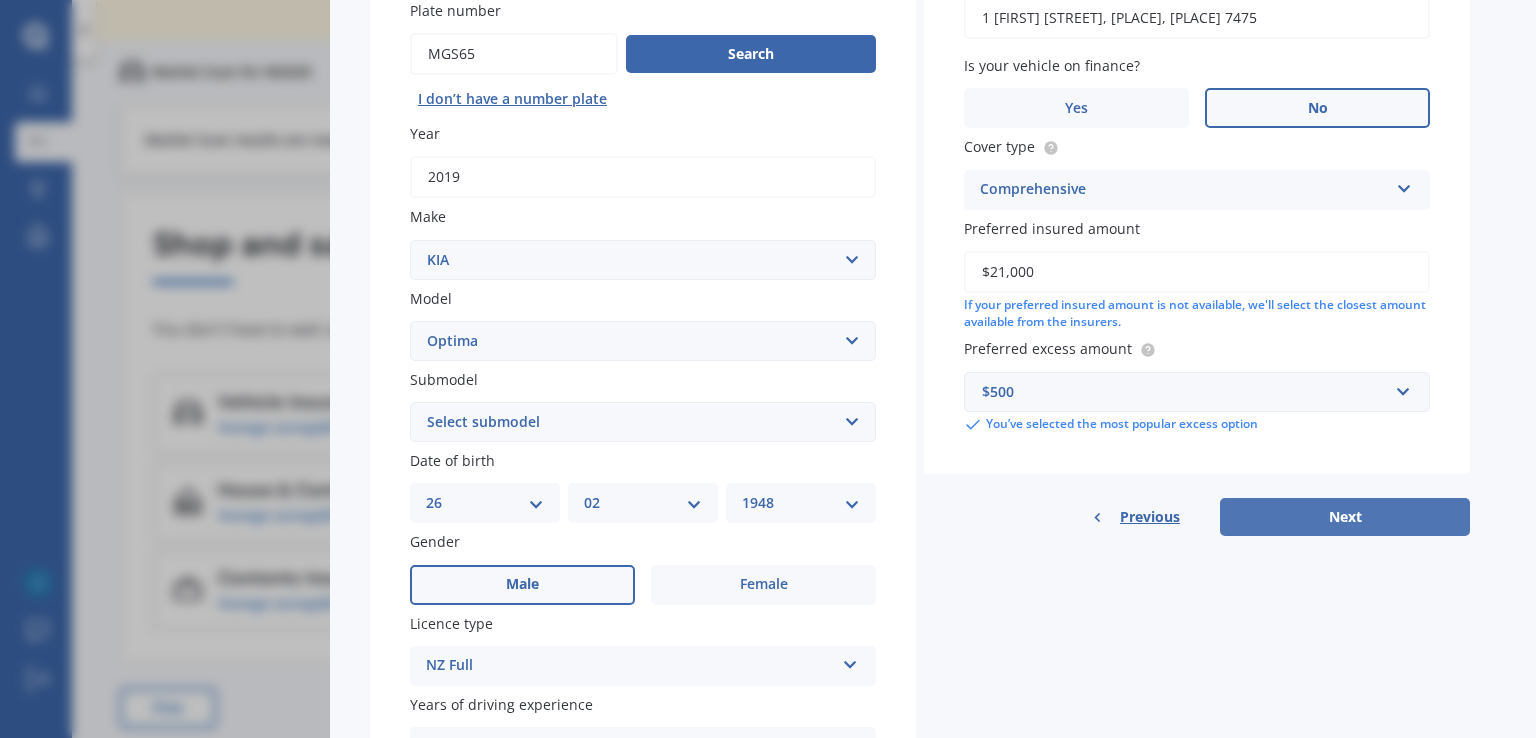 click on "Next" at bounding box center (1345, 517) 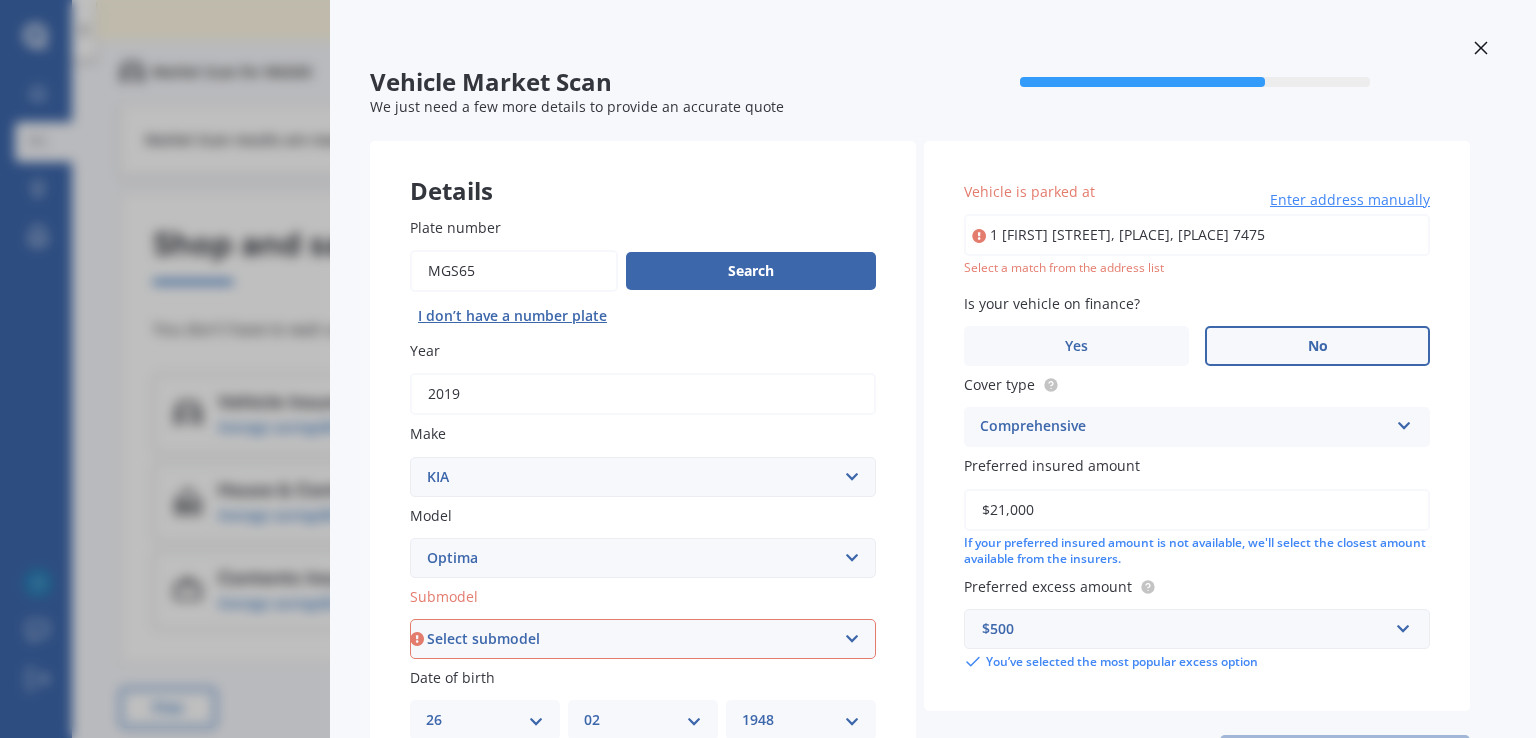 scroll, scrollTop: 0, scrollLeft: 0, axis: both 